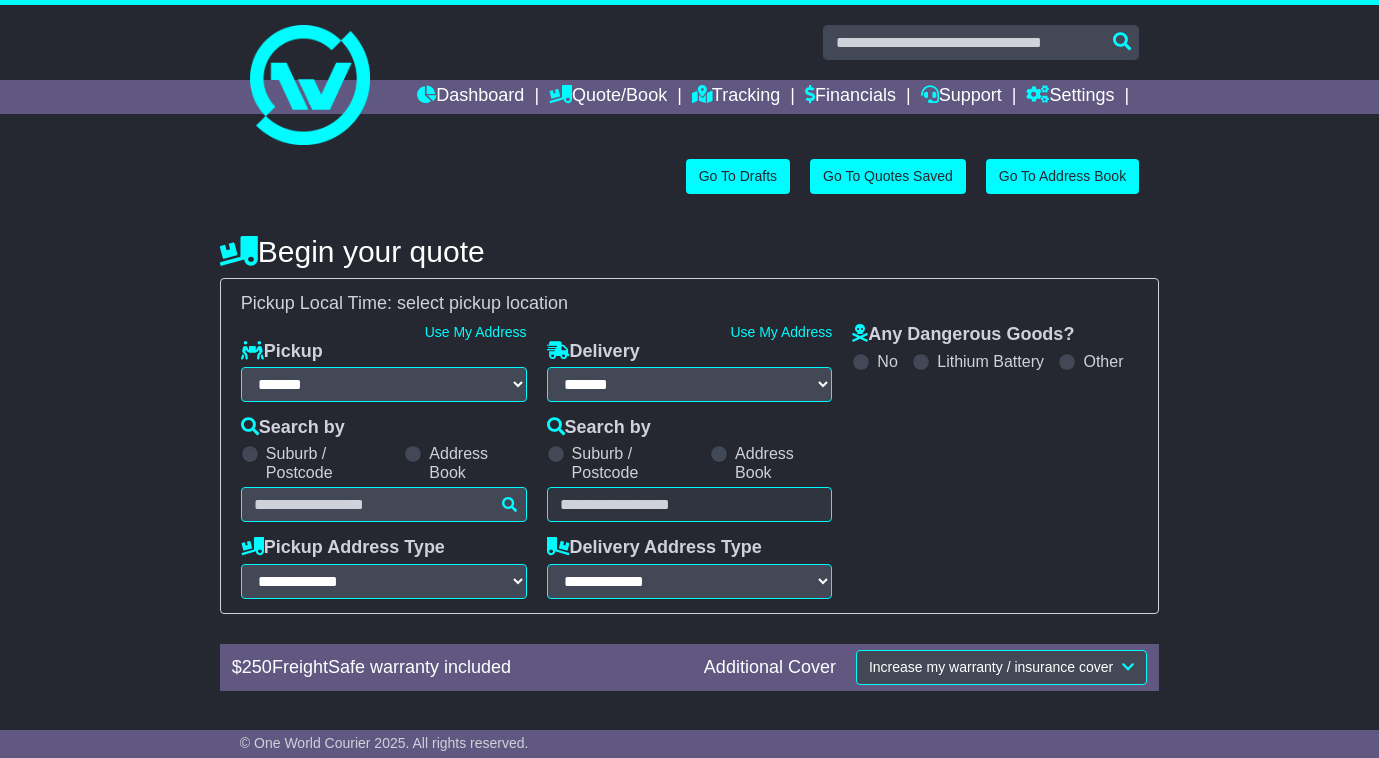 select on "**" 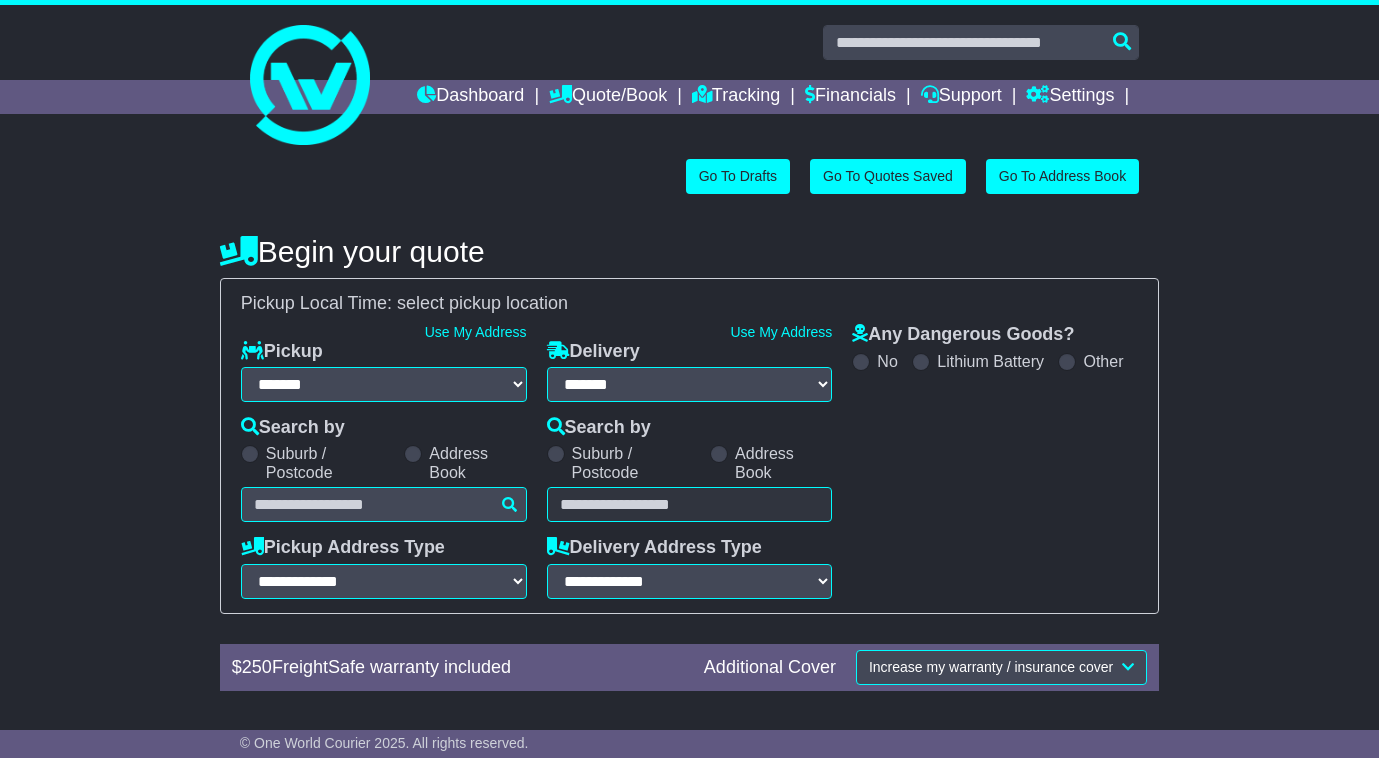 scroll, scrollTop: 0, scrollLeft: 0, axis: both 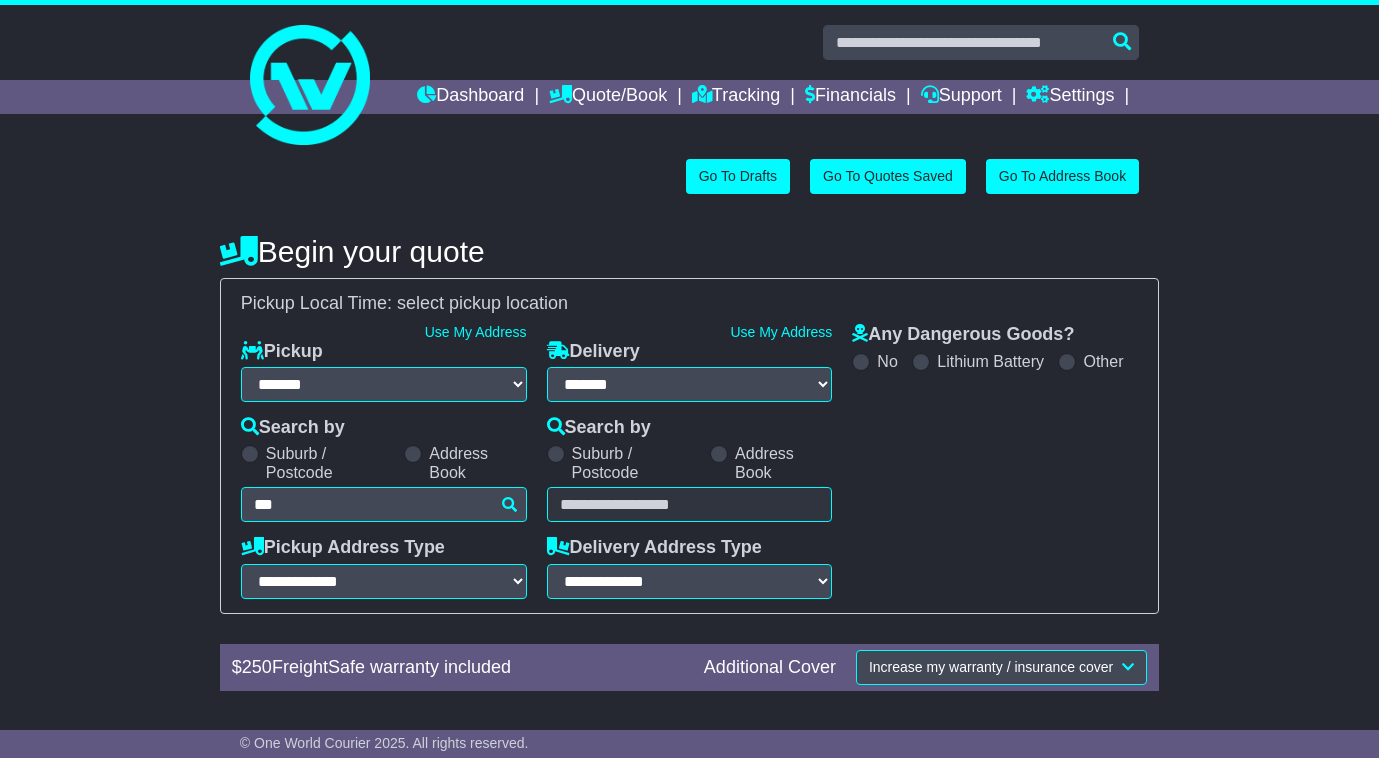 type on "****" 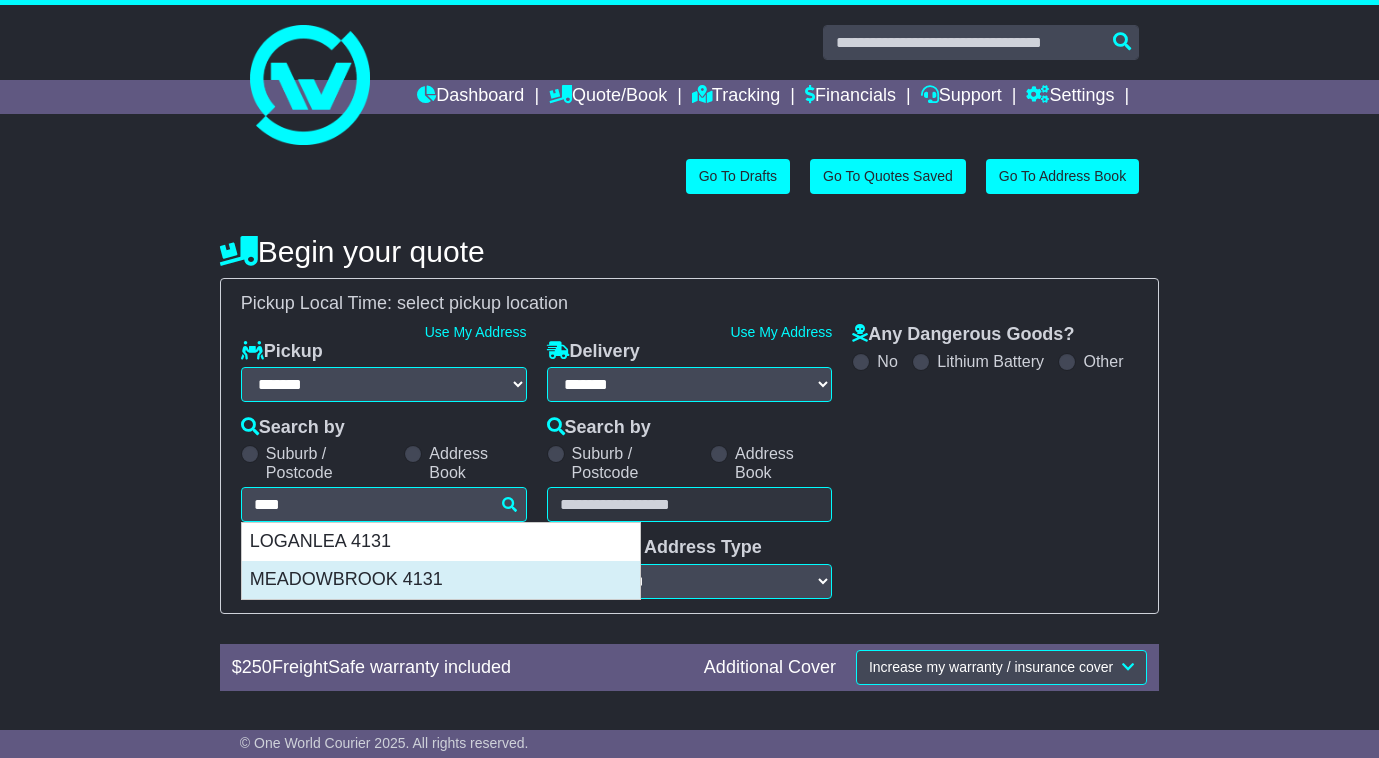 click on "MEADOWBROOK 4131" at bounding box center [441, 580] 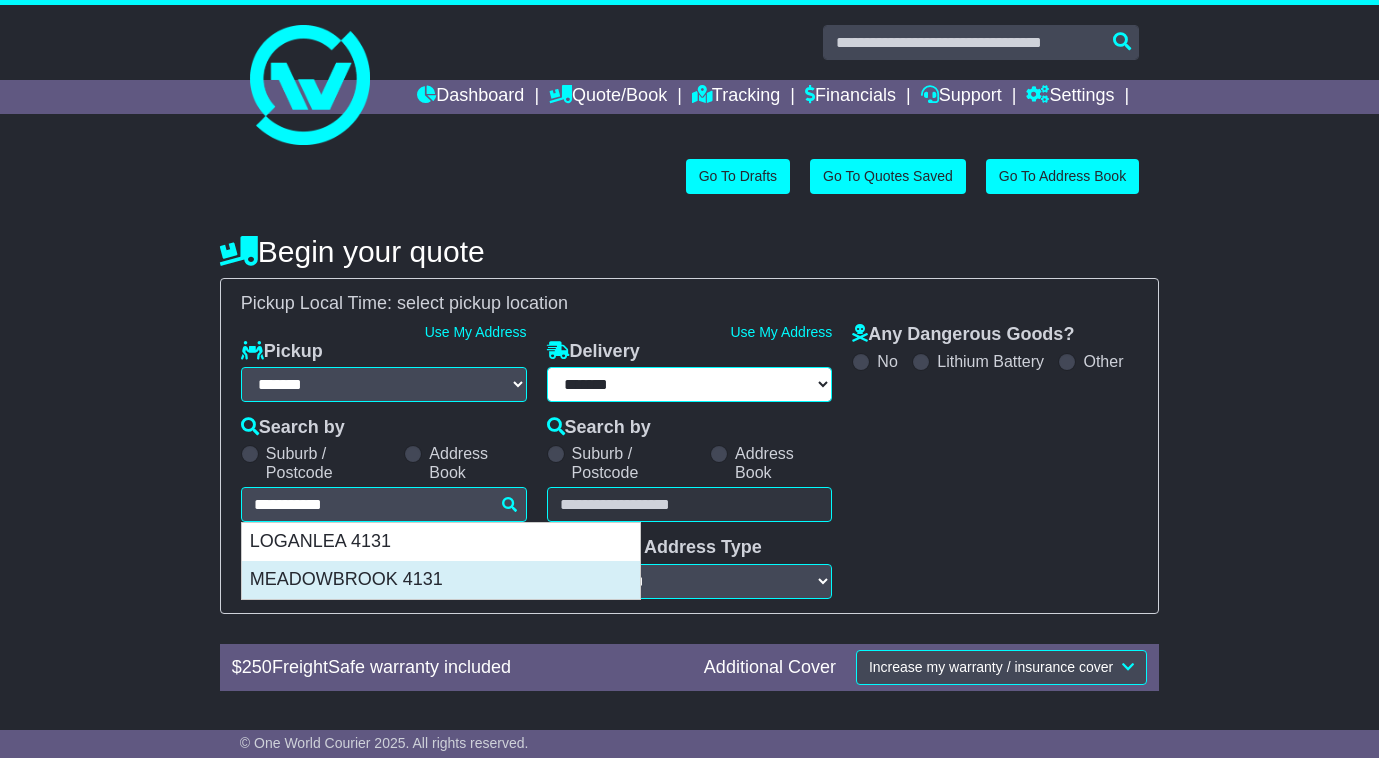 type on "**********" 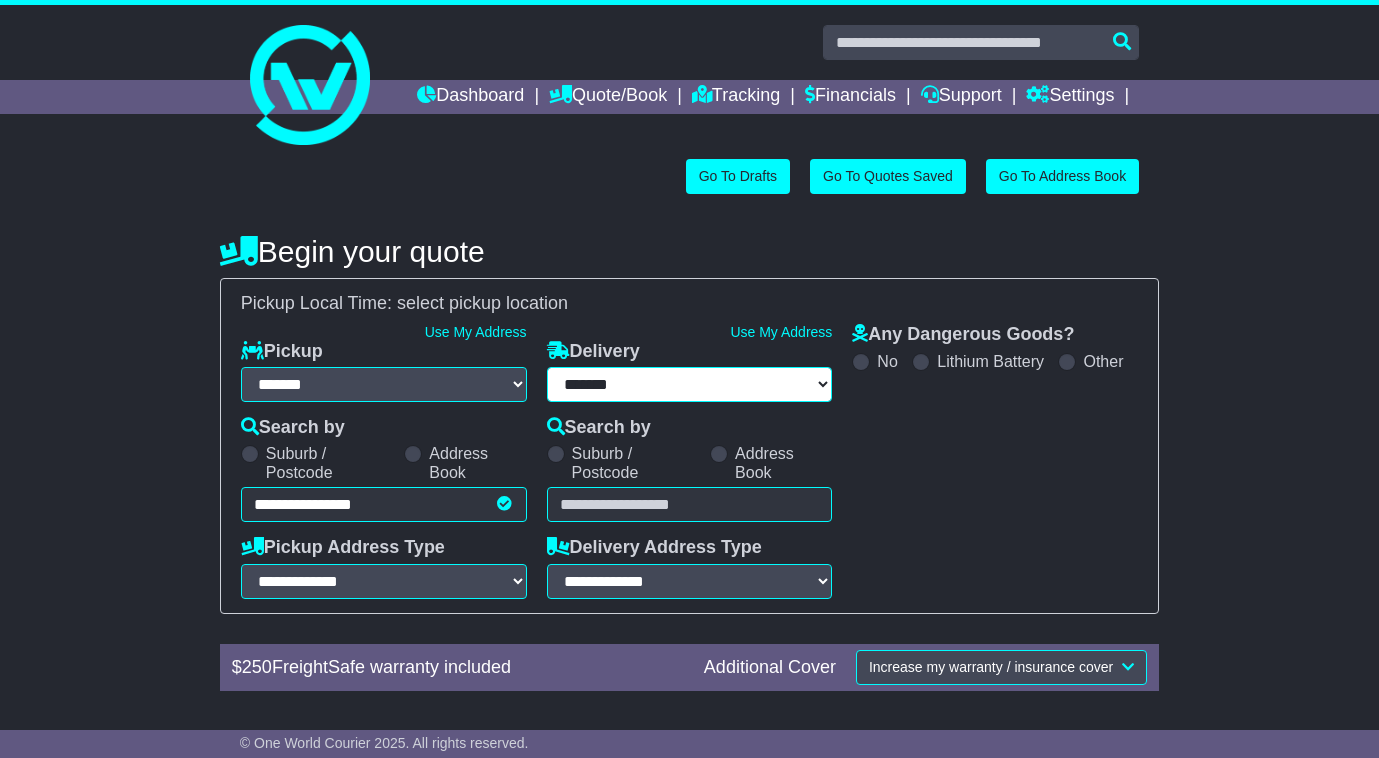 type on "**********" 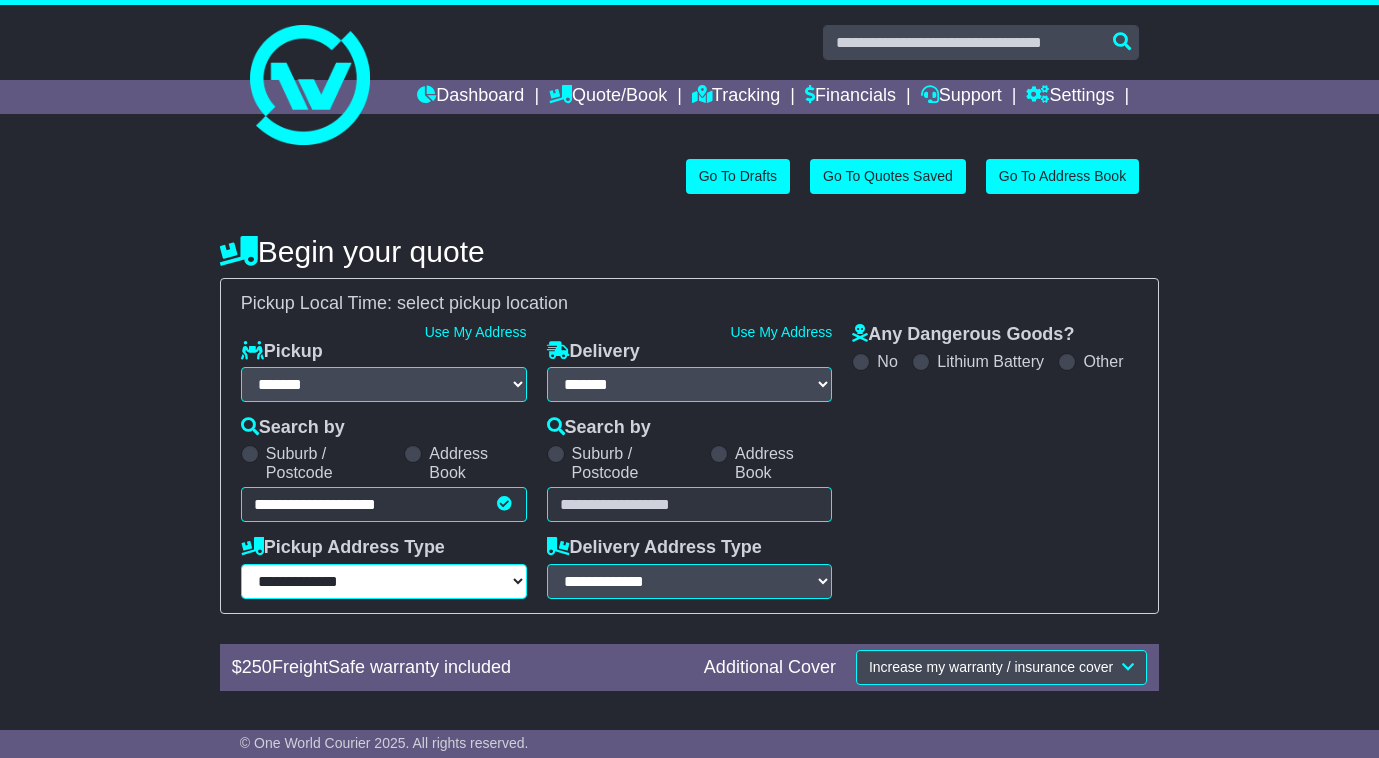 click on "**********" at bounding box center (384, 581) 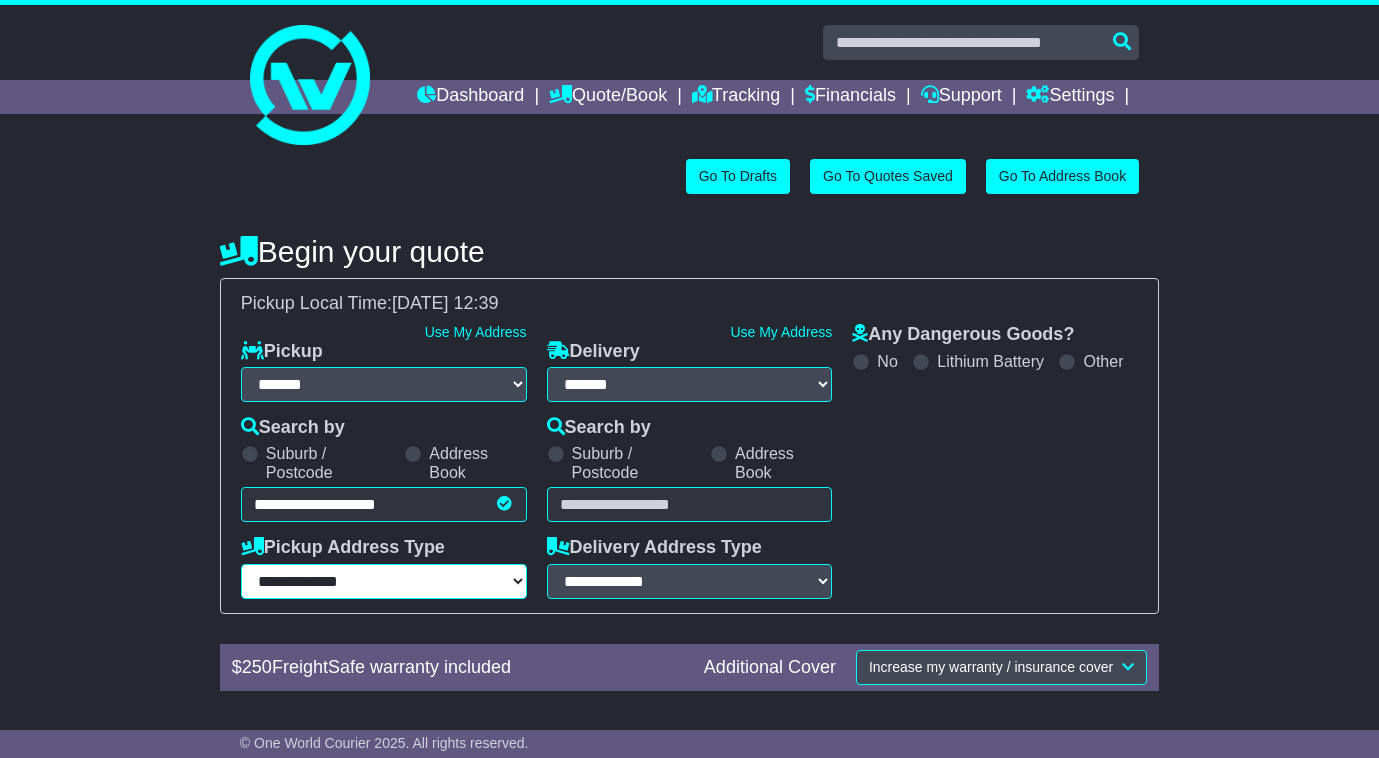 select on "**********" 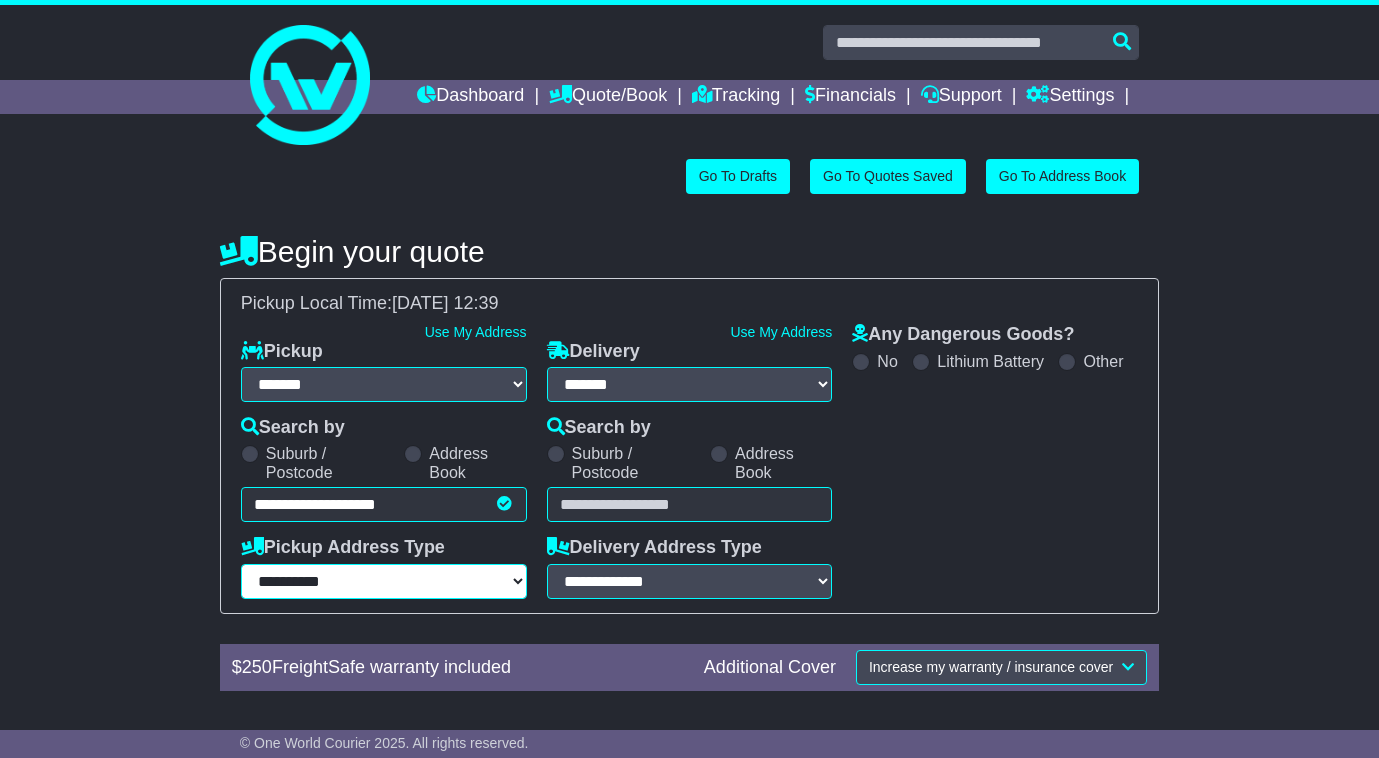 click on "**********" at bounding box center (384, 581) 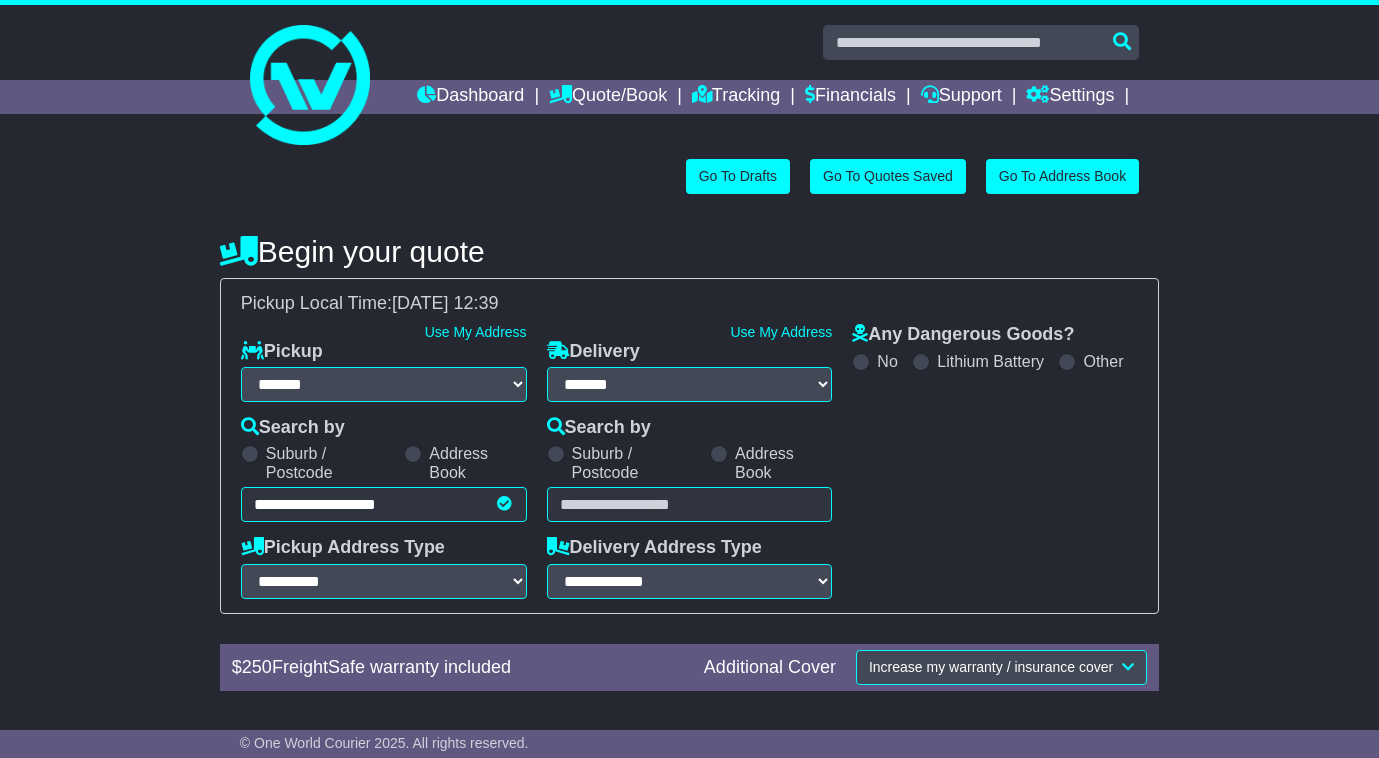 click at bounding box center [690, 504] 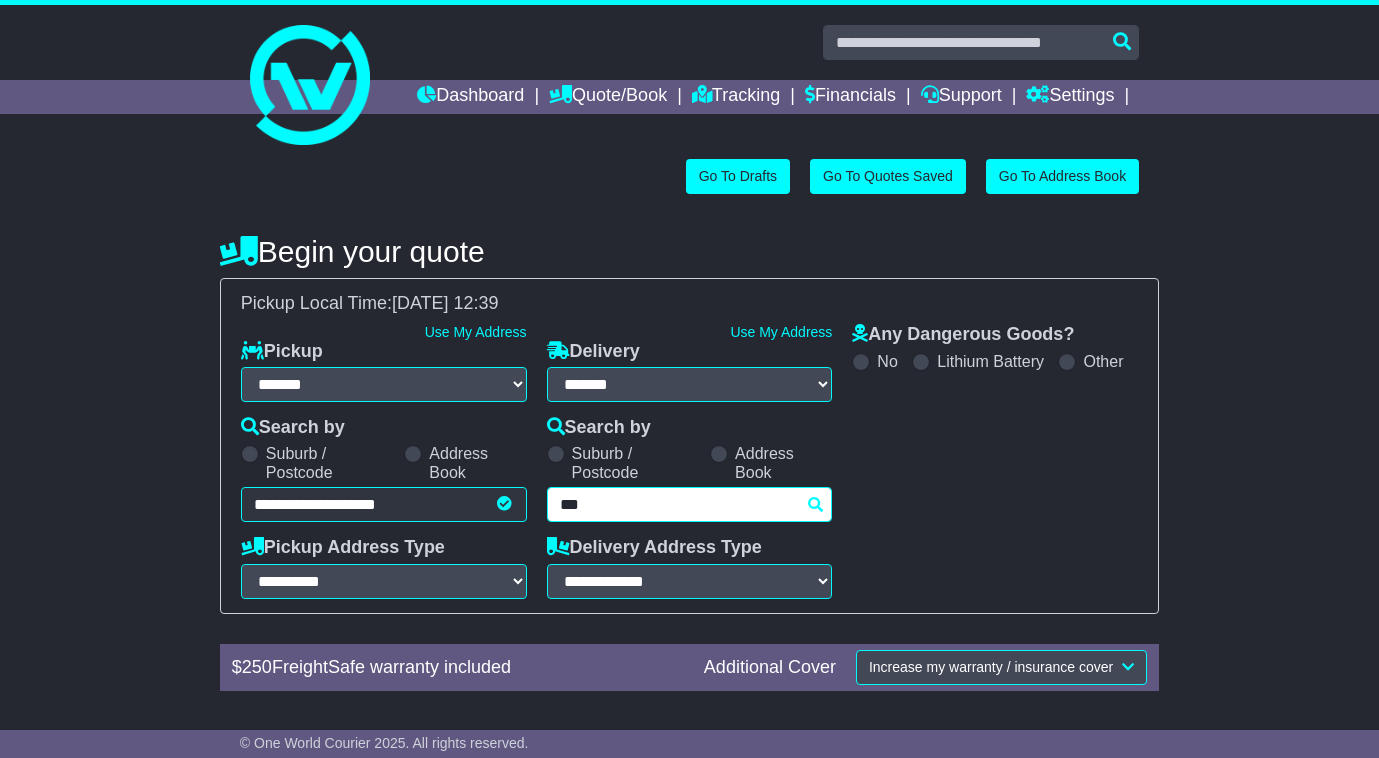 type on "****" 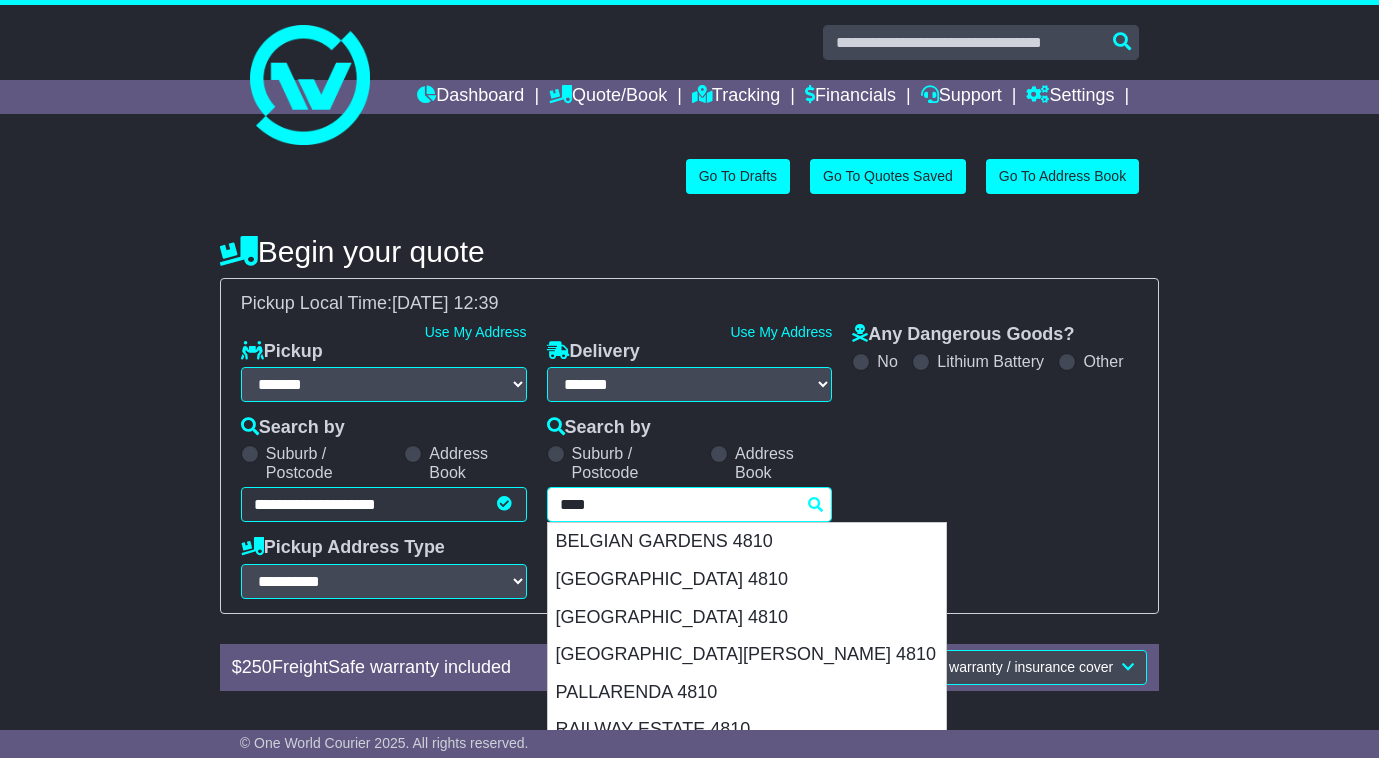 scroll, scrollTop: 100, scrollLeft: 0, axis: vertical 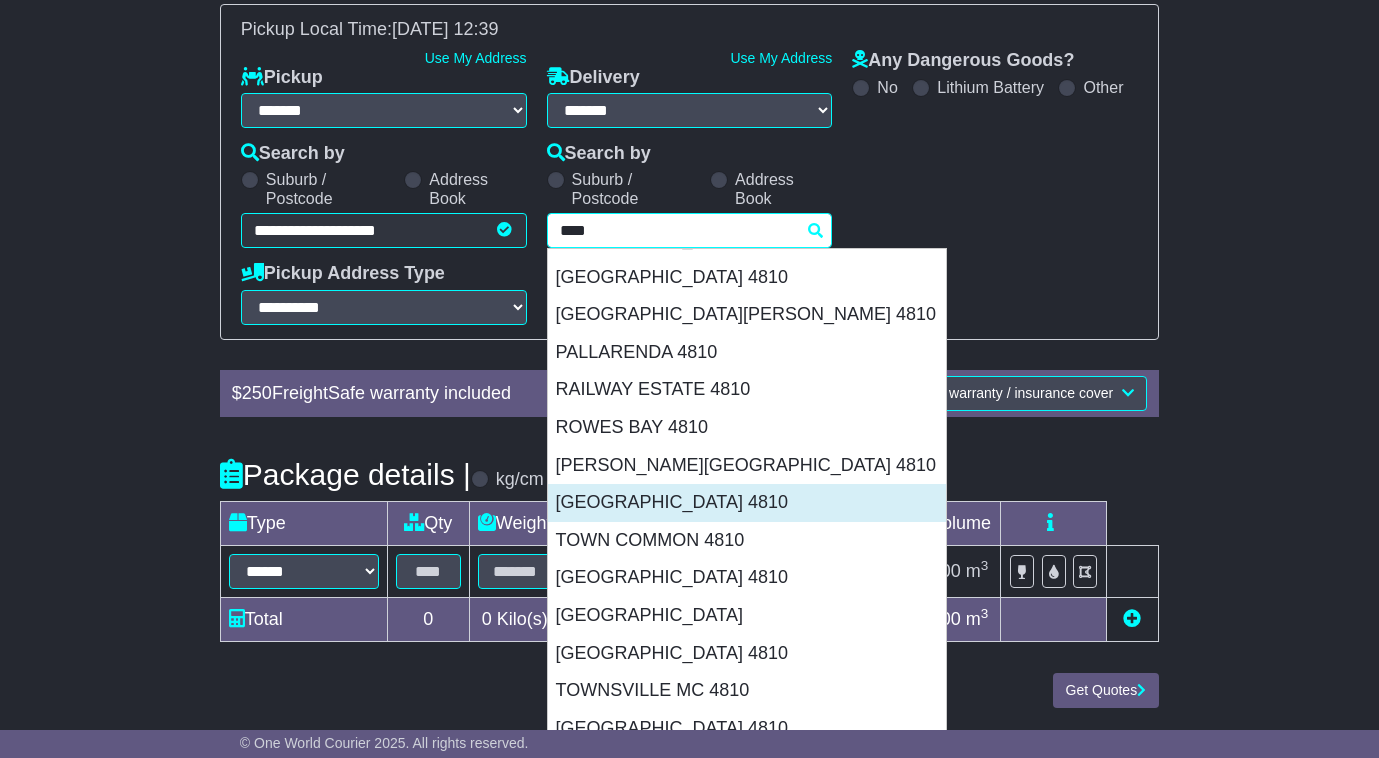 click on "SOUTH TOWNSVILLE 4810" at bounding box center [747, 503] 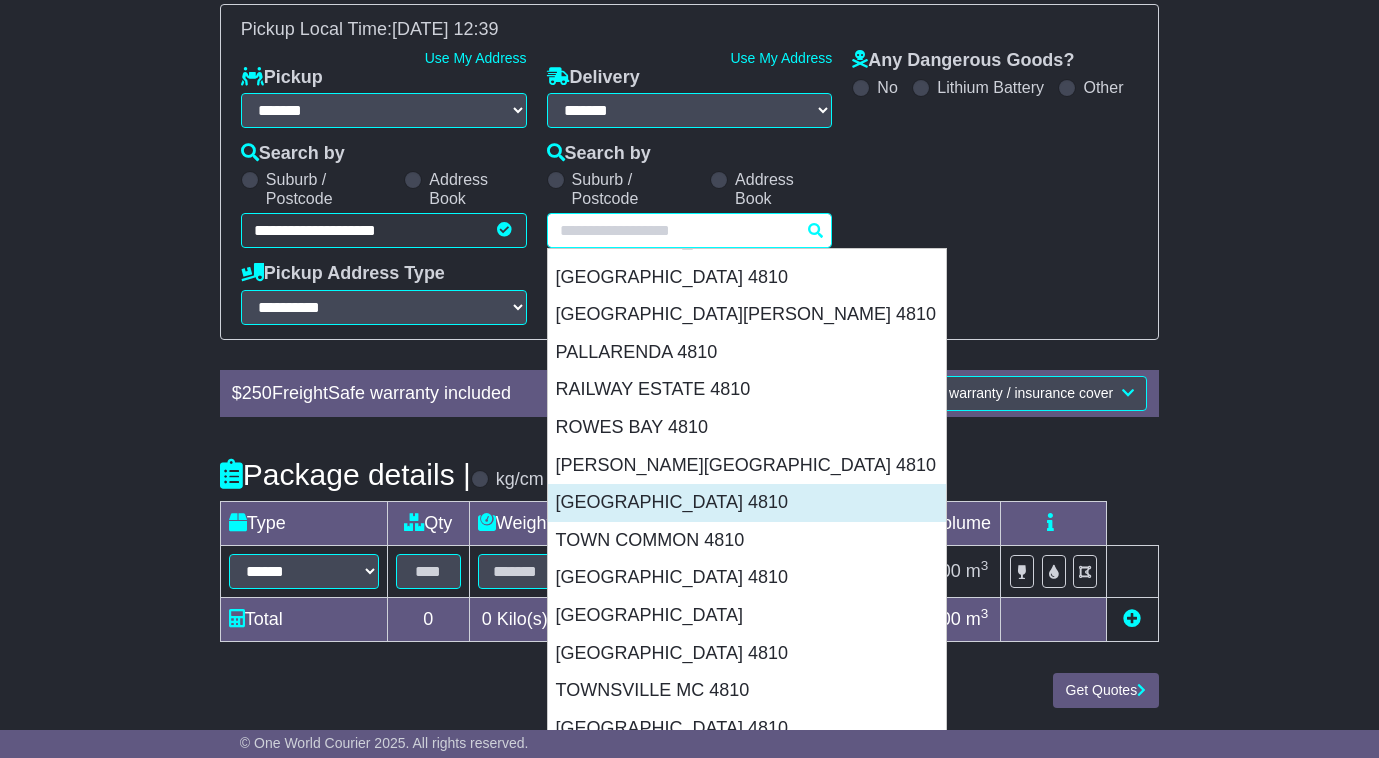type on "**********" 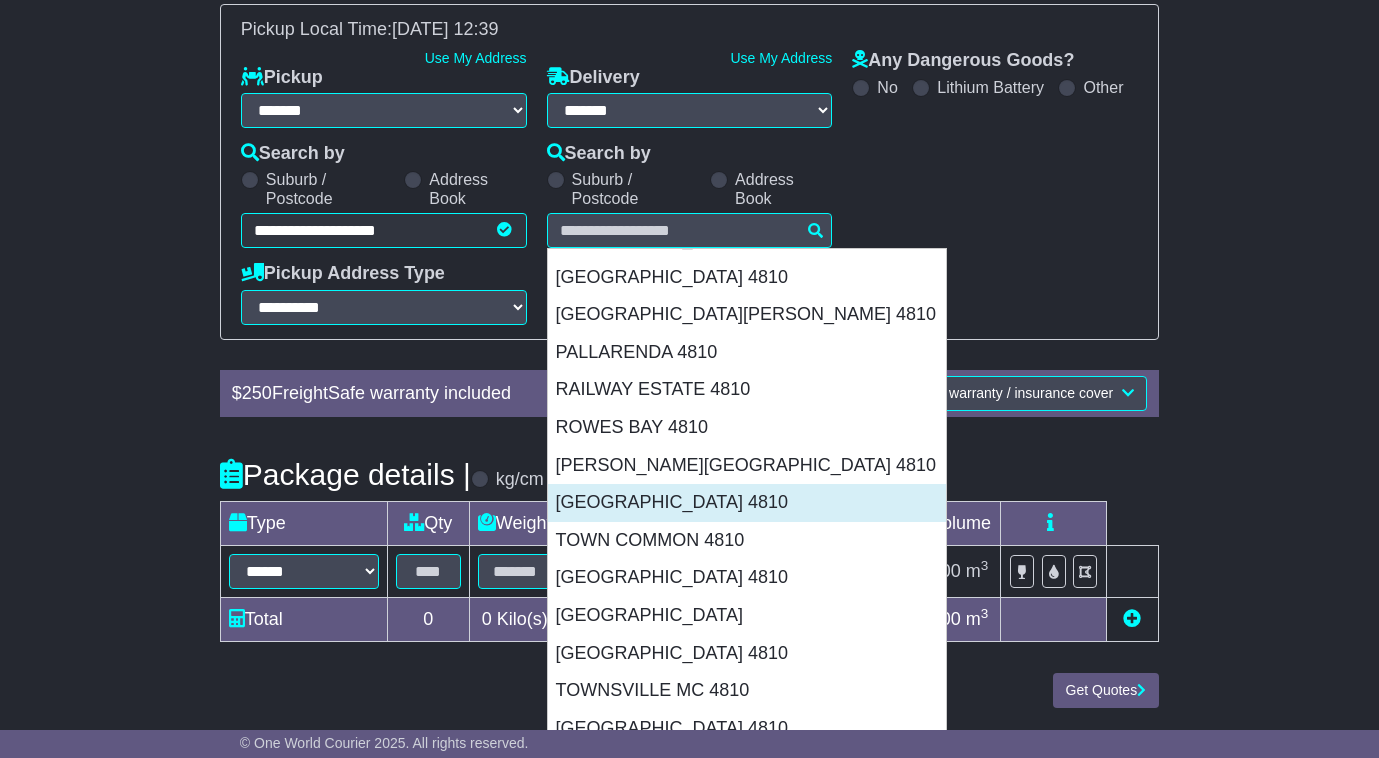 type on "**********" 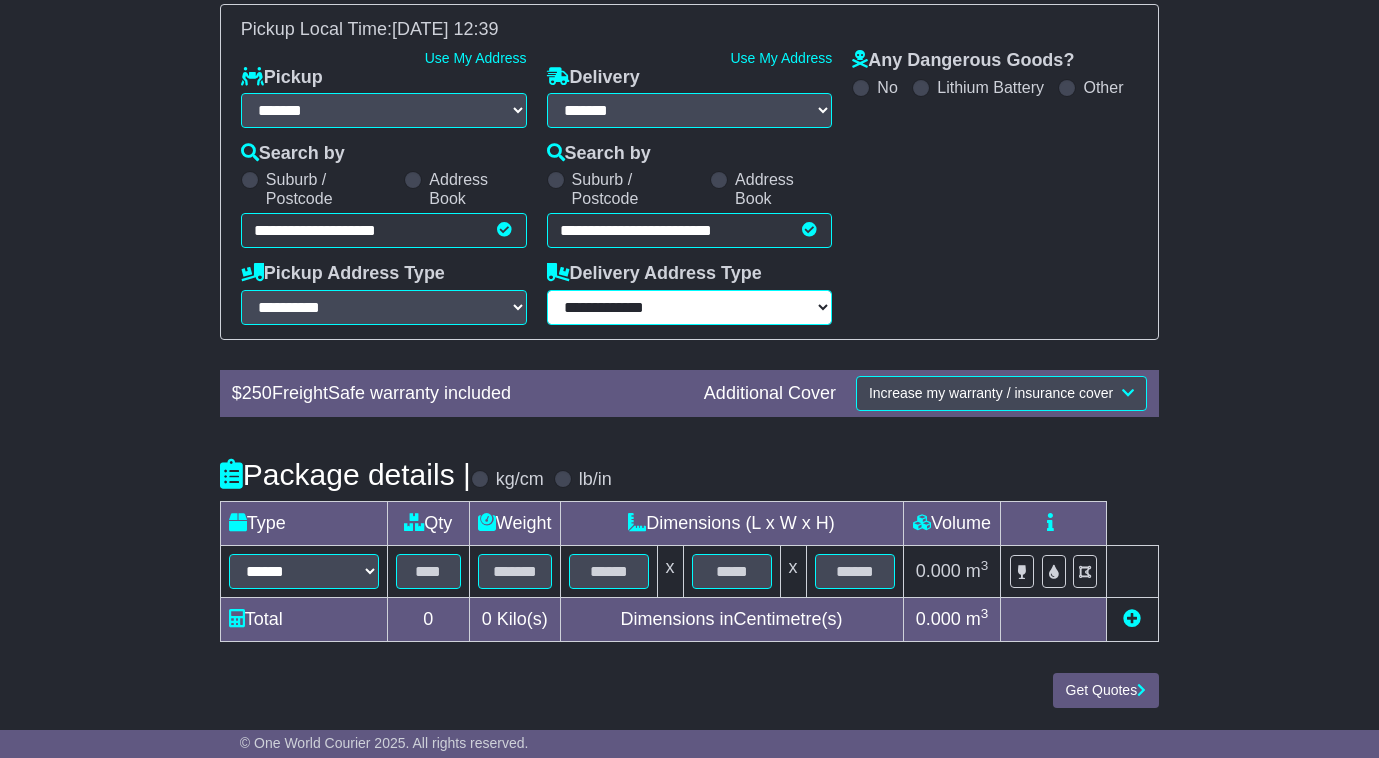 click on "**********" at bounding box center [690, 307] 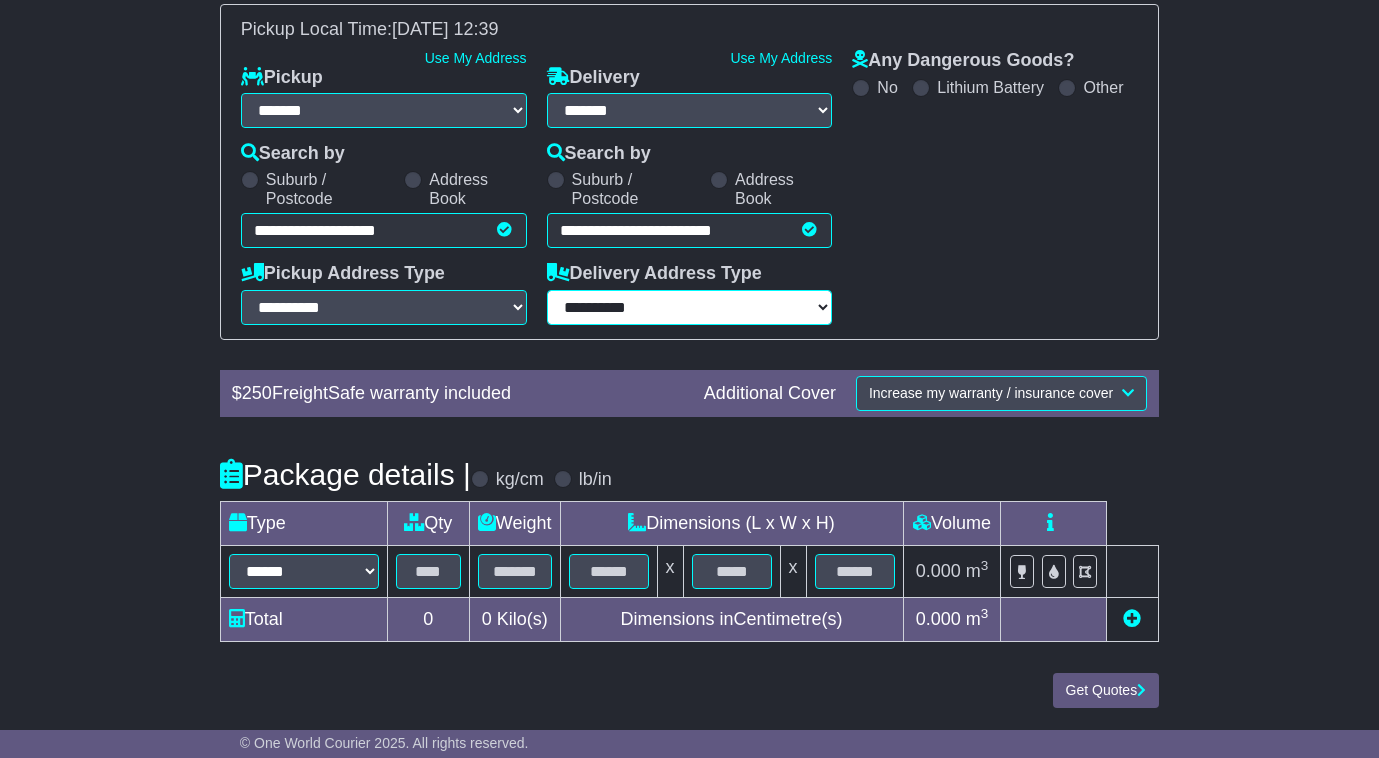 click on "**********" at bounding box center (690, 307) 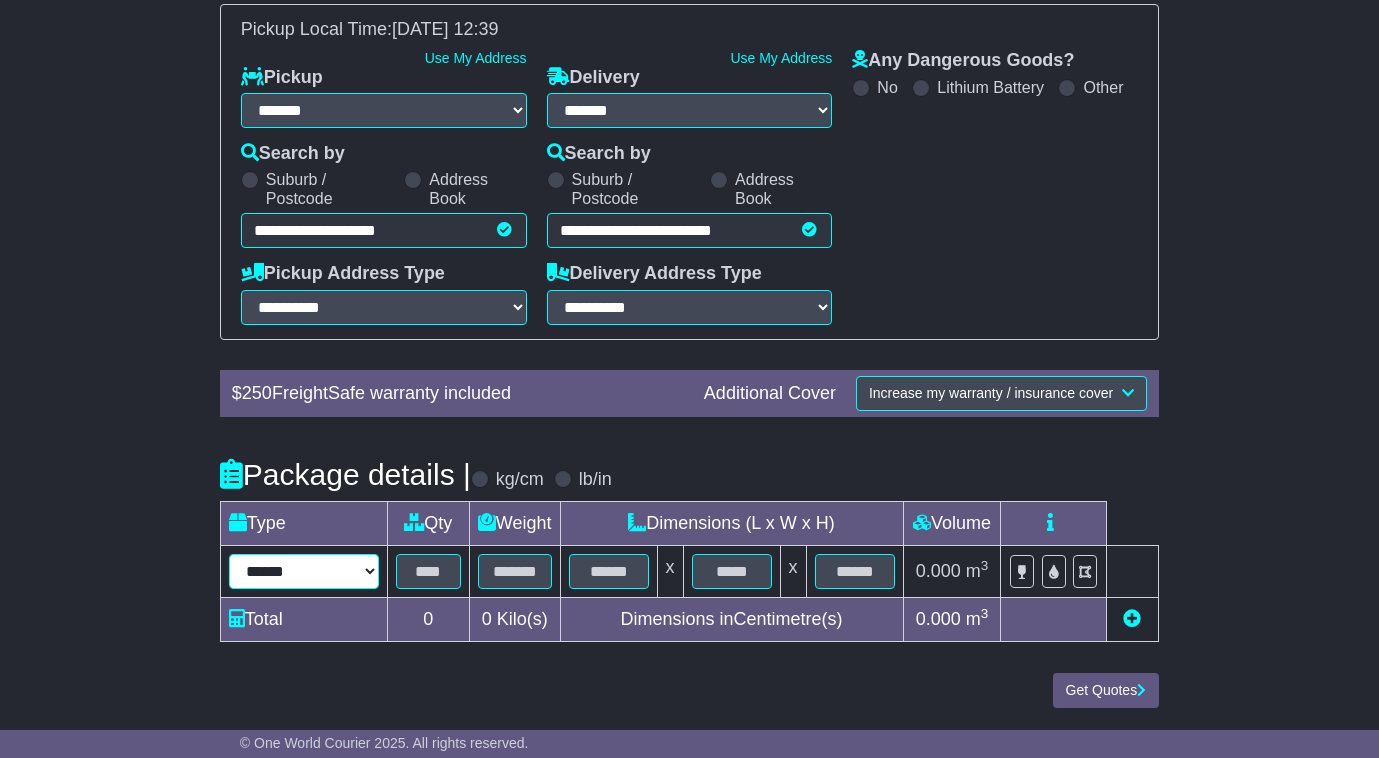 click on "****** ****** *** ******** ***** **** **** ****** *** *******" at bounding box center [304, 571] 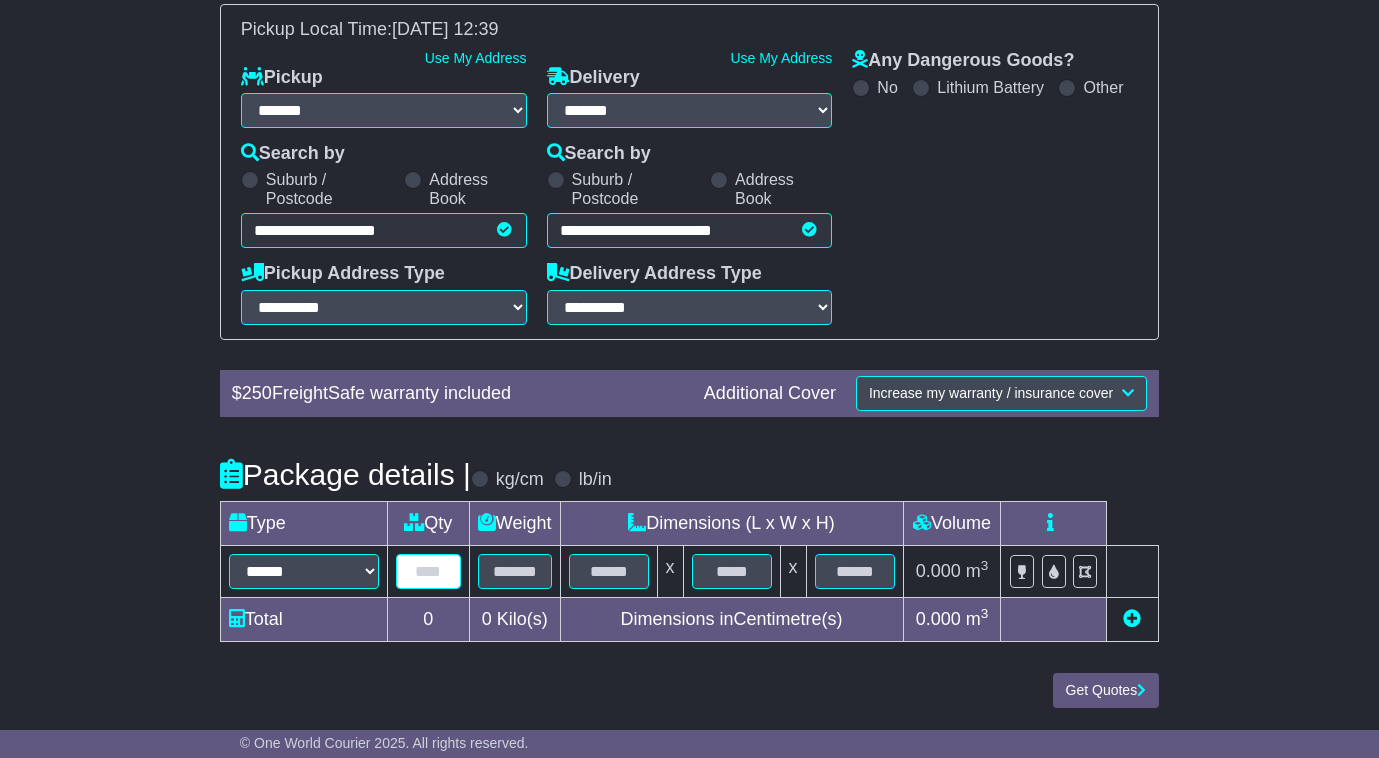 click at bounding box center (428, 571) 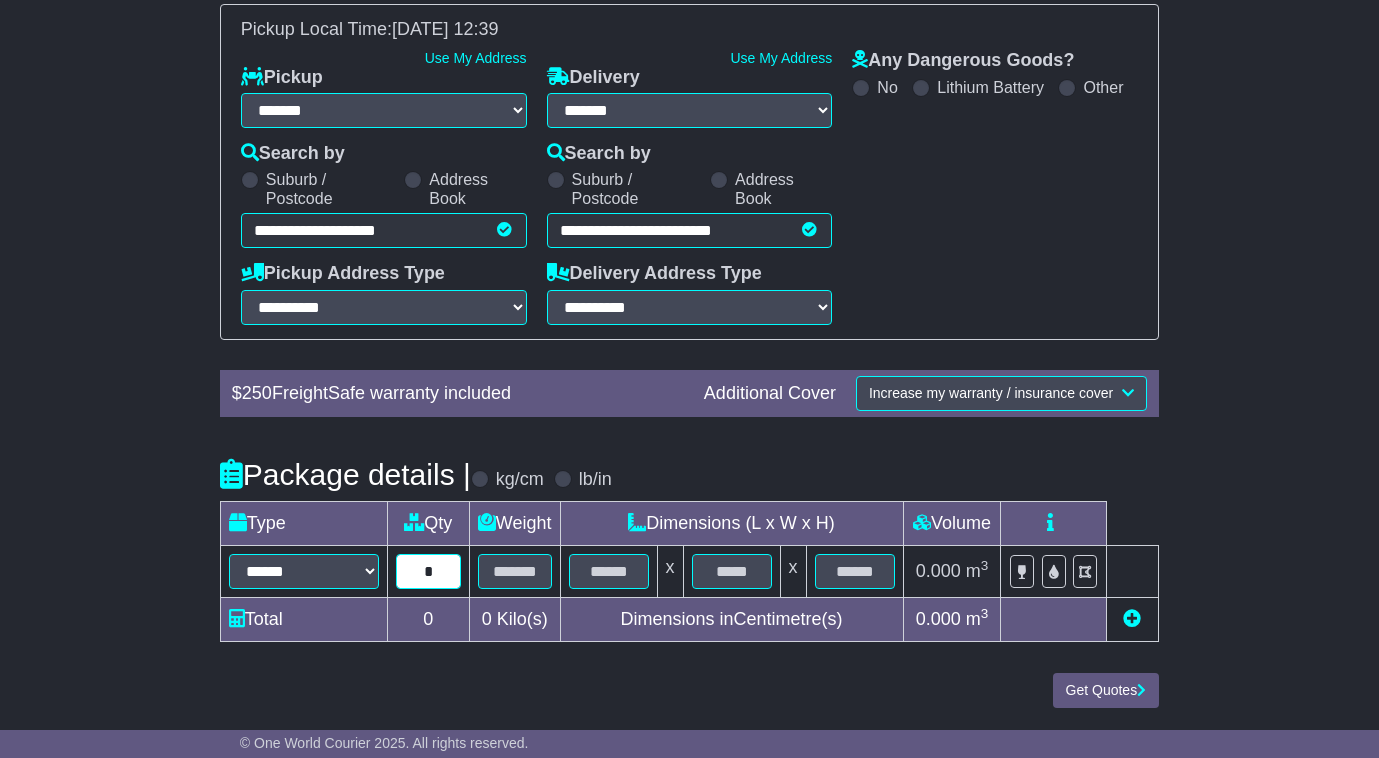 type on "*" 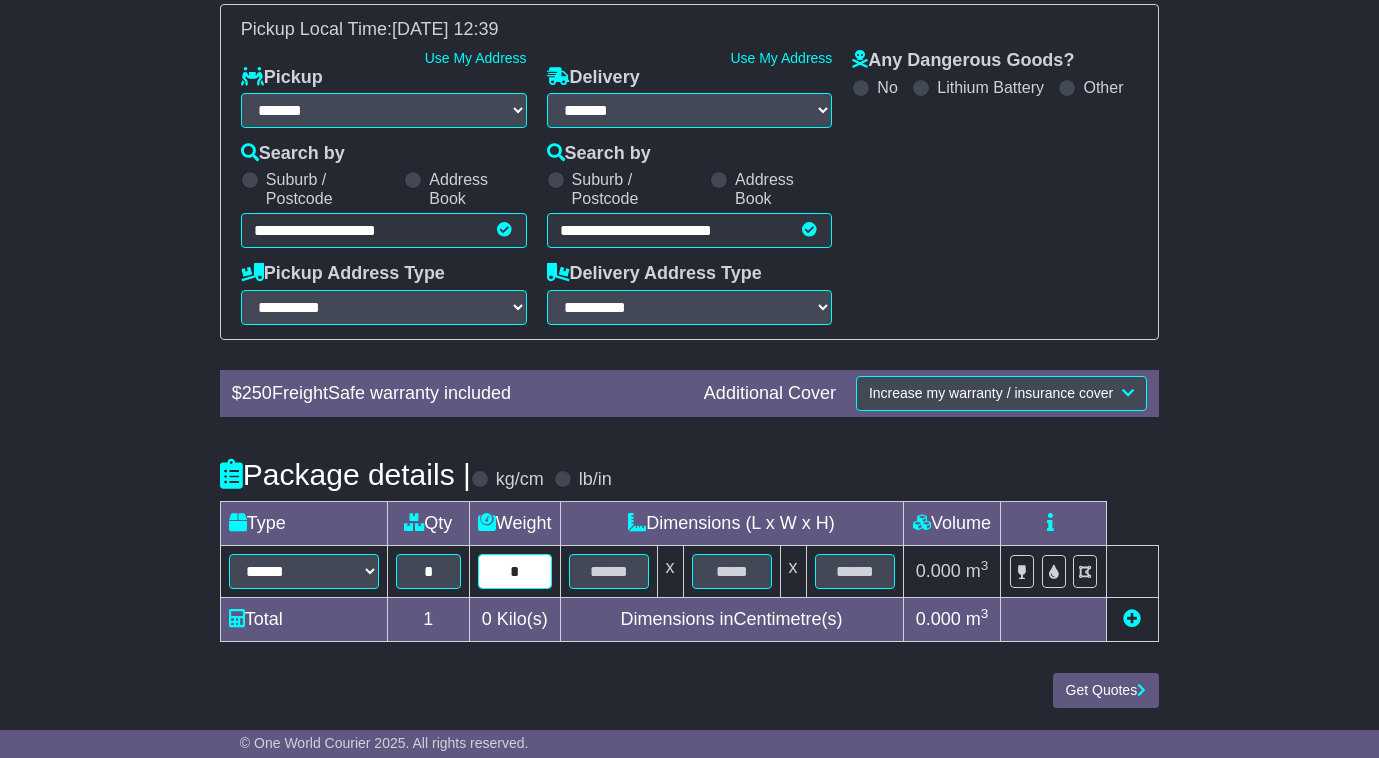 type on "*" 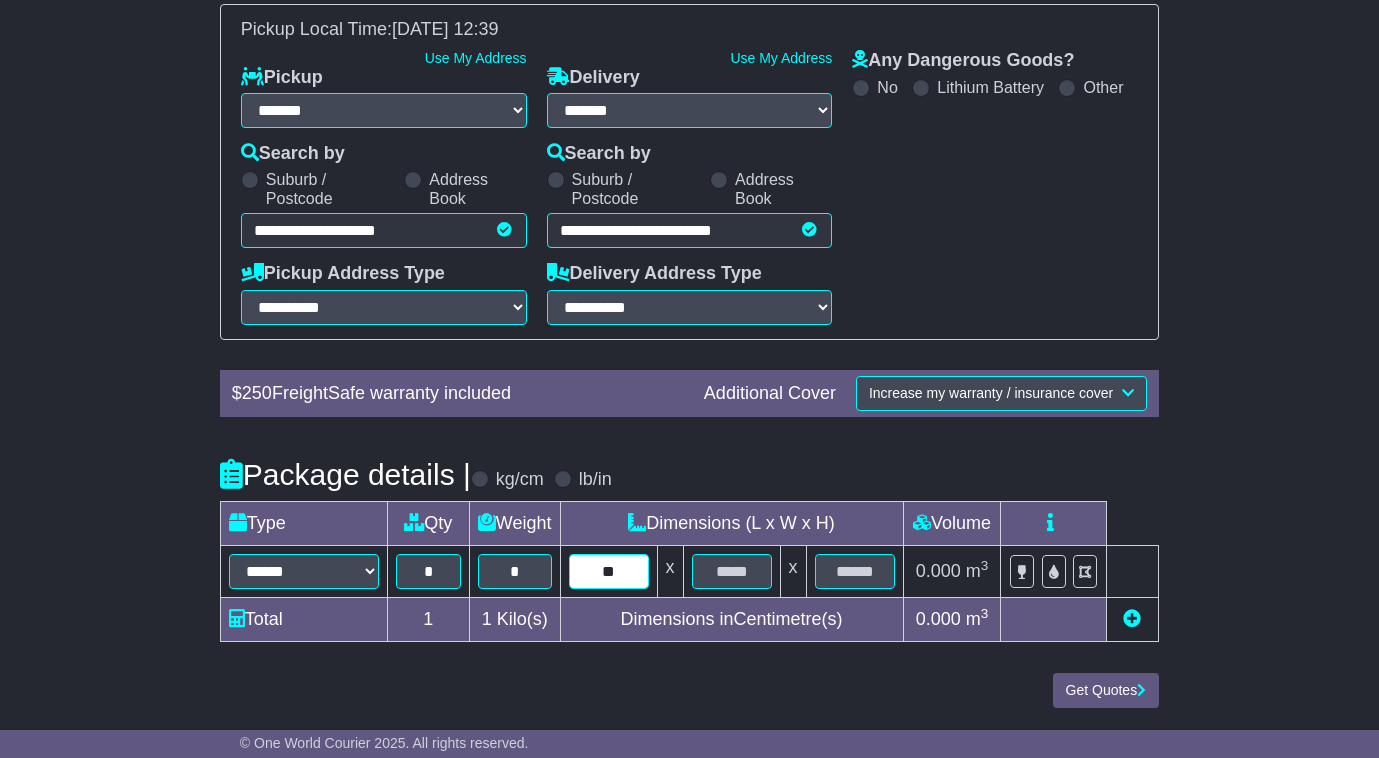 type on "**" 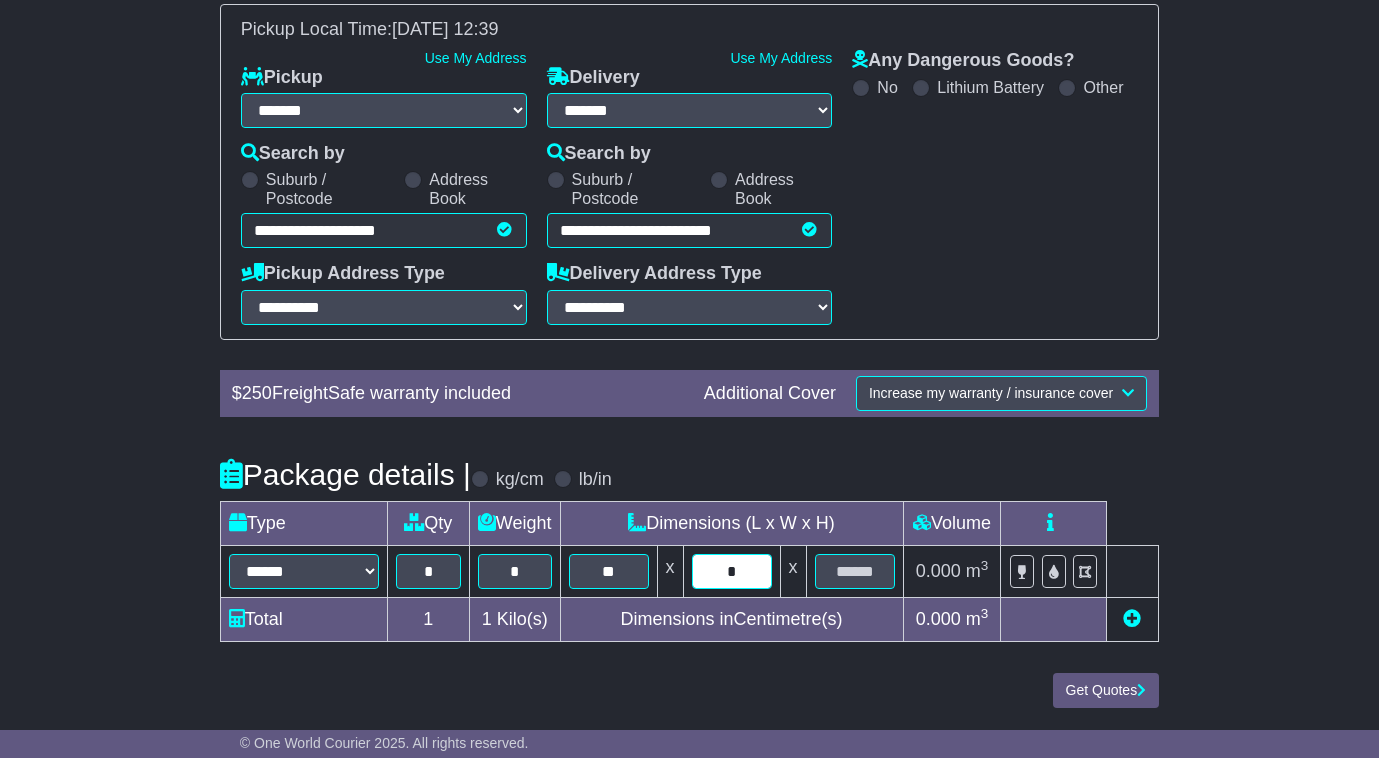 type on "*" 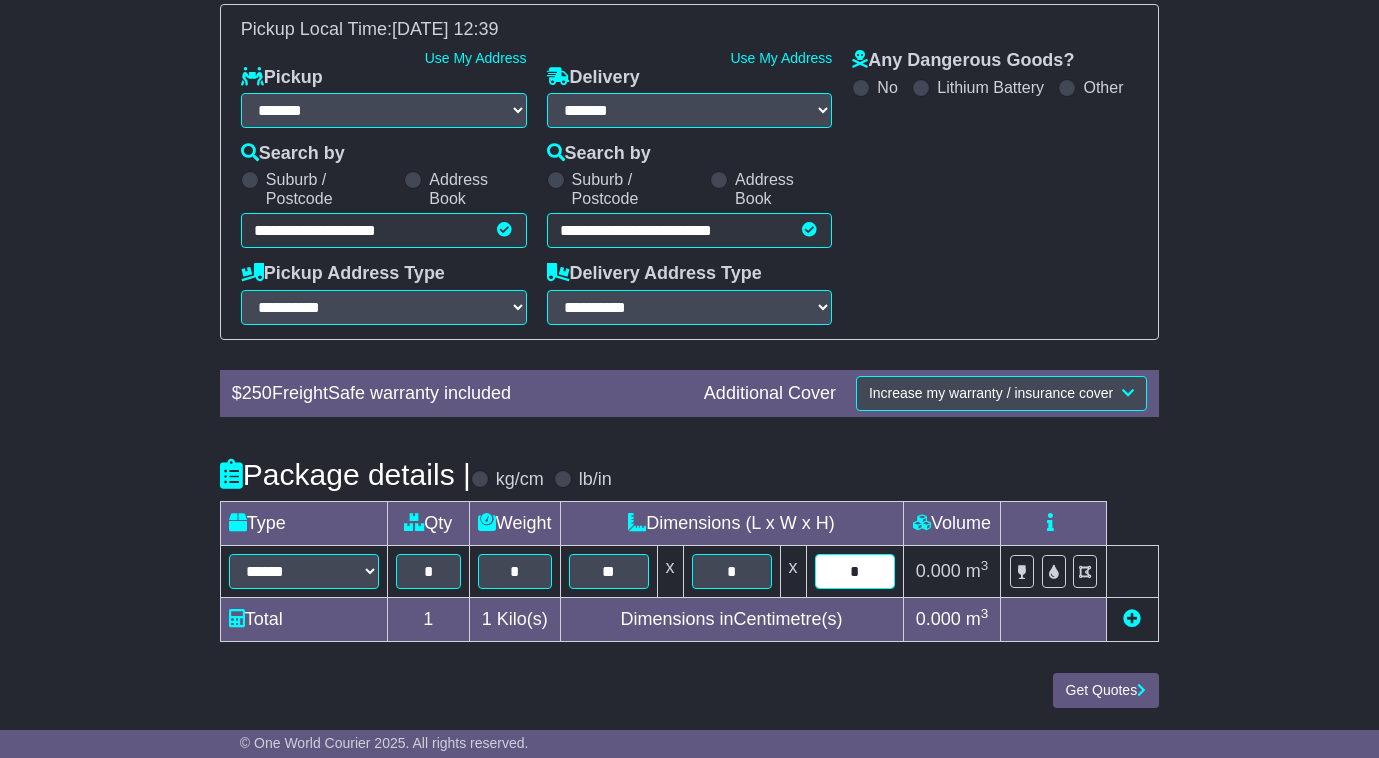type on "*" 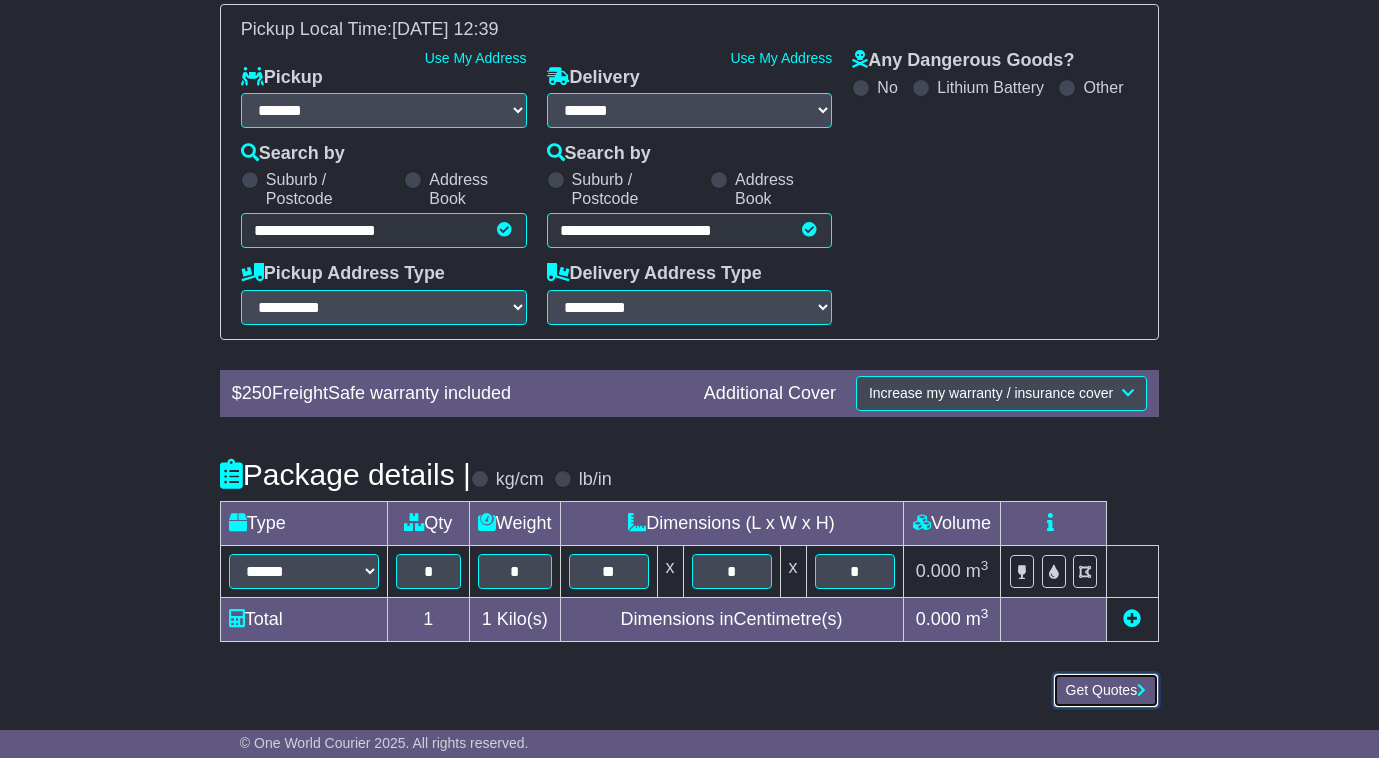 type 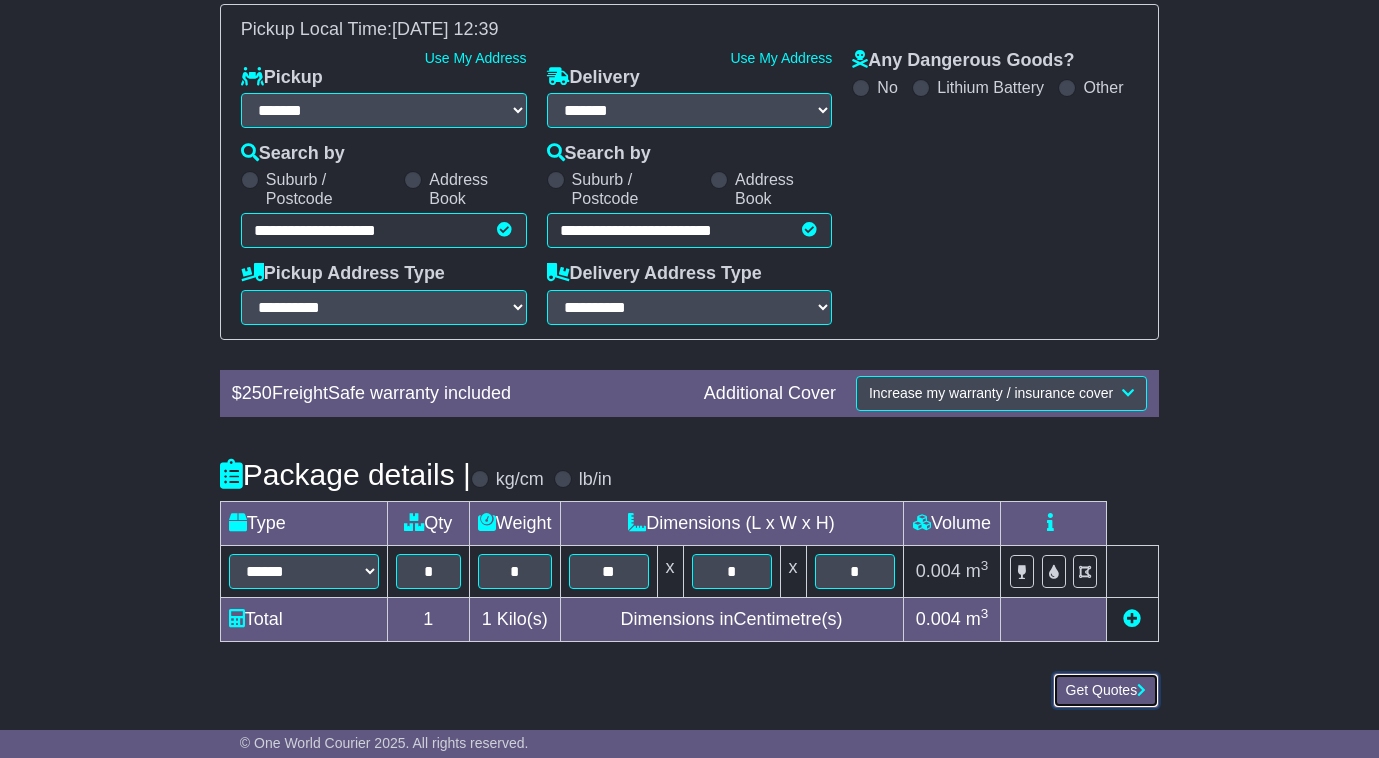 click on "Get Quotes" at bounding box center [1106, 690] 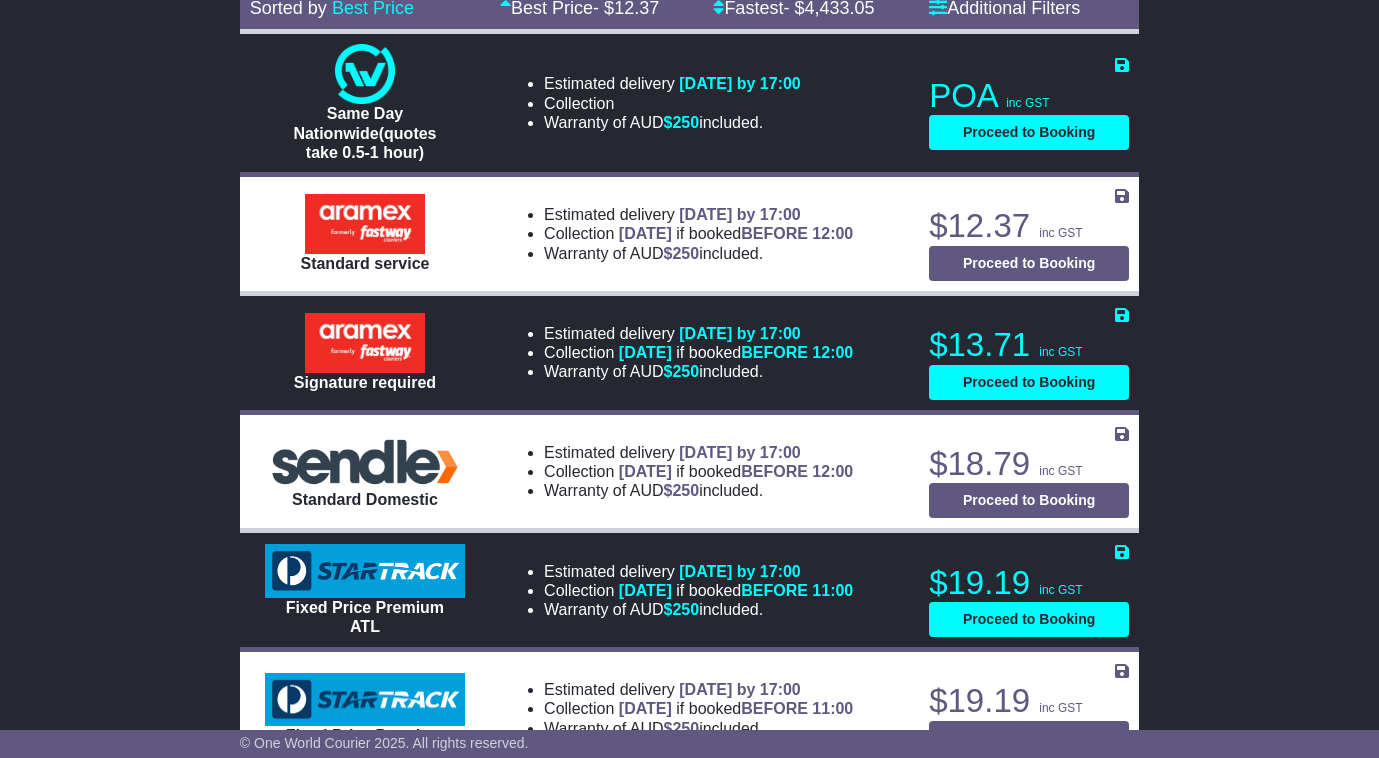 scroll, scrollTop: 1000, scrollLeft: 0, axis: vertical 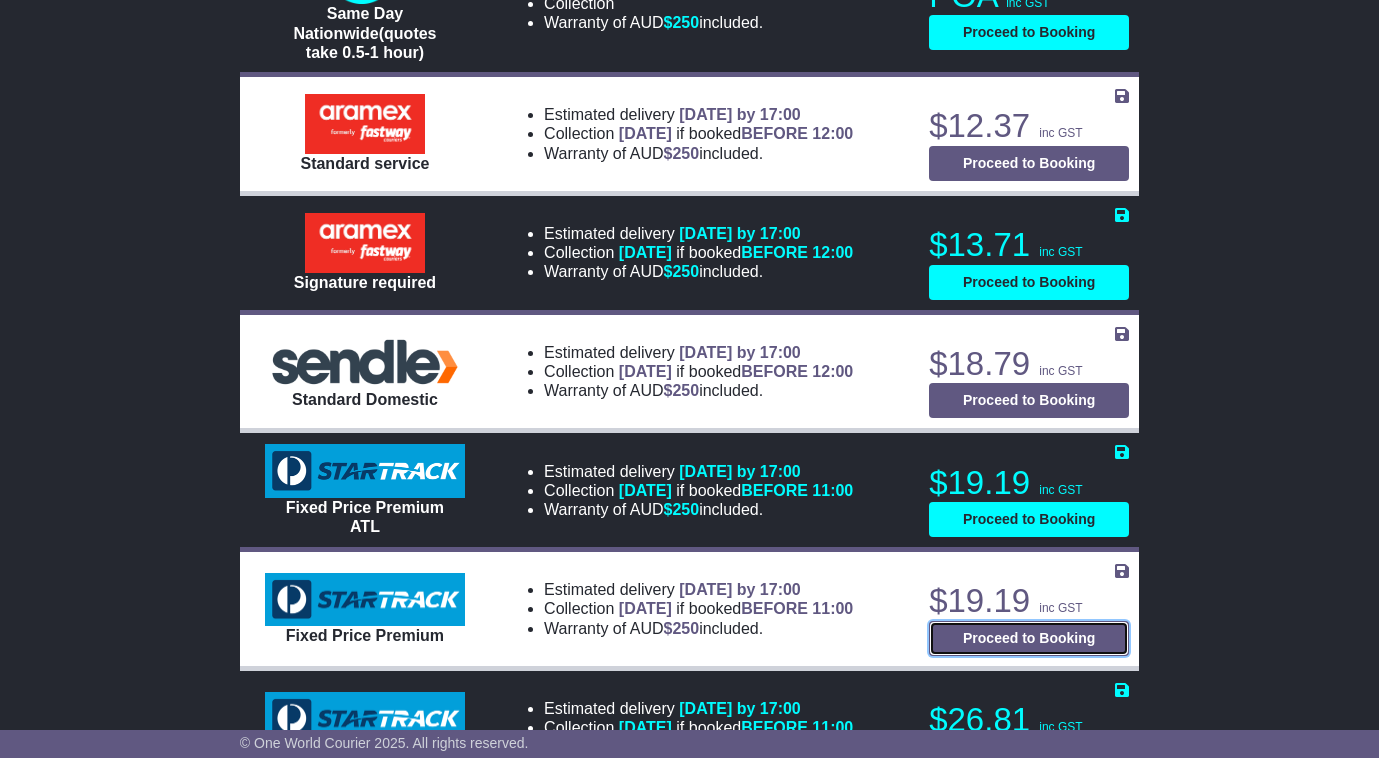 click on "Proceed to Booking" at bounding box center [1029, 638] 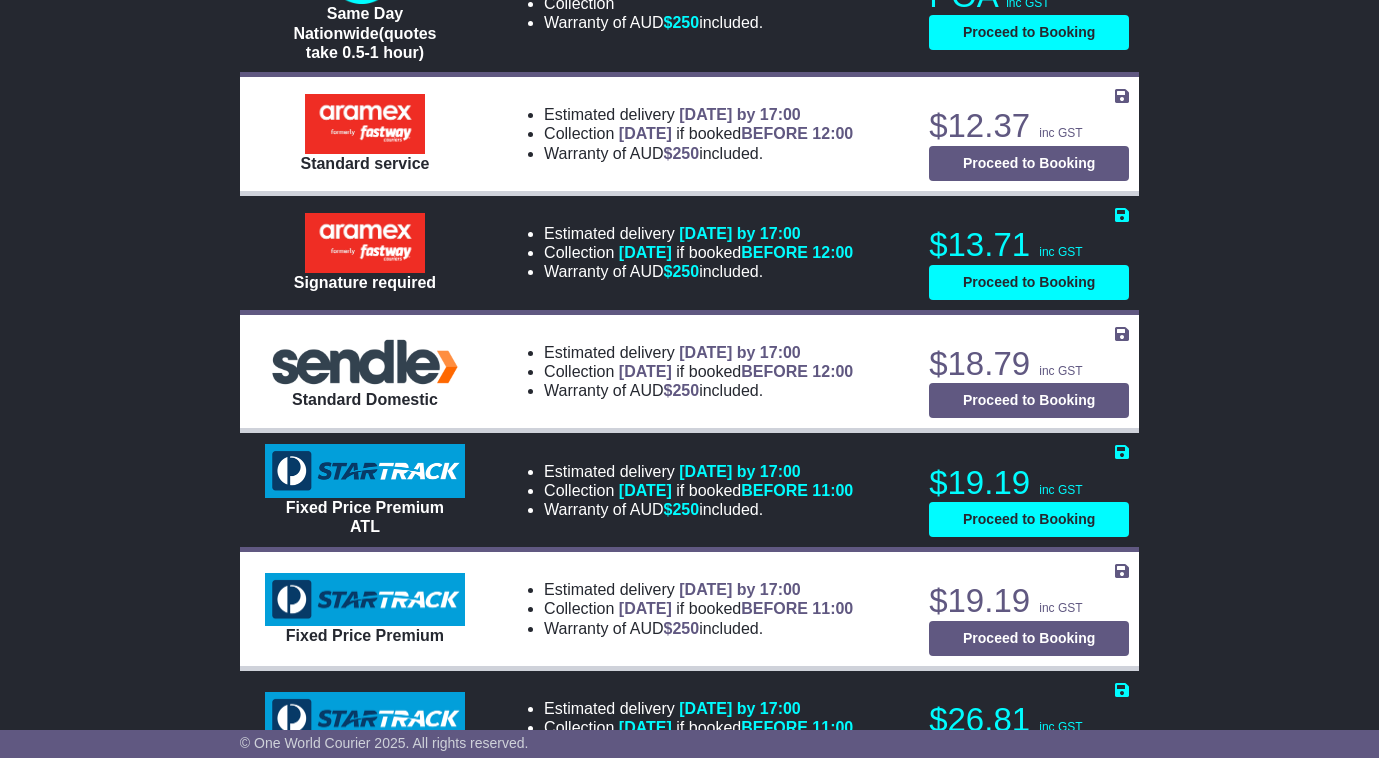 select on "****" 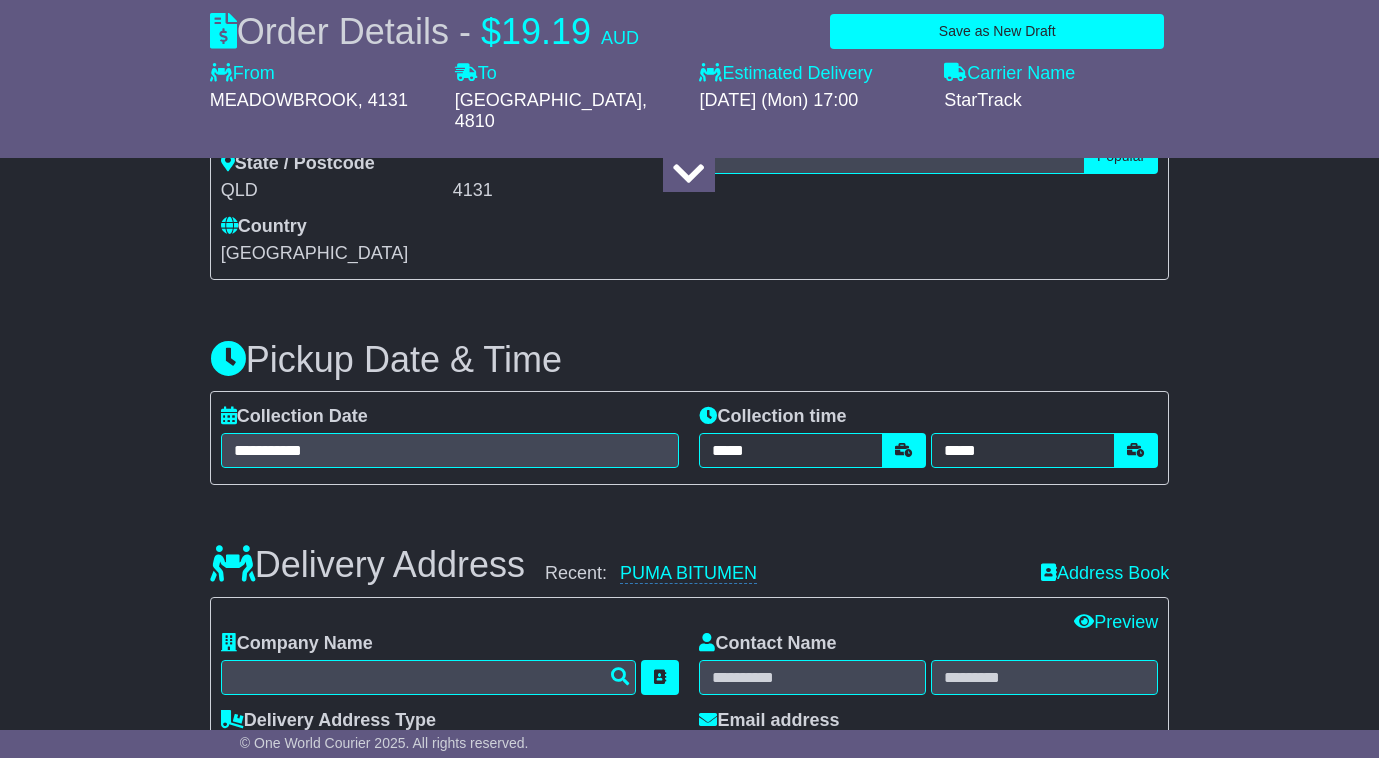 select 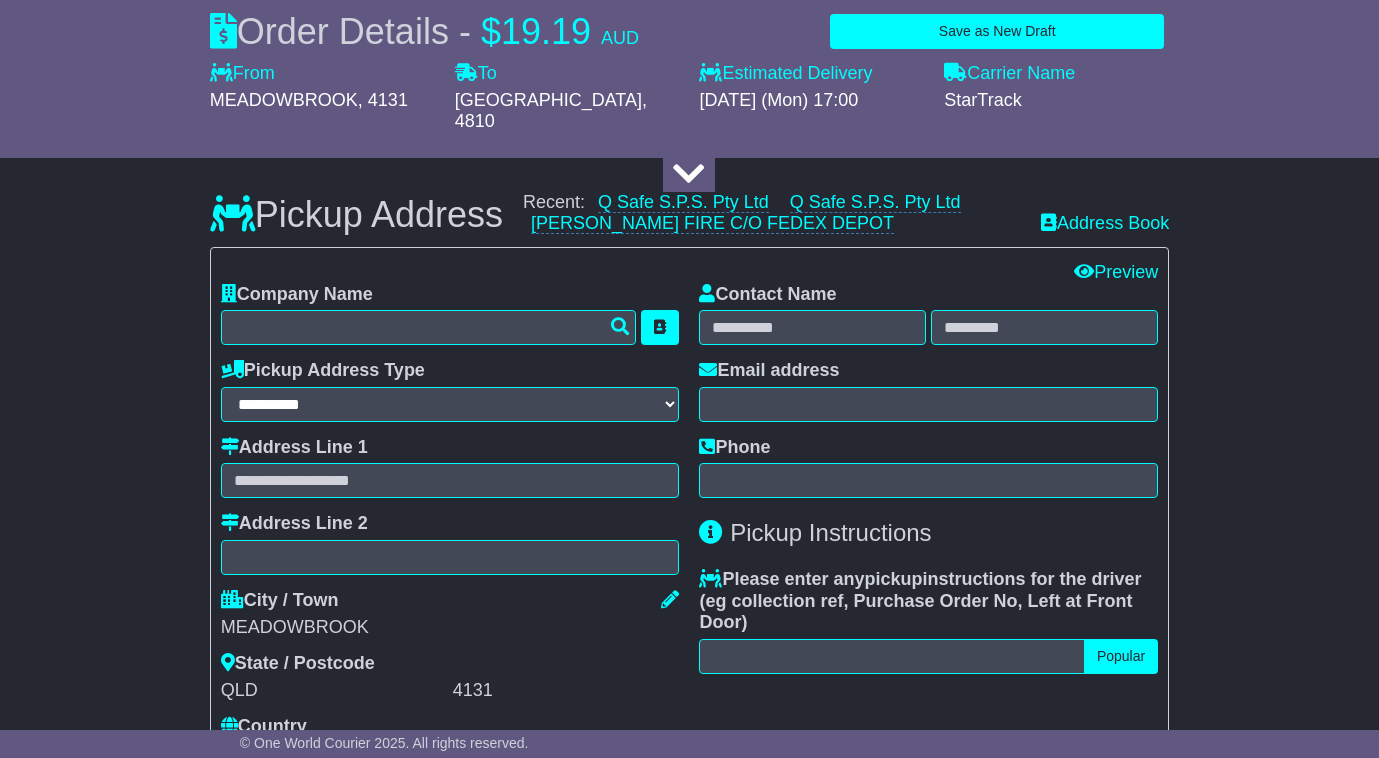 scroll, scrollTop: 0, scrollLeft: 0, axis: both 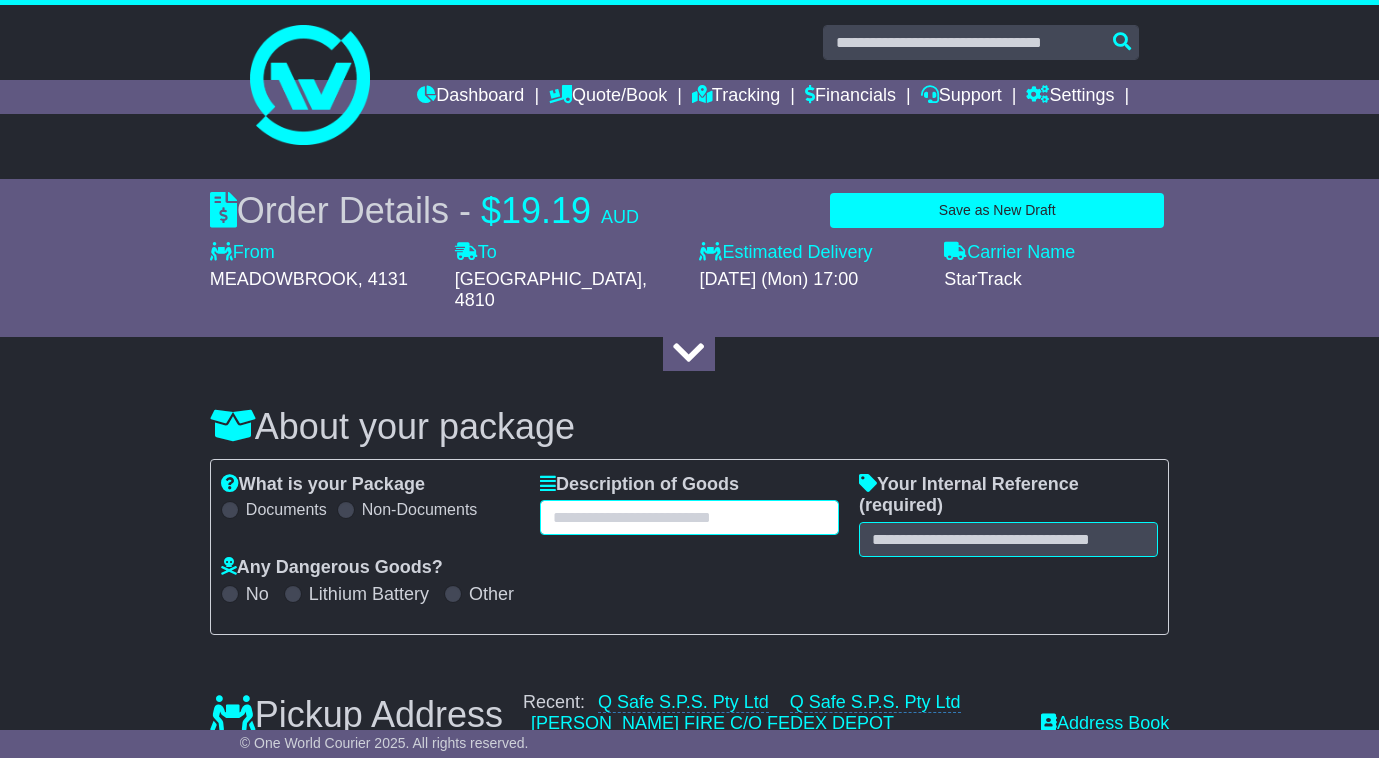 click at bounding box center (689, 517) 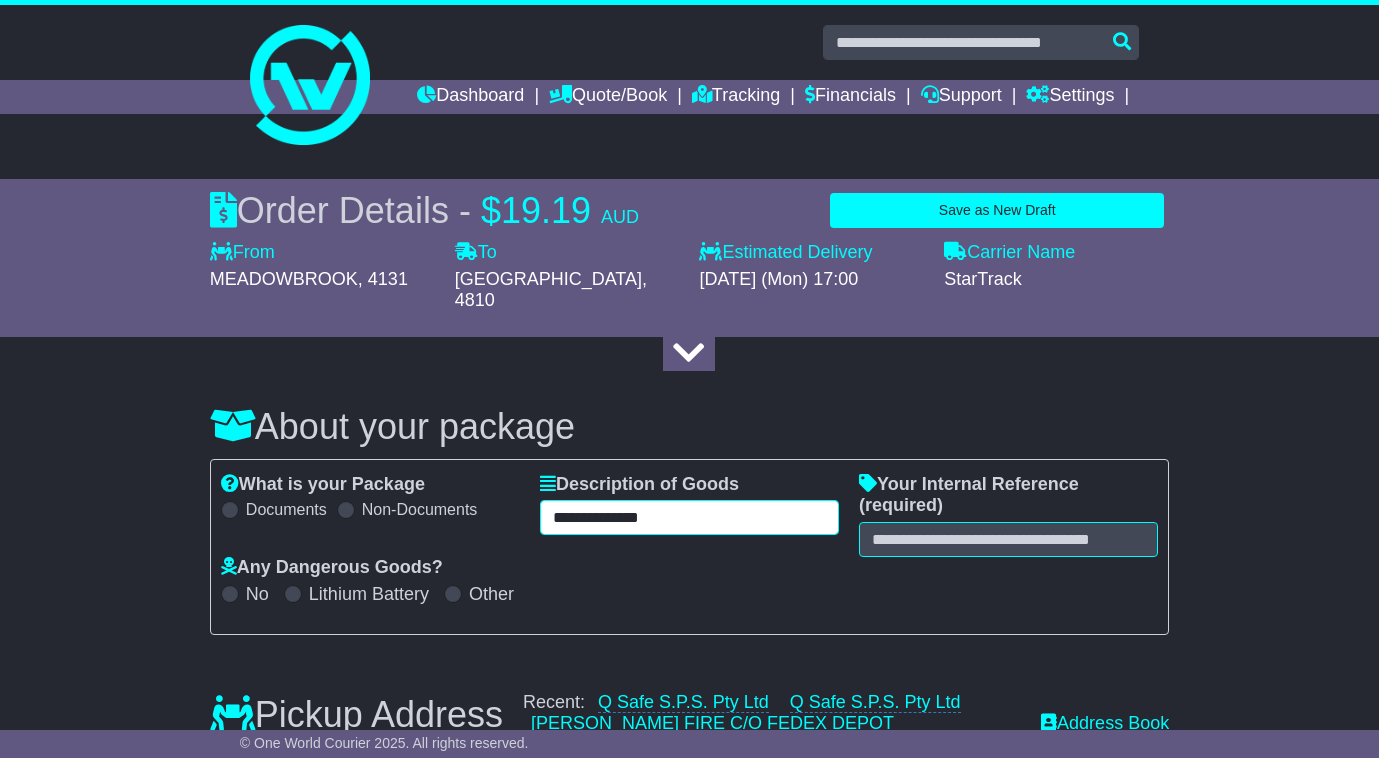 type on "**********" 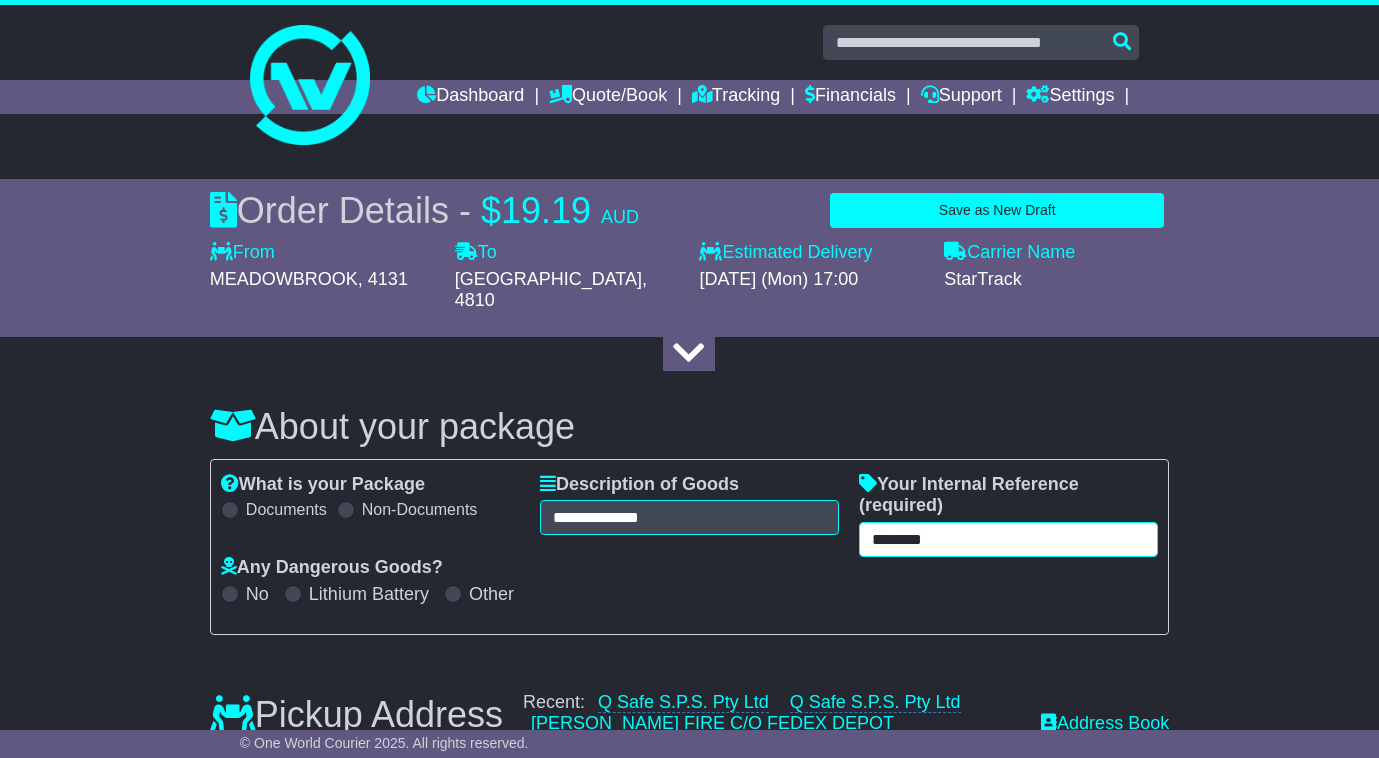 type on "********" 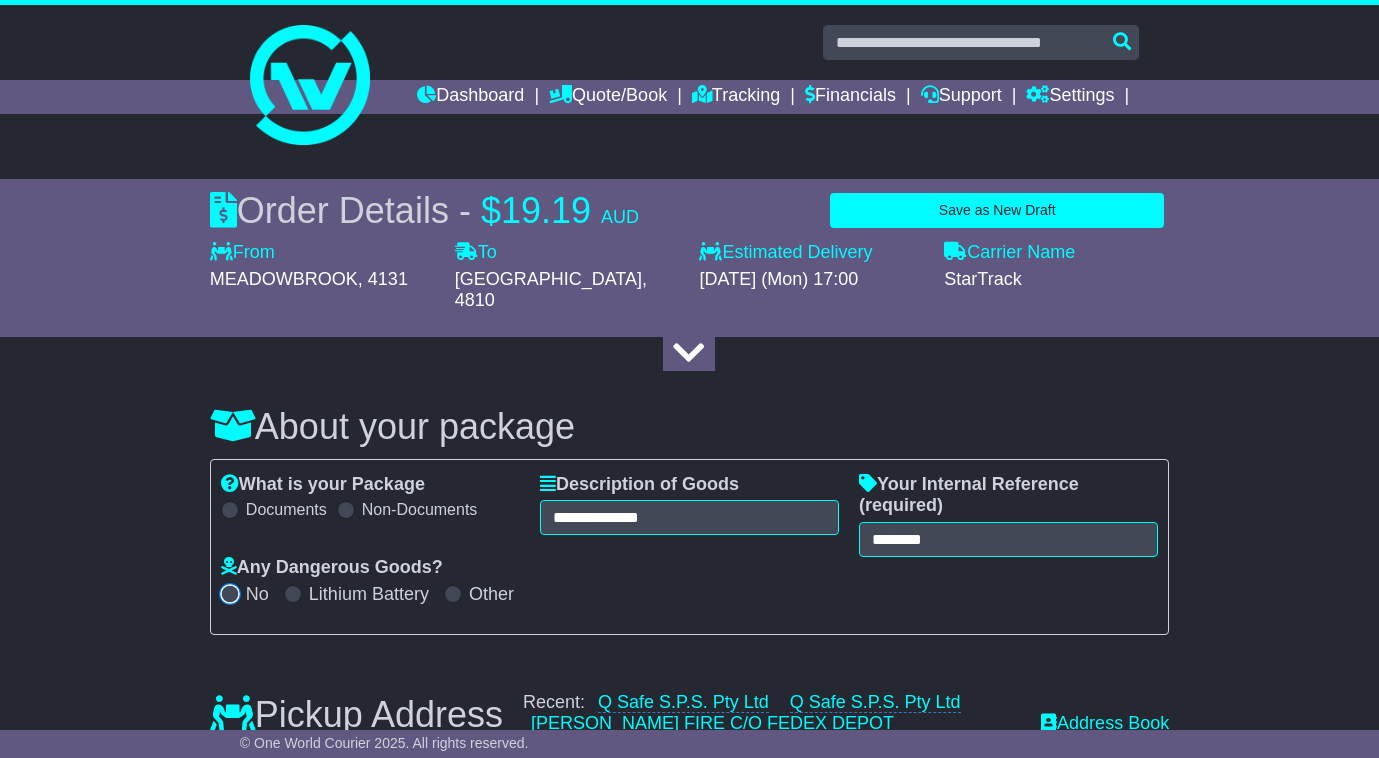 scroll, scrollTop: 300, scrollLeft: 0, axis: vertical 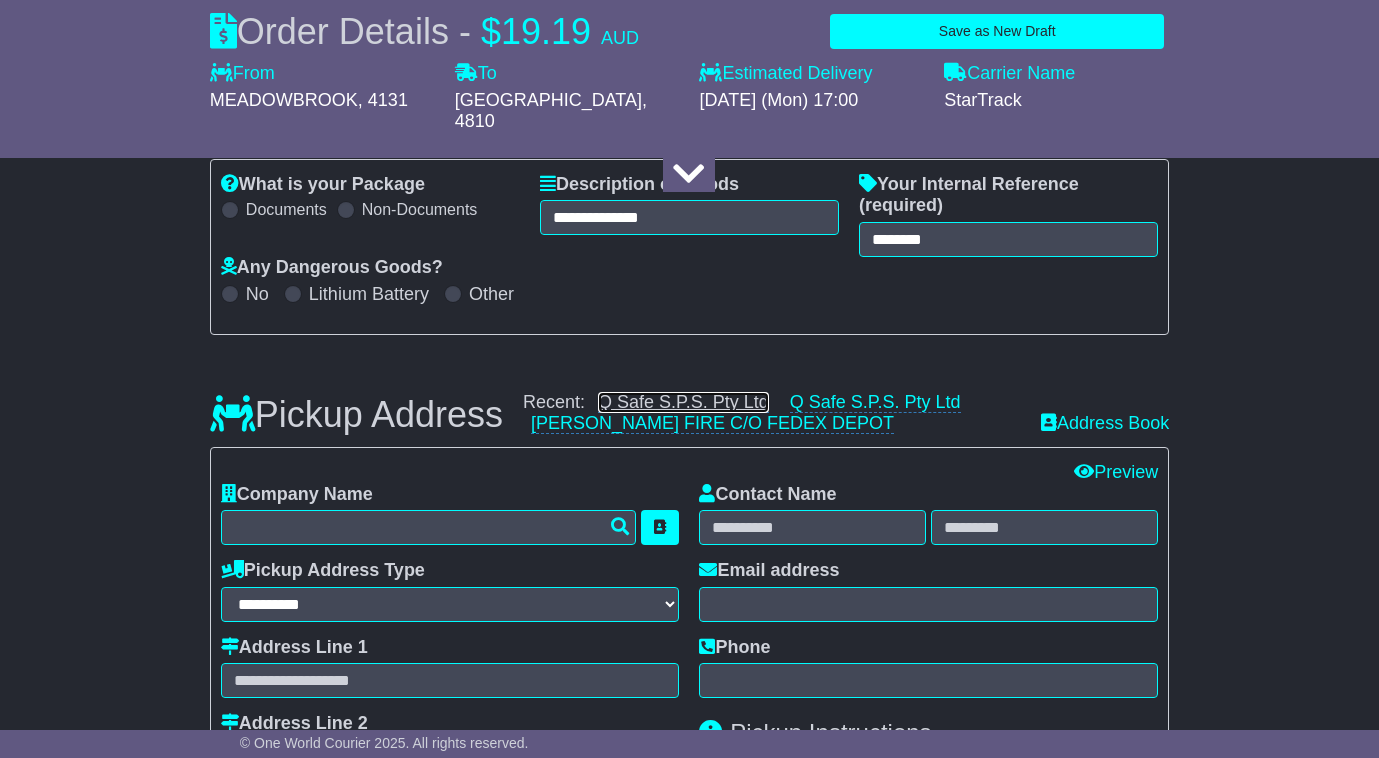 click on "Q Safe S.P.S. Pty Ltd" at bounding box center [683, 402] 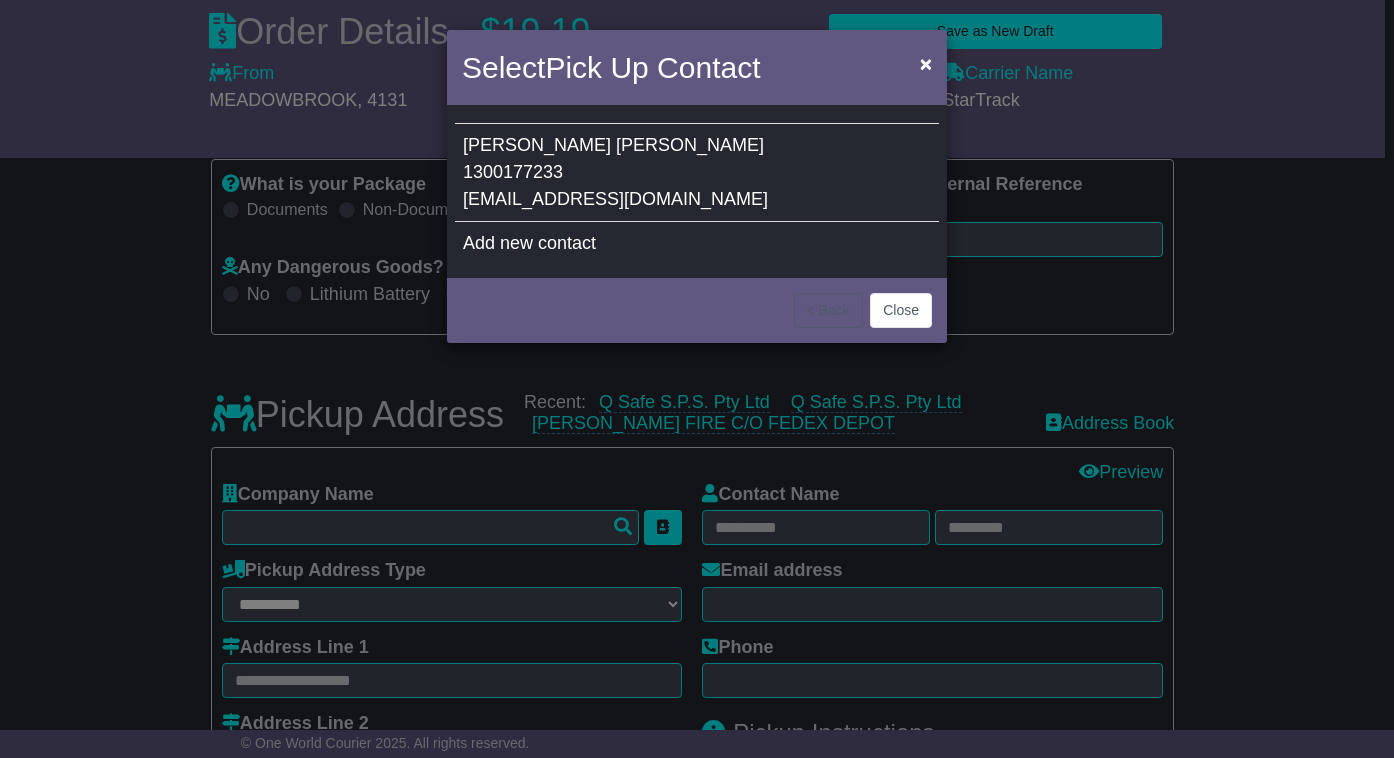 click on "[EMAIL_ADDRESS][DOMAIN_NAME]" at bounding box center (615, 199) 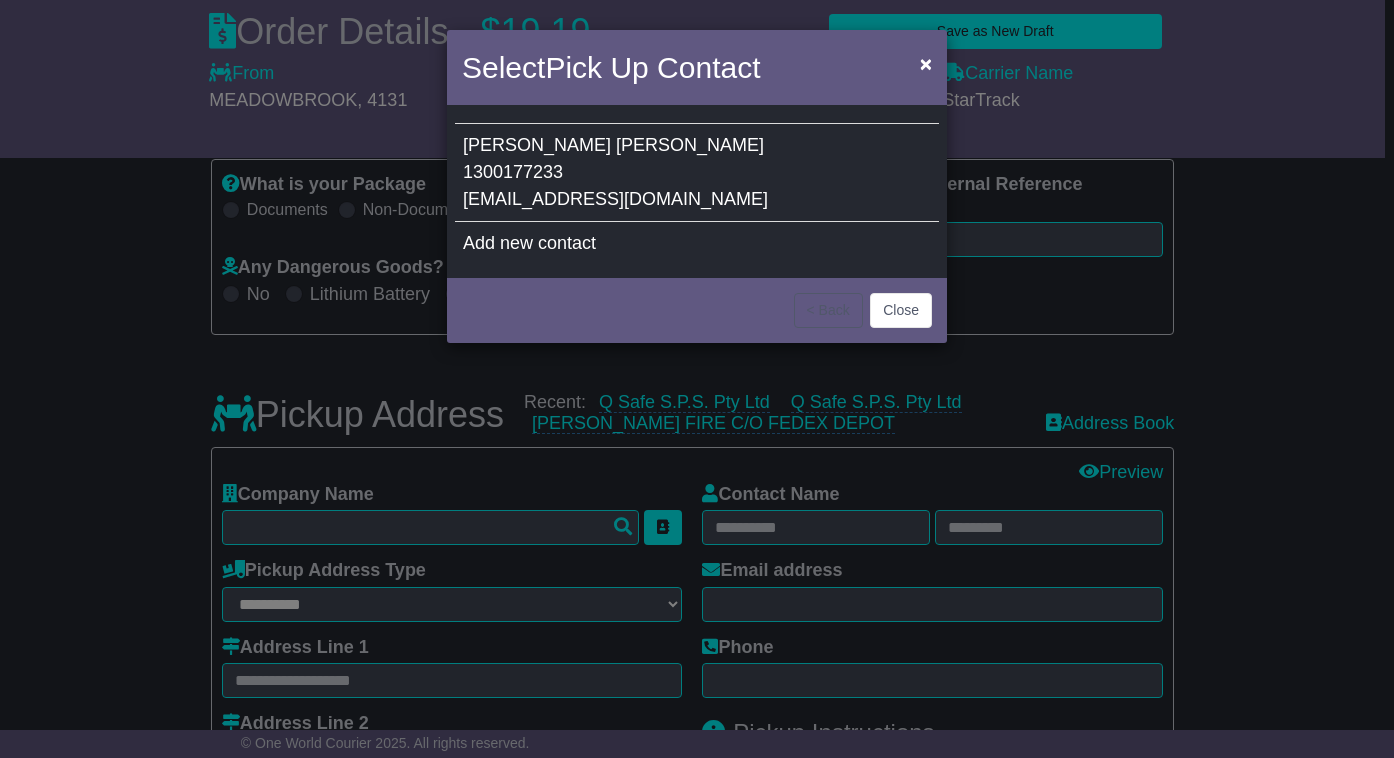 type on "**********" 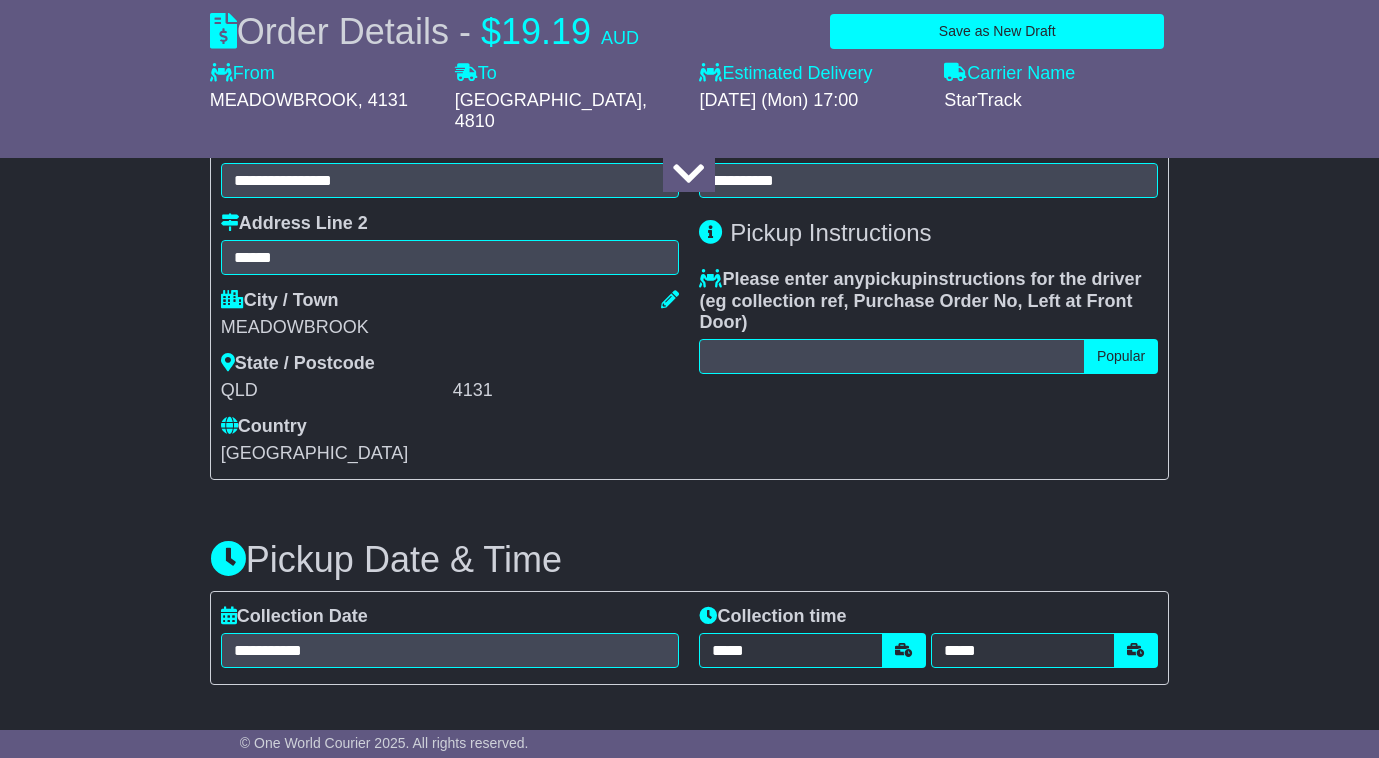 scroll, scrollTop: 1100, scrollLeft: 0, axis: vertical 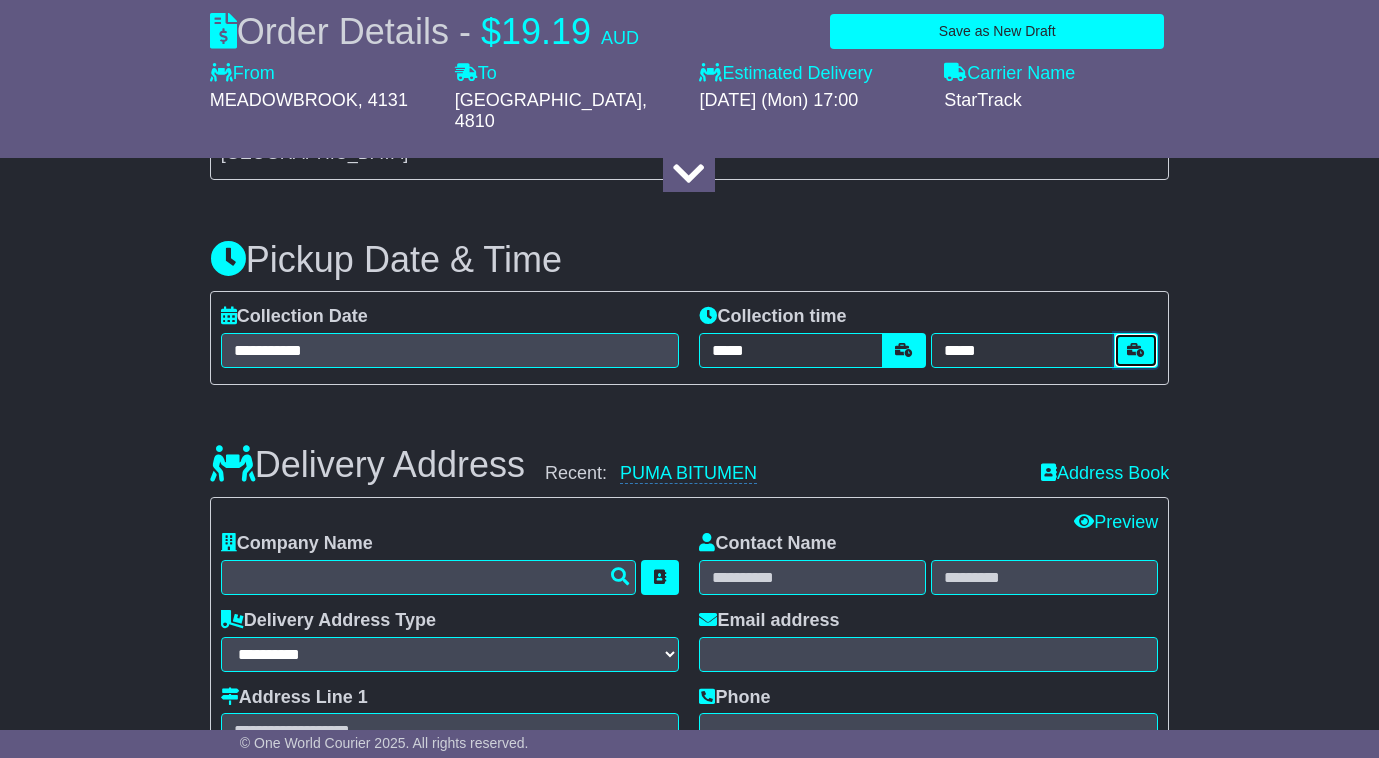 click at bounding box center (1136, 350) 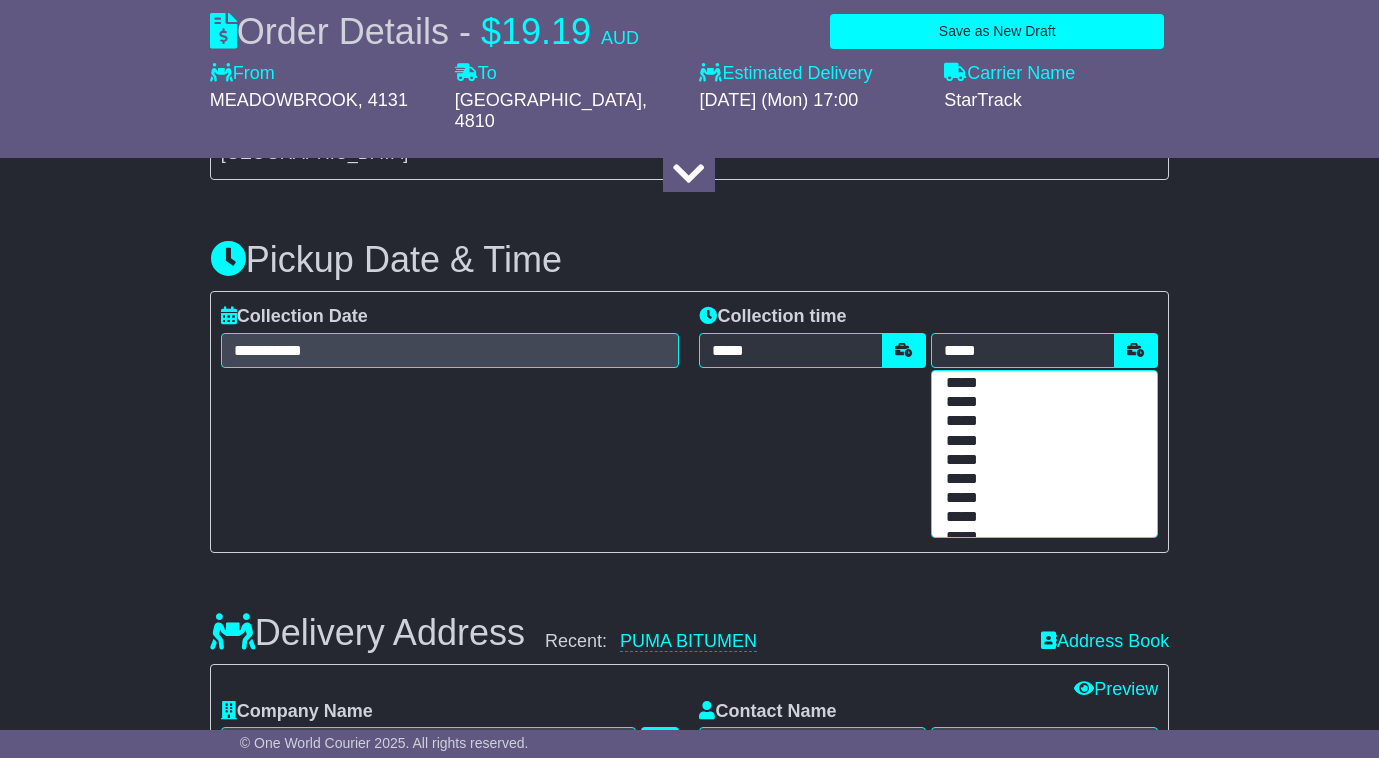 scroll, scrollTop: 436, scrollLeft: 0, axis: vertical 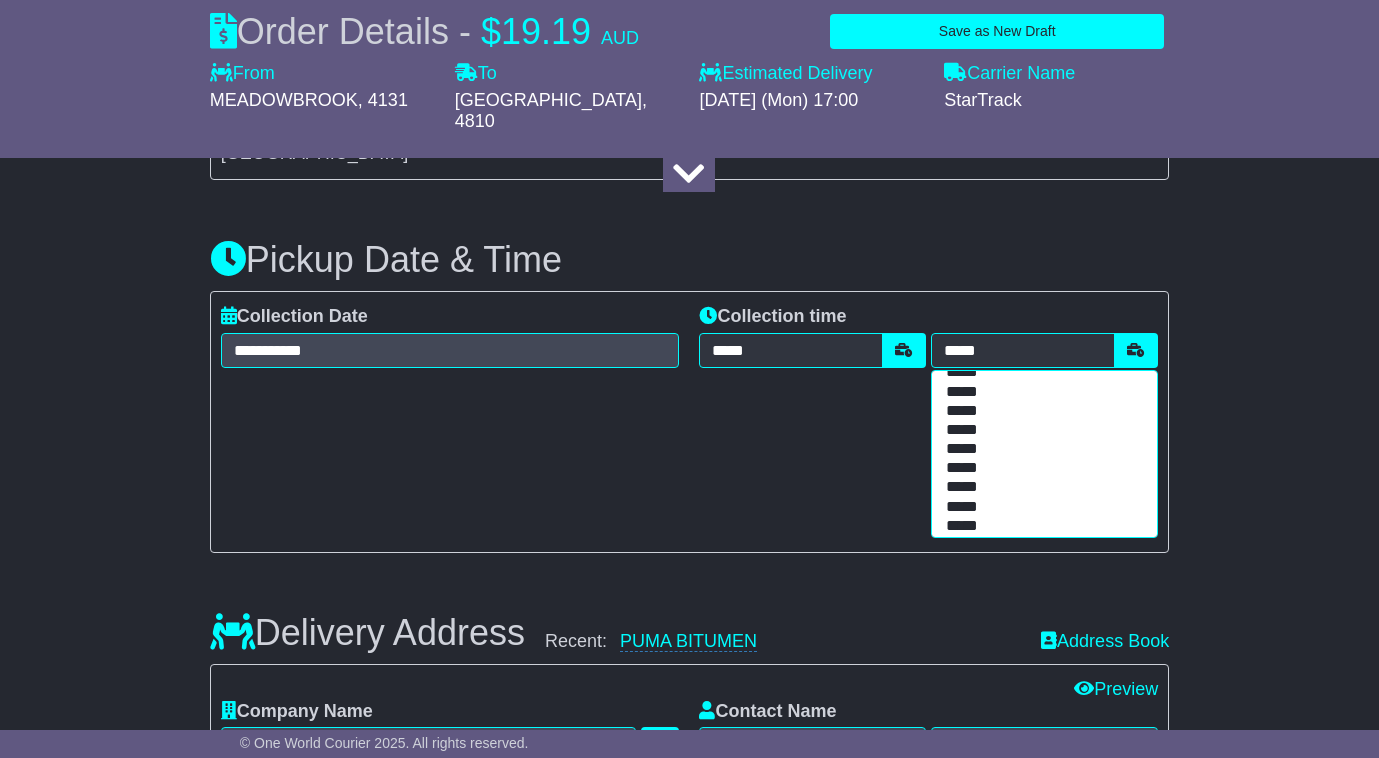 click on "*****" at bounding box center [1040, 526] 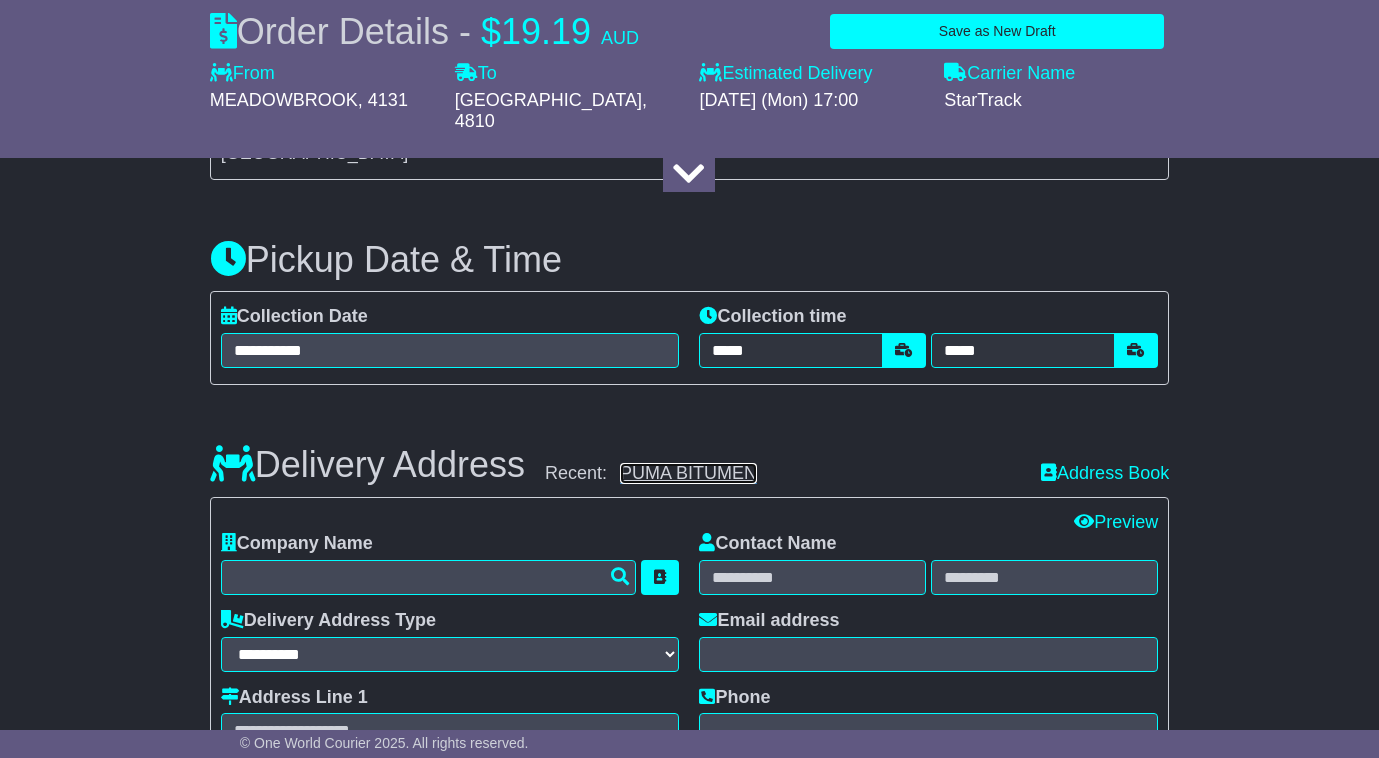 click on "PUMA BITUMEN" at bounding box center [688, 473] 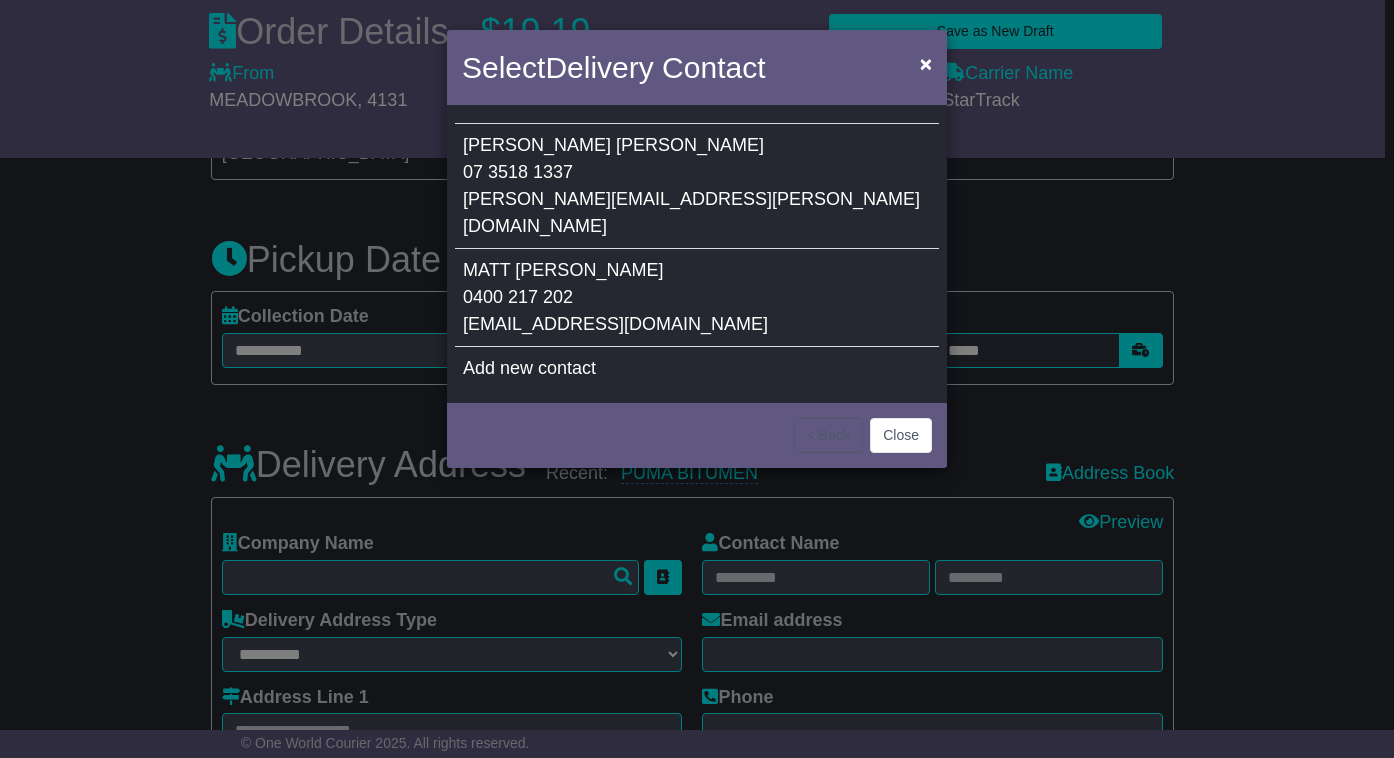 click on "Add new contact" at bounding box center (529, 368) 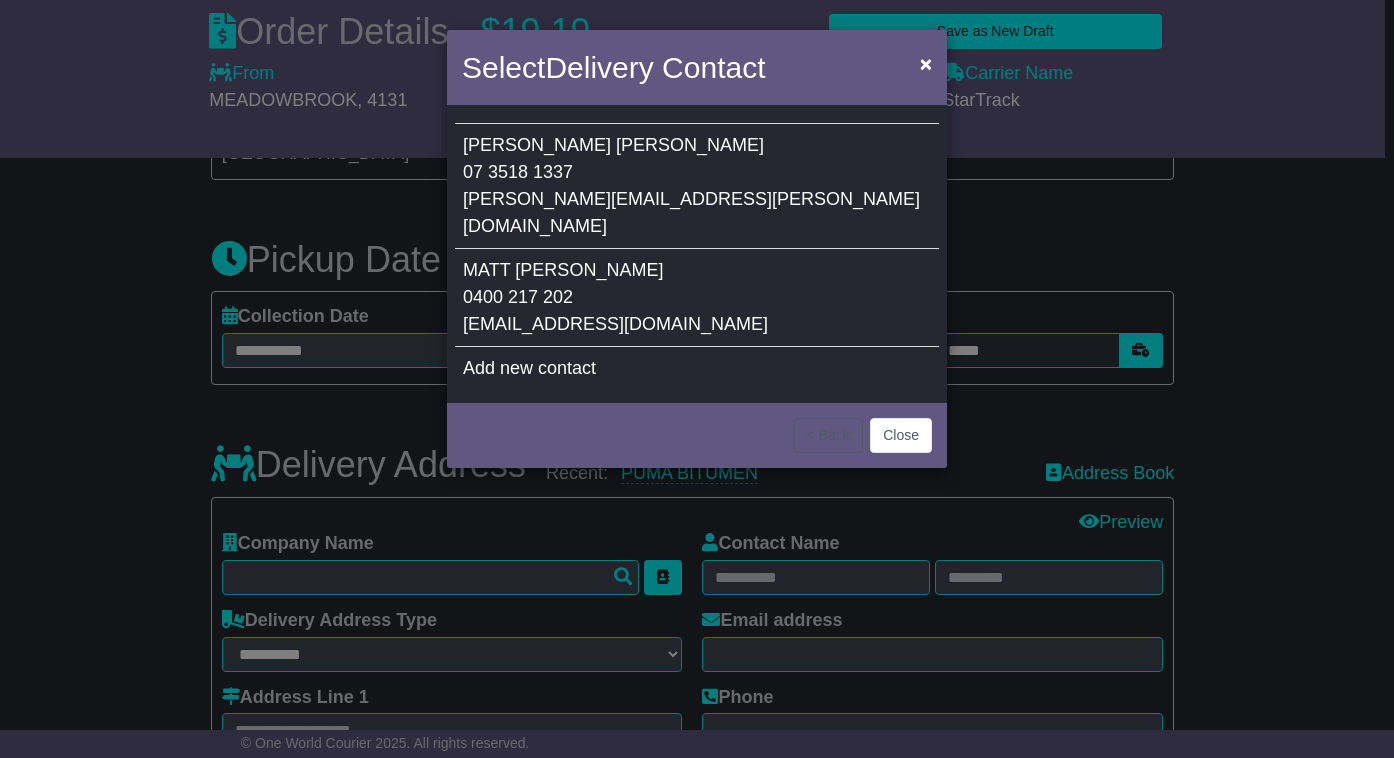 type on "**********" 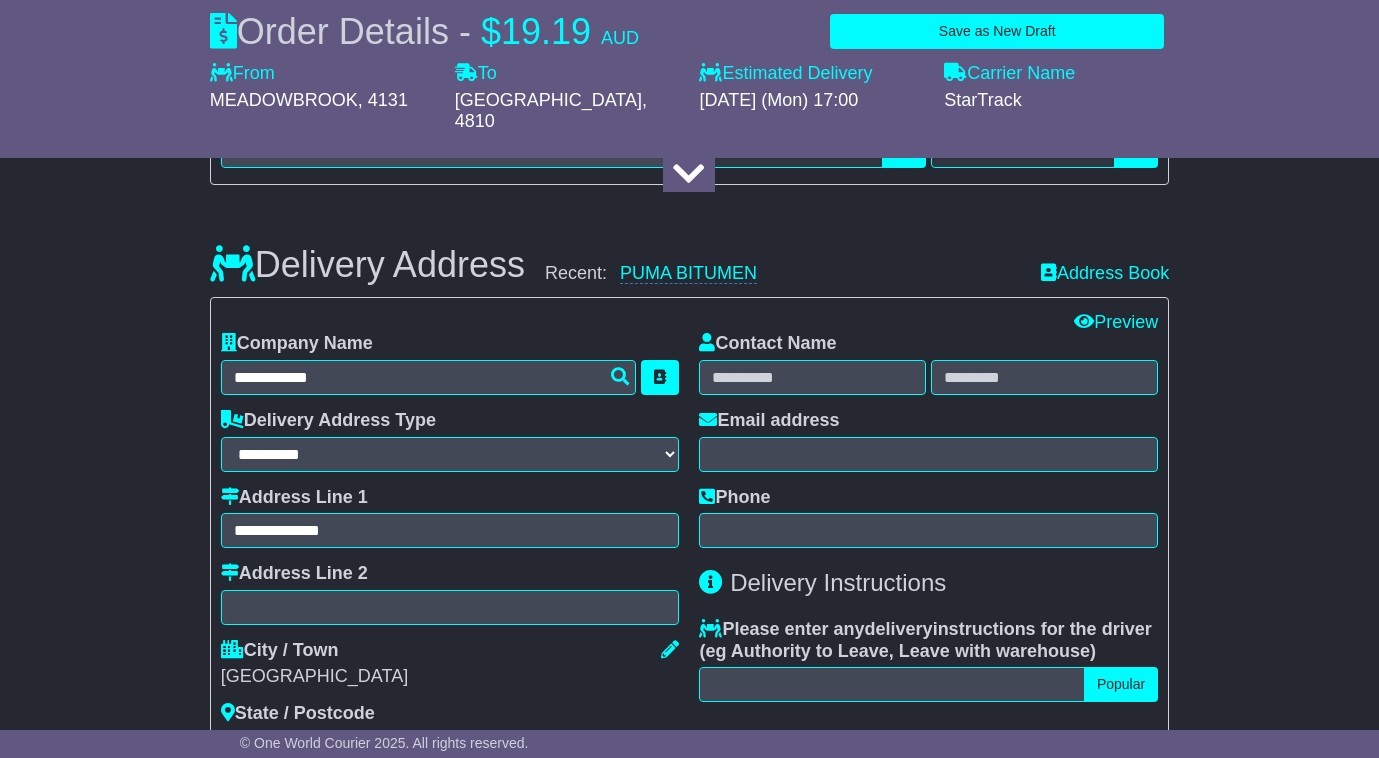 scroll, scrollTop: 1400, scrollLeft: 0, axis: vertical 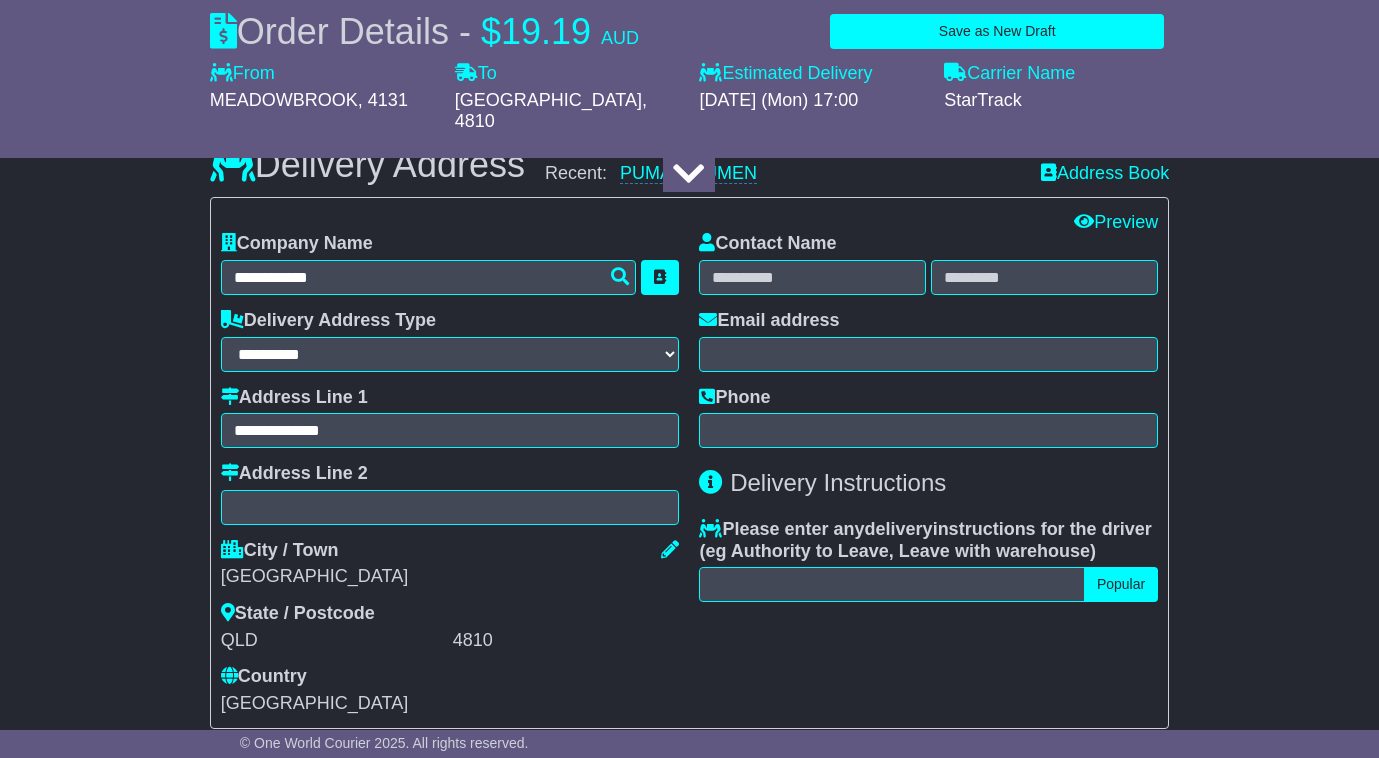 click on "Edit All
Edit Contact
Preview" at bounding box center [689, 223] 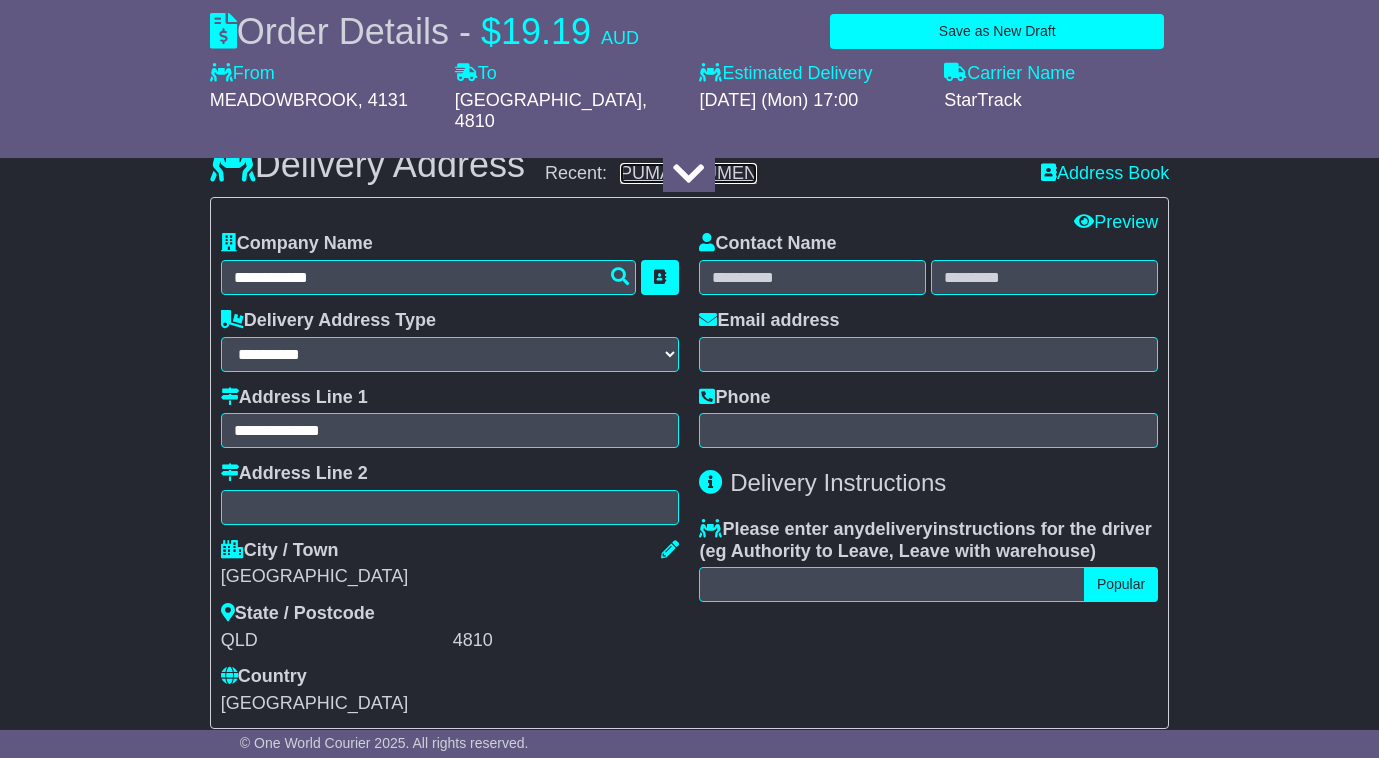 click on "PUMA BITUMEN" at bounding box center [688, 173] 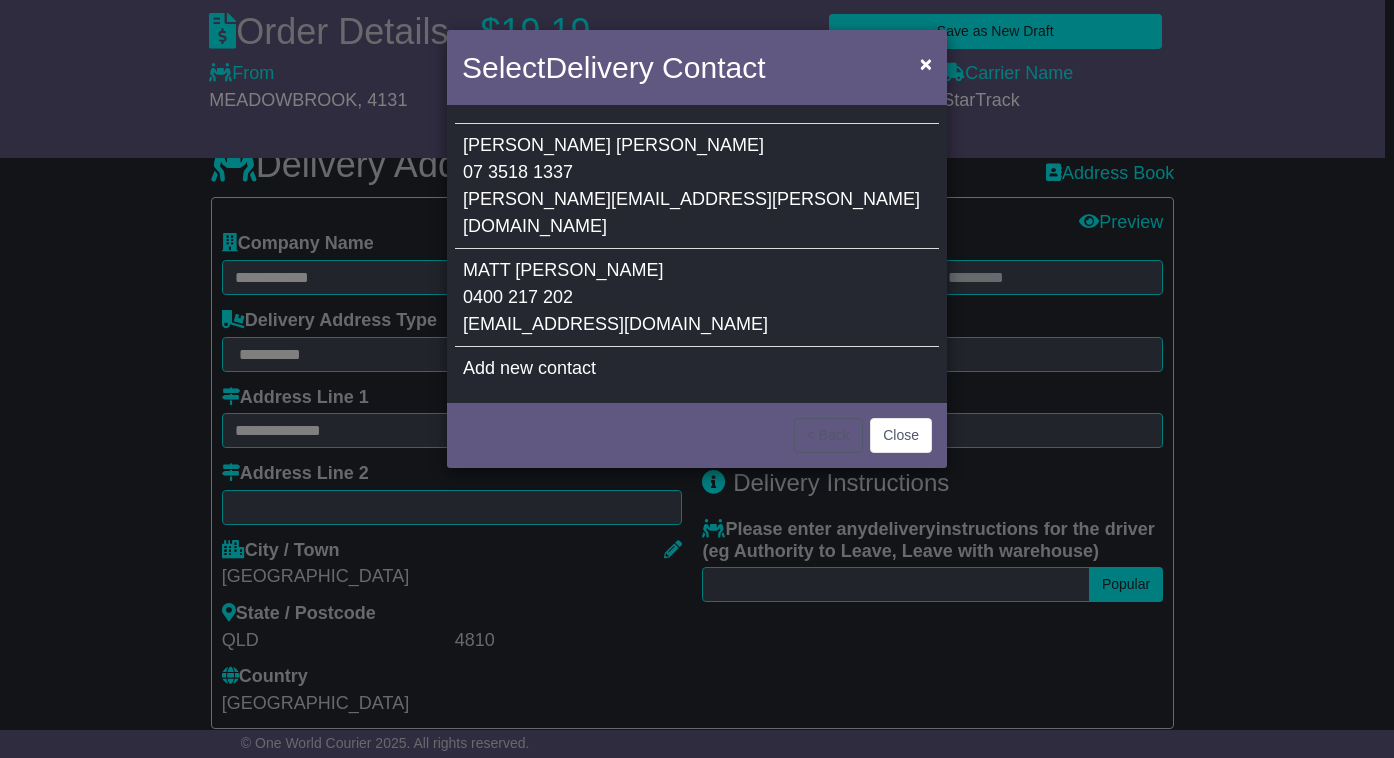 click on "[PERSON_NAME][EMAIL_ADDRESS][PERSON_NAME][DOMAIN_NAME]" at bounding box center (691, 212) 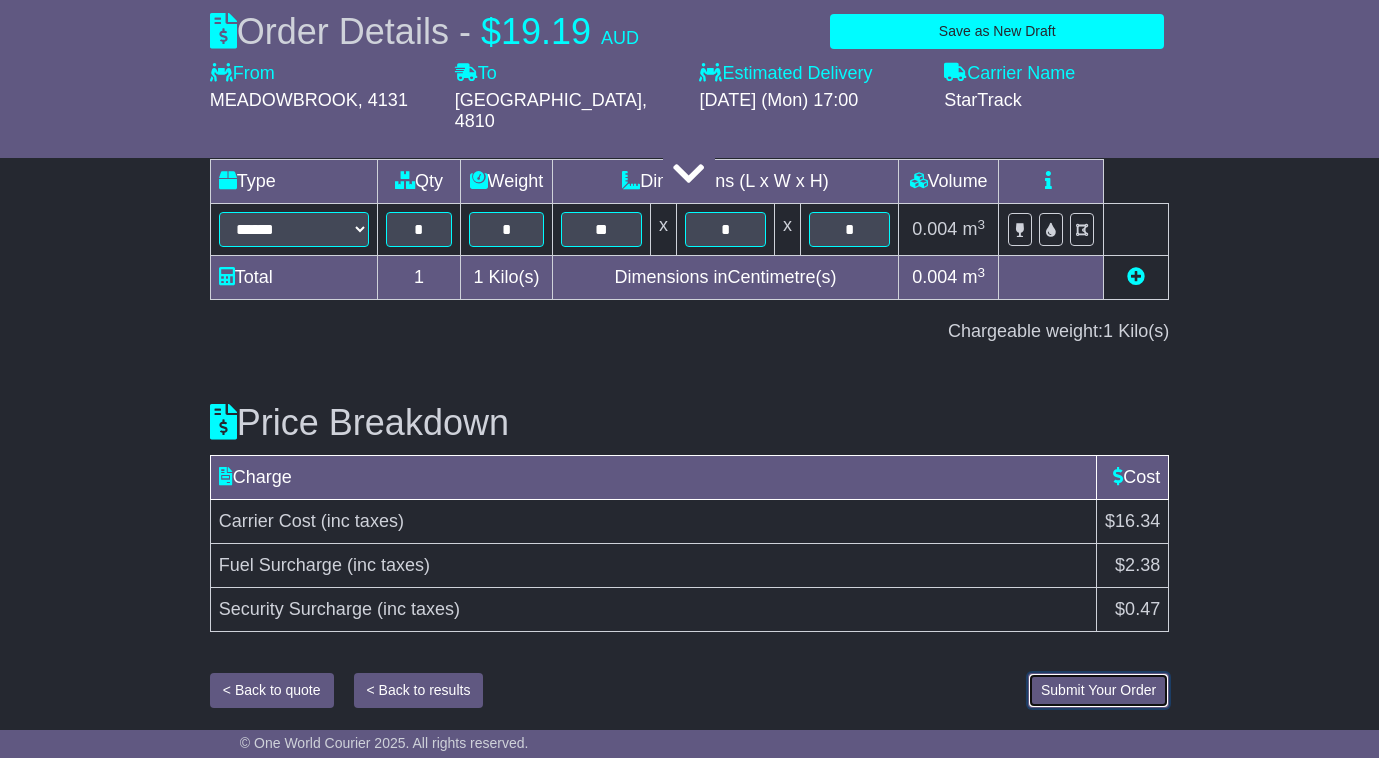 click on "Submit Your Order" at bounding box center [1098, 690] 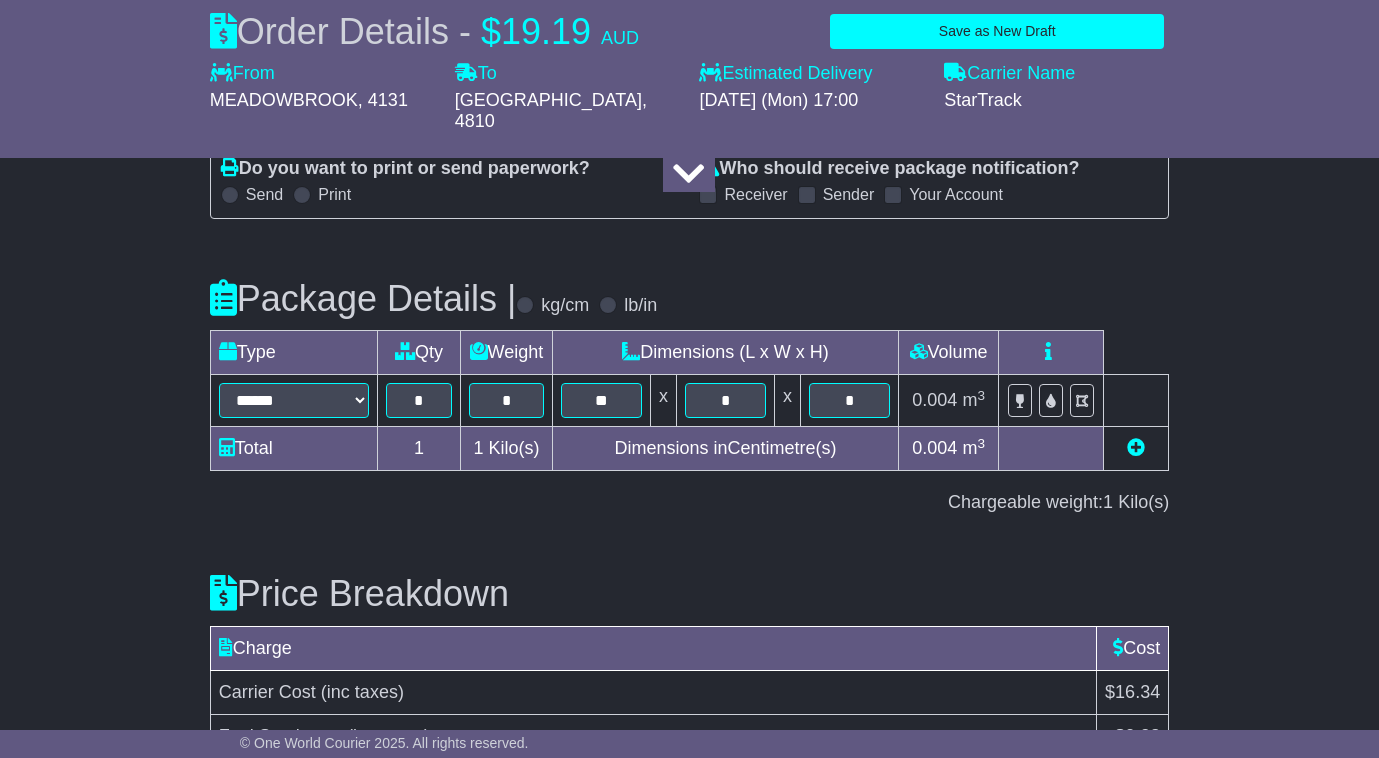 scroll, scrollTop: 2521, scrollLeft: 0, axis: vertical 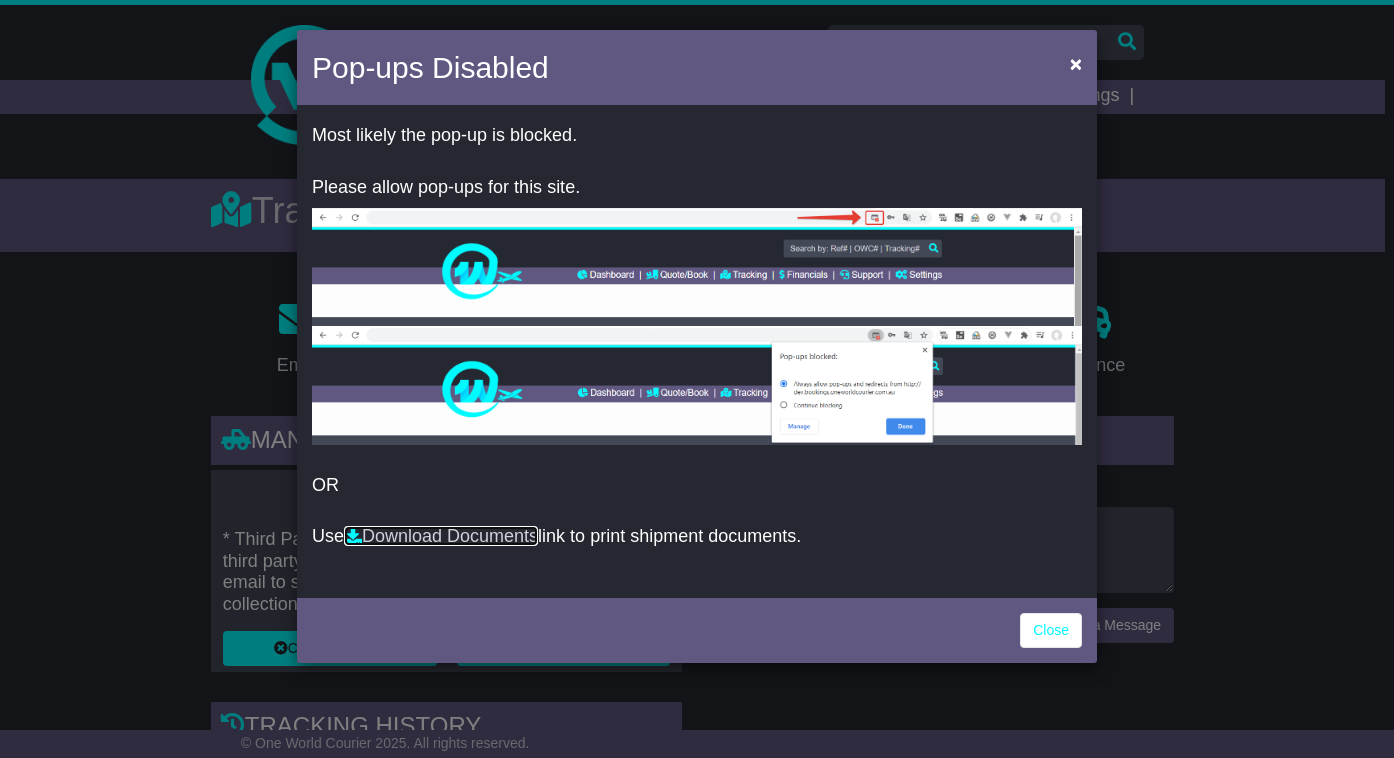 click on "Download Documents" at bounding box center [441, 536] 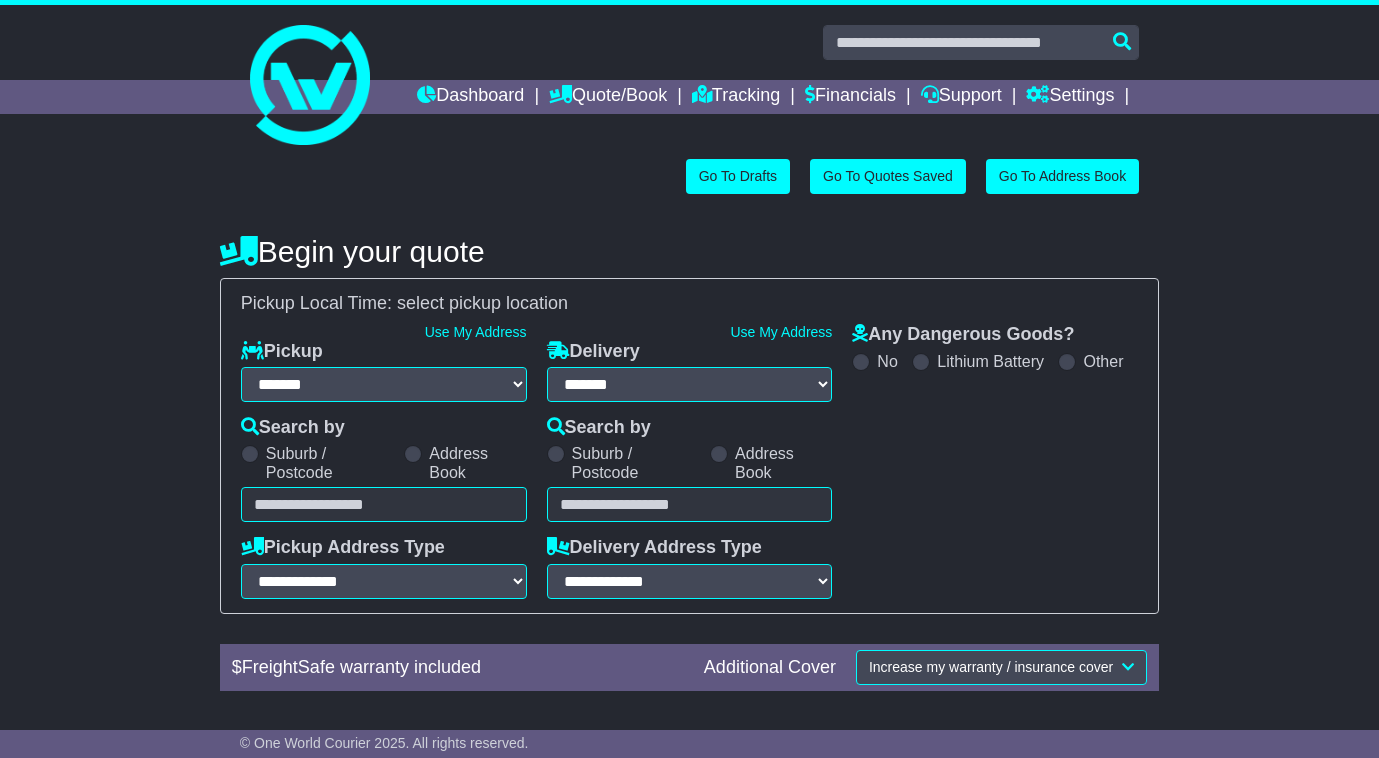 select on "**" 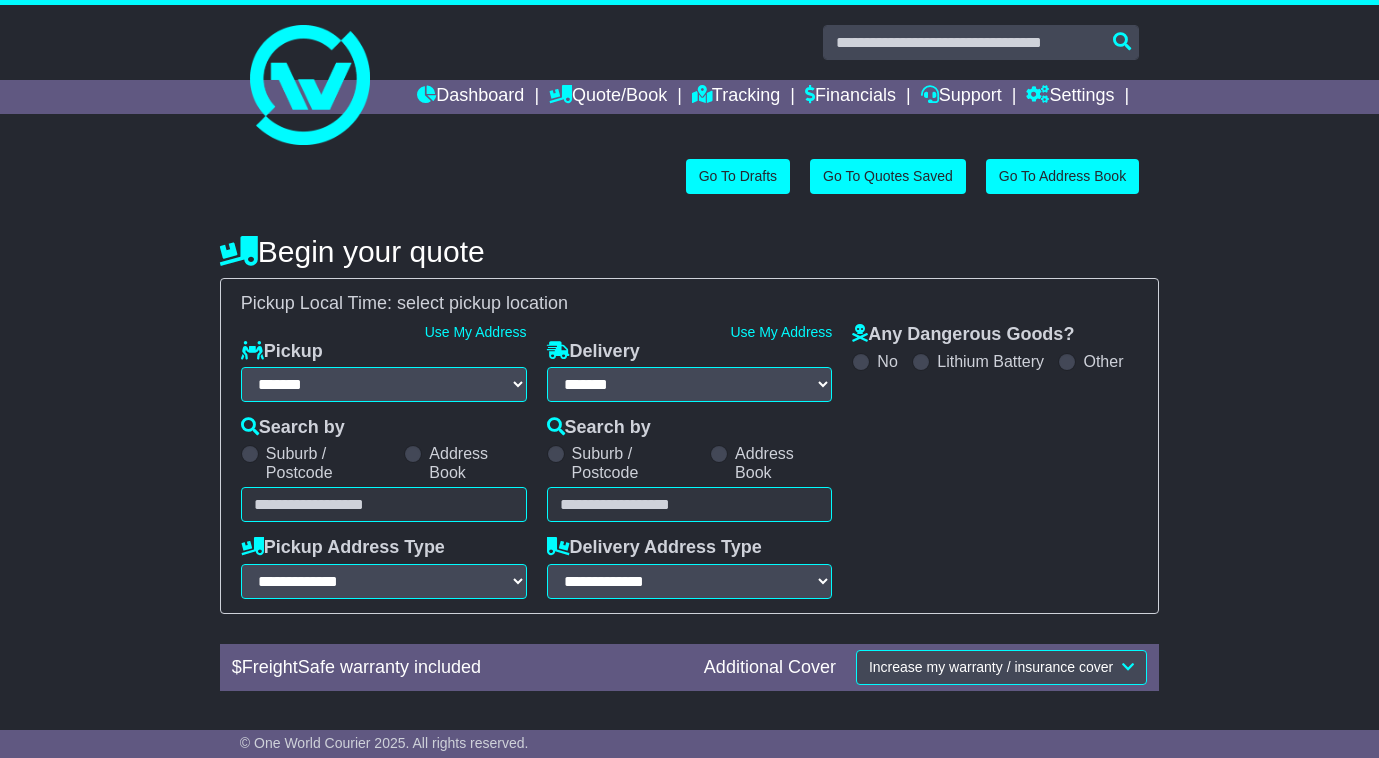 scroll, scrollTop: 0, scrollLeft: 0, axis: both 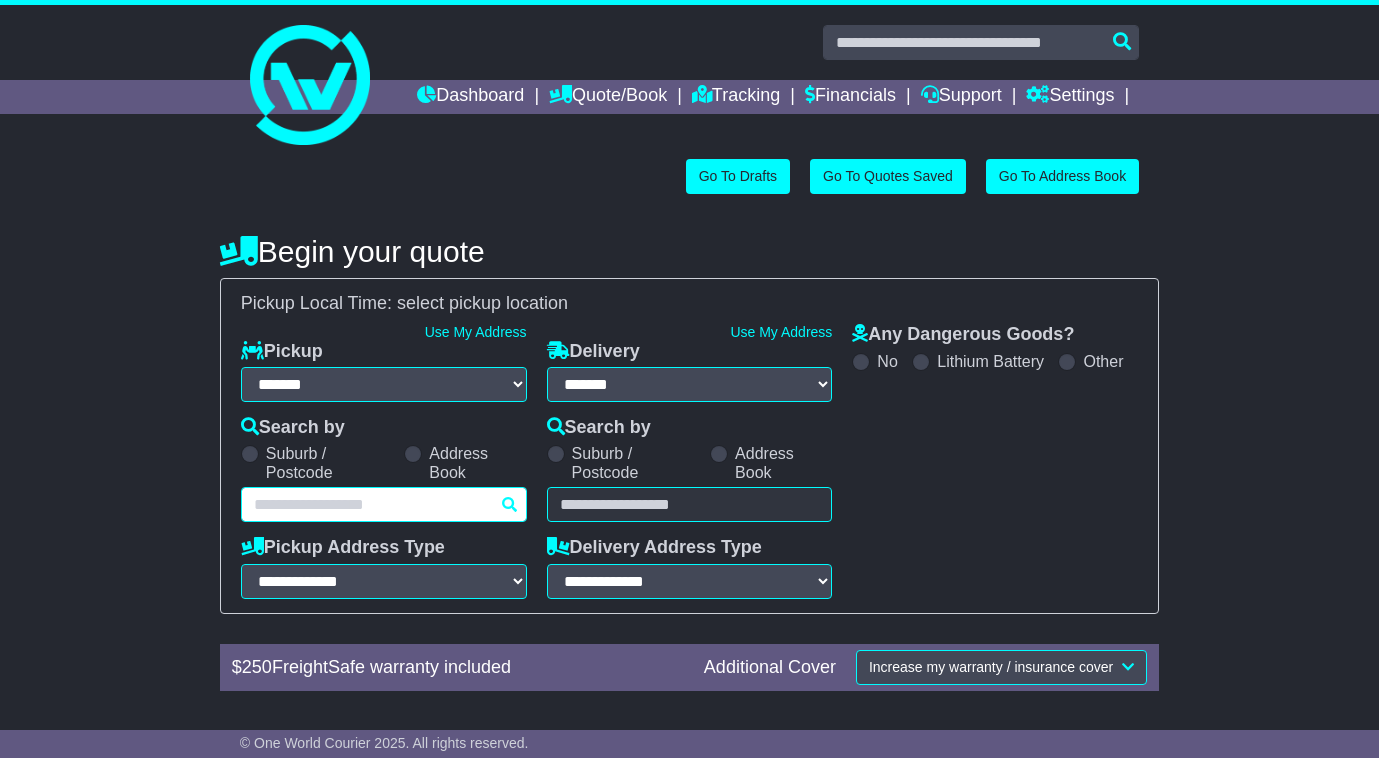 click at bounding box center (384, 504) 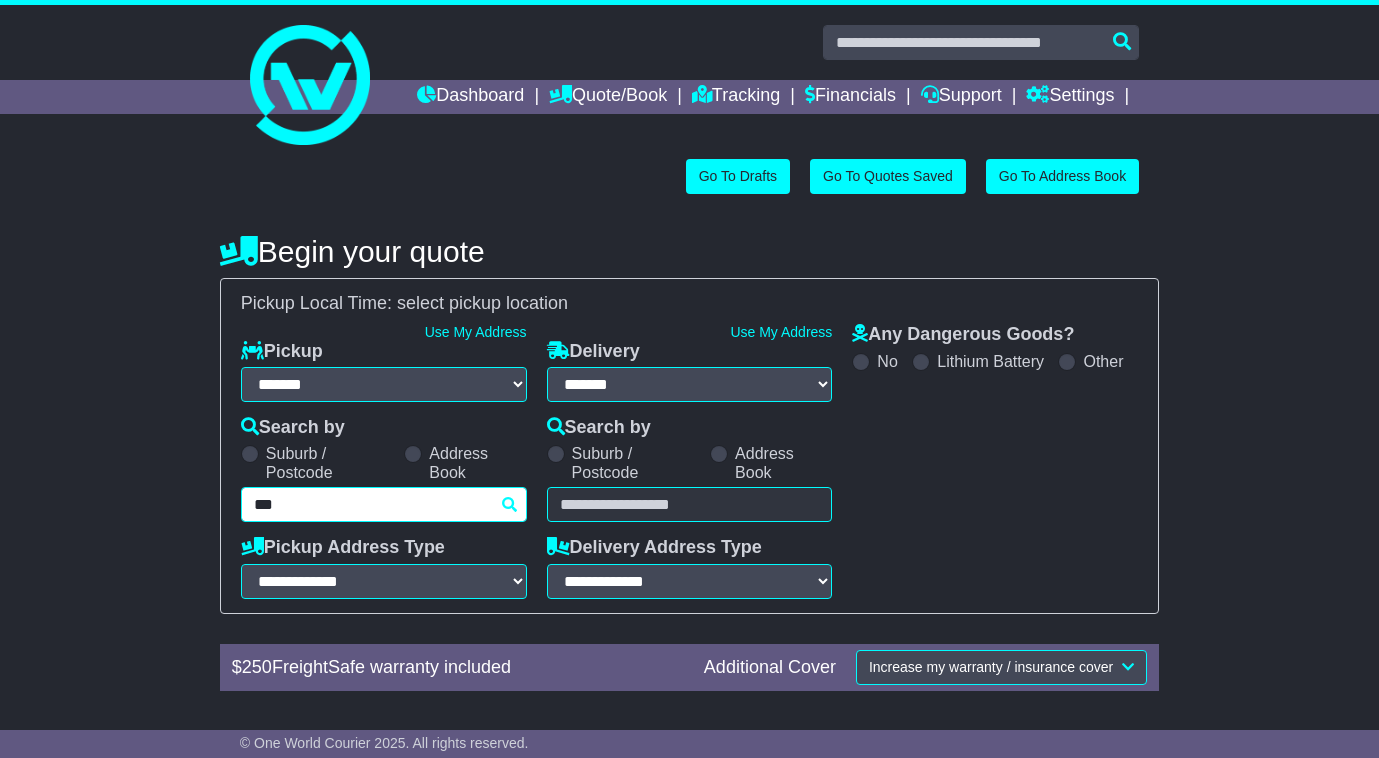 type on "****" 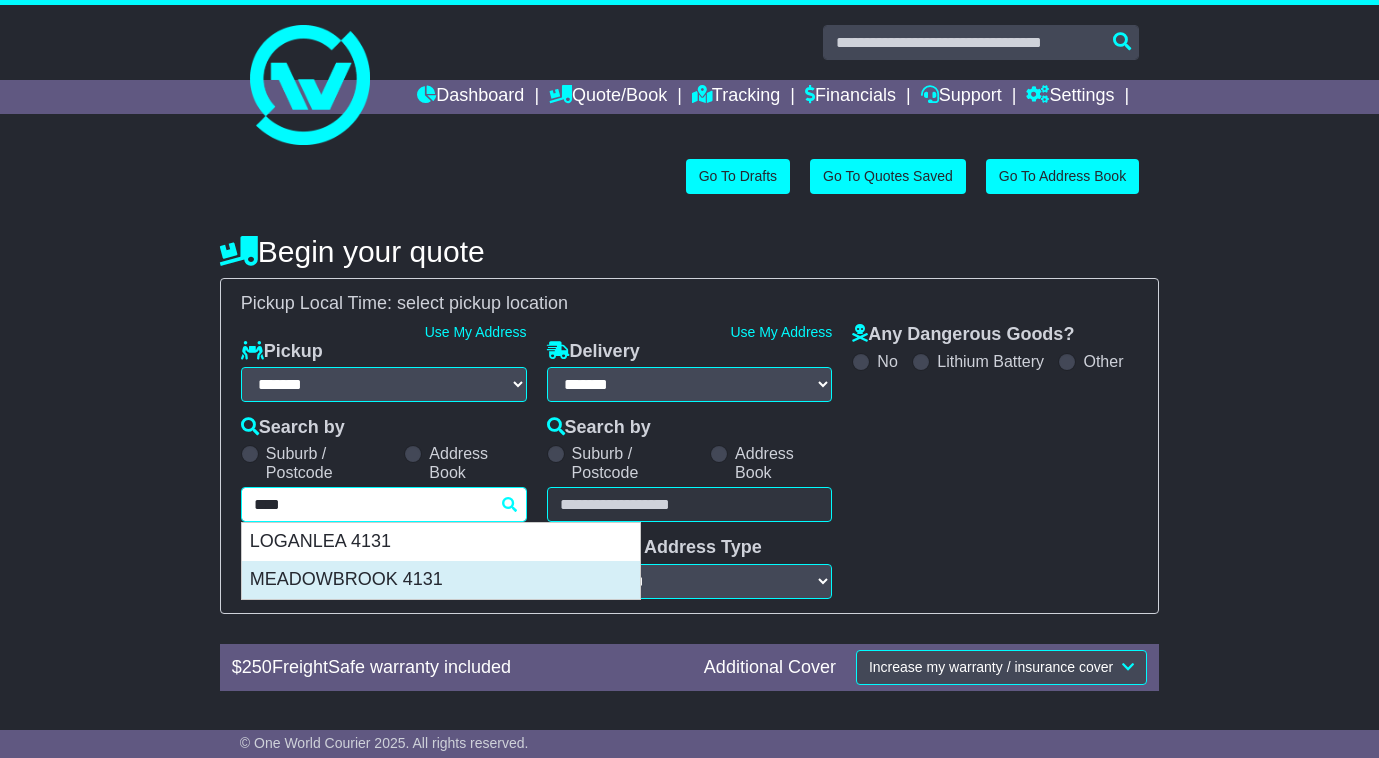 click on "MEADOWBROOK 4131" at bounding box center [441, 580] 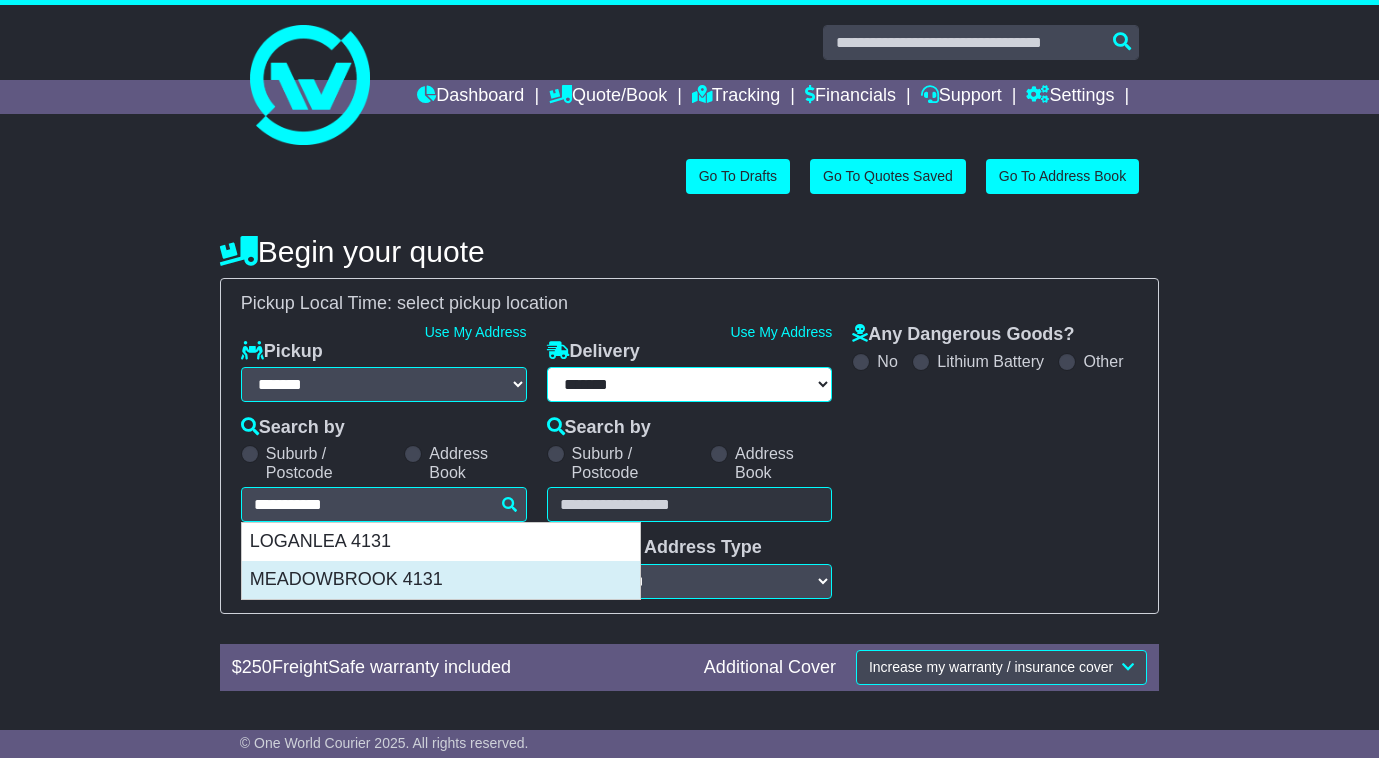 type on "**********" 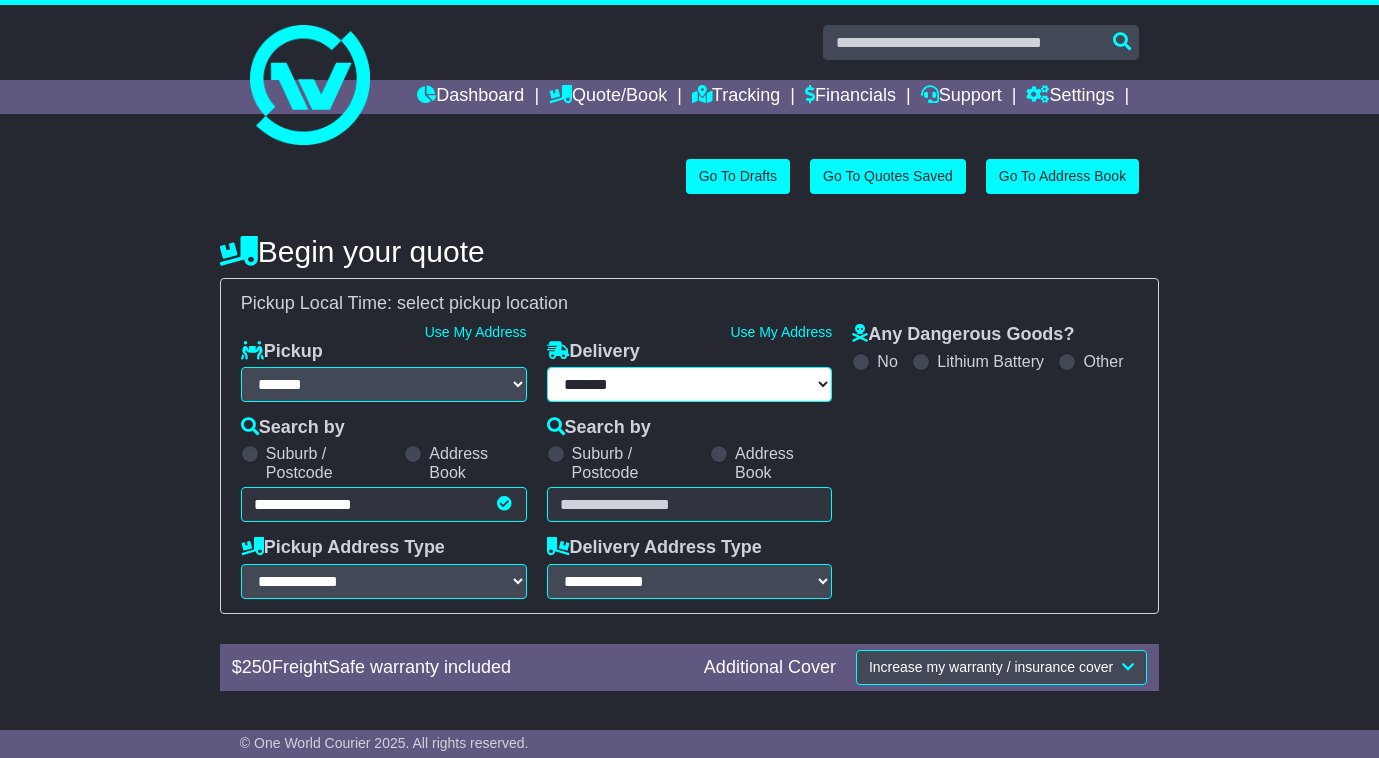 type on "**********" 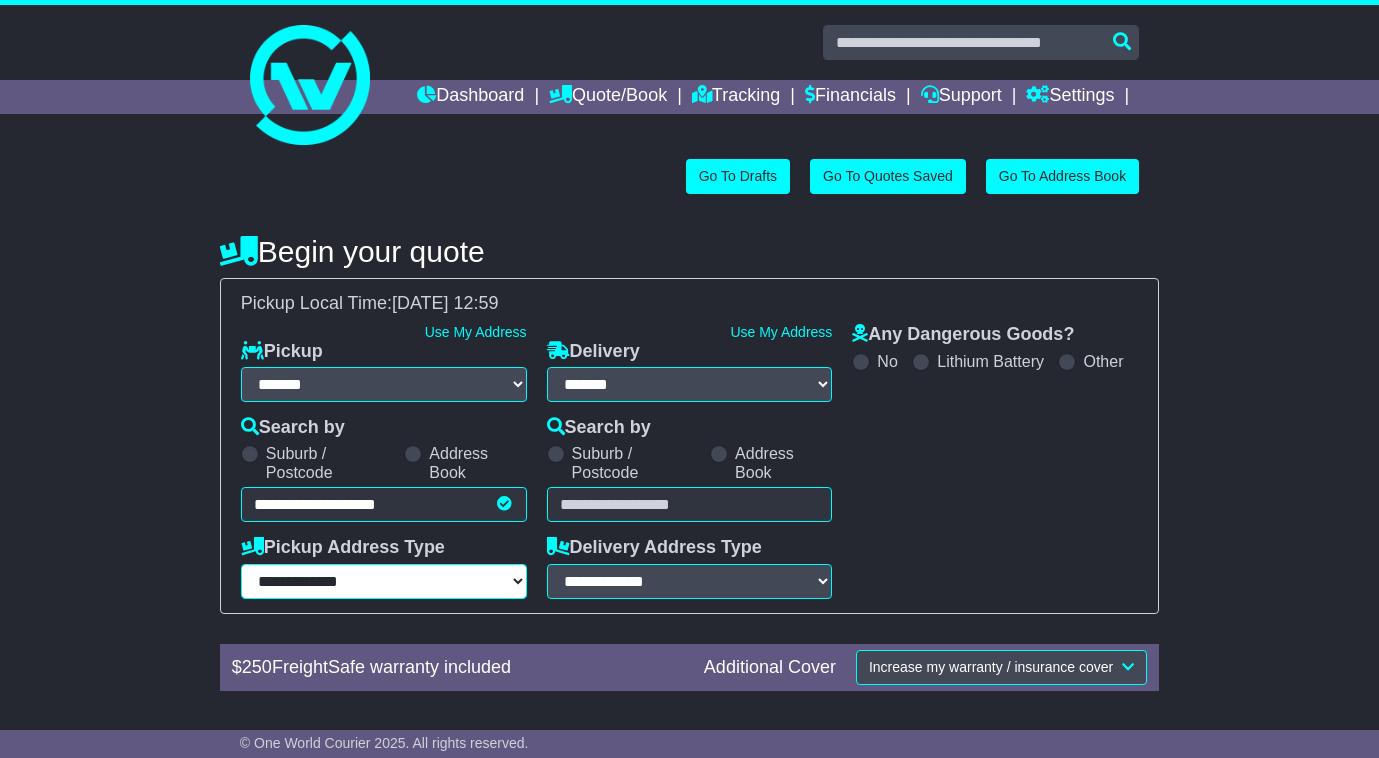 click on "**********" at bounding box center (384, 581) 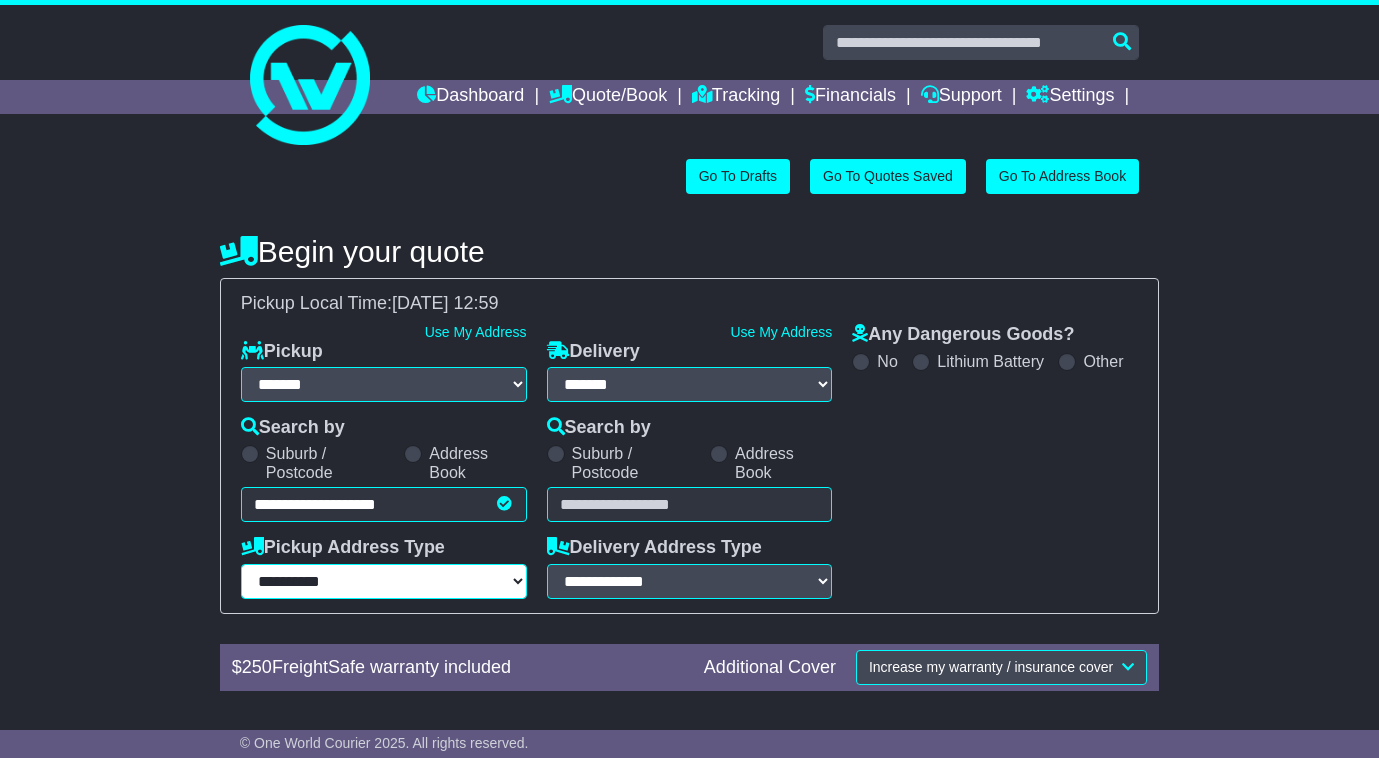click on "**********" at bounding box center (384, 581) 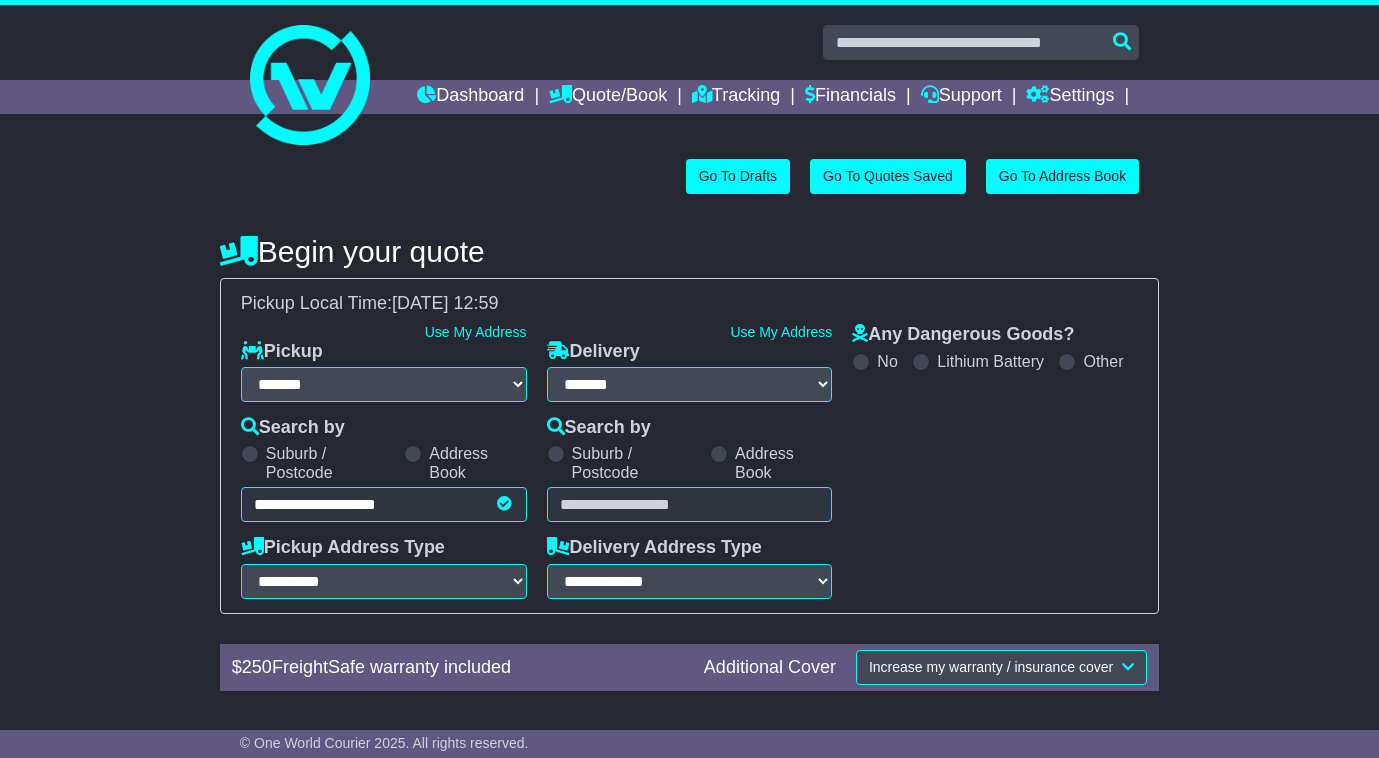 click at bounding box center (690, 504) 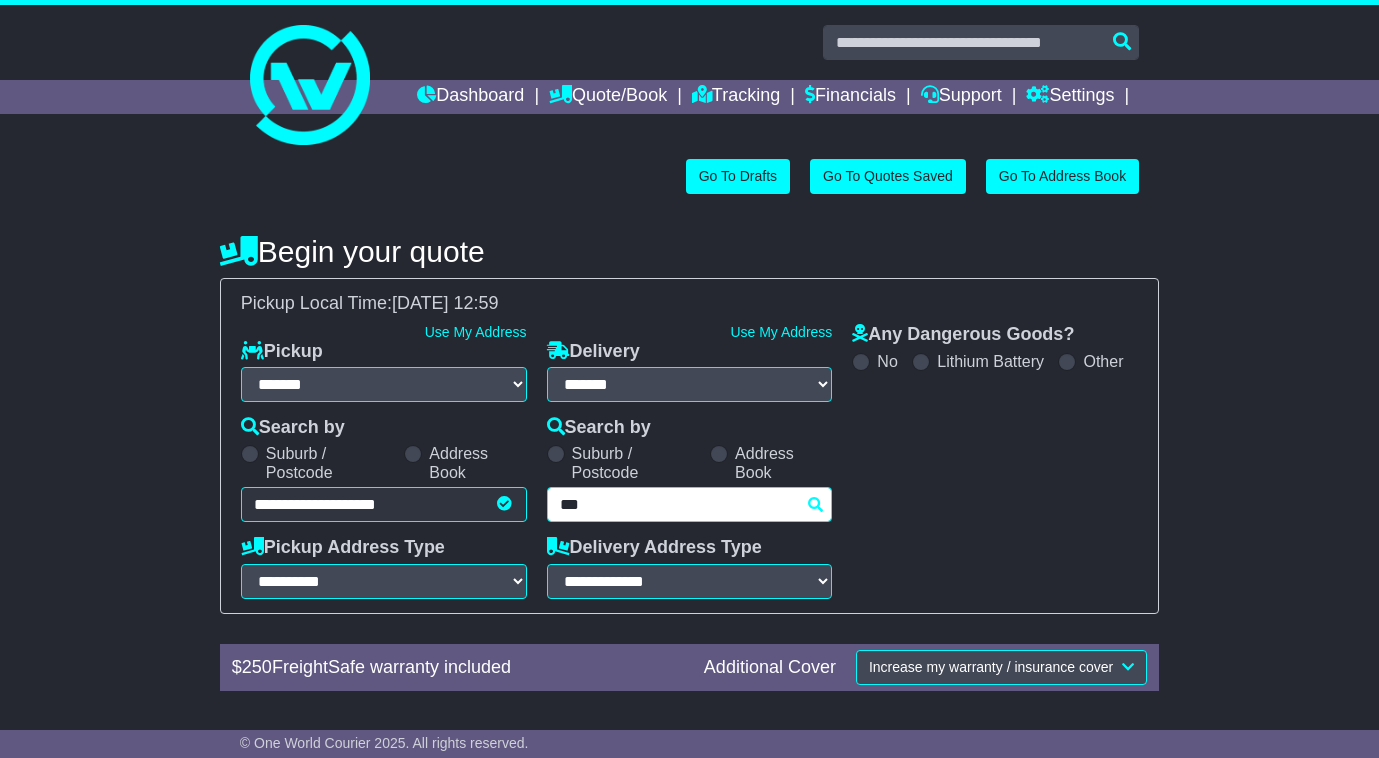 type on "****" 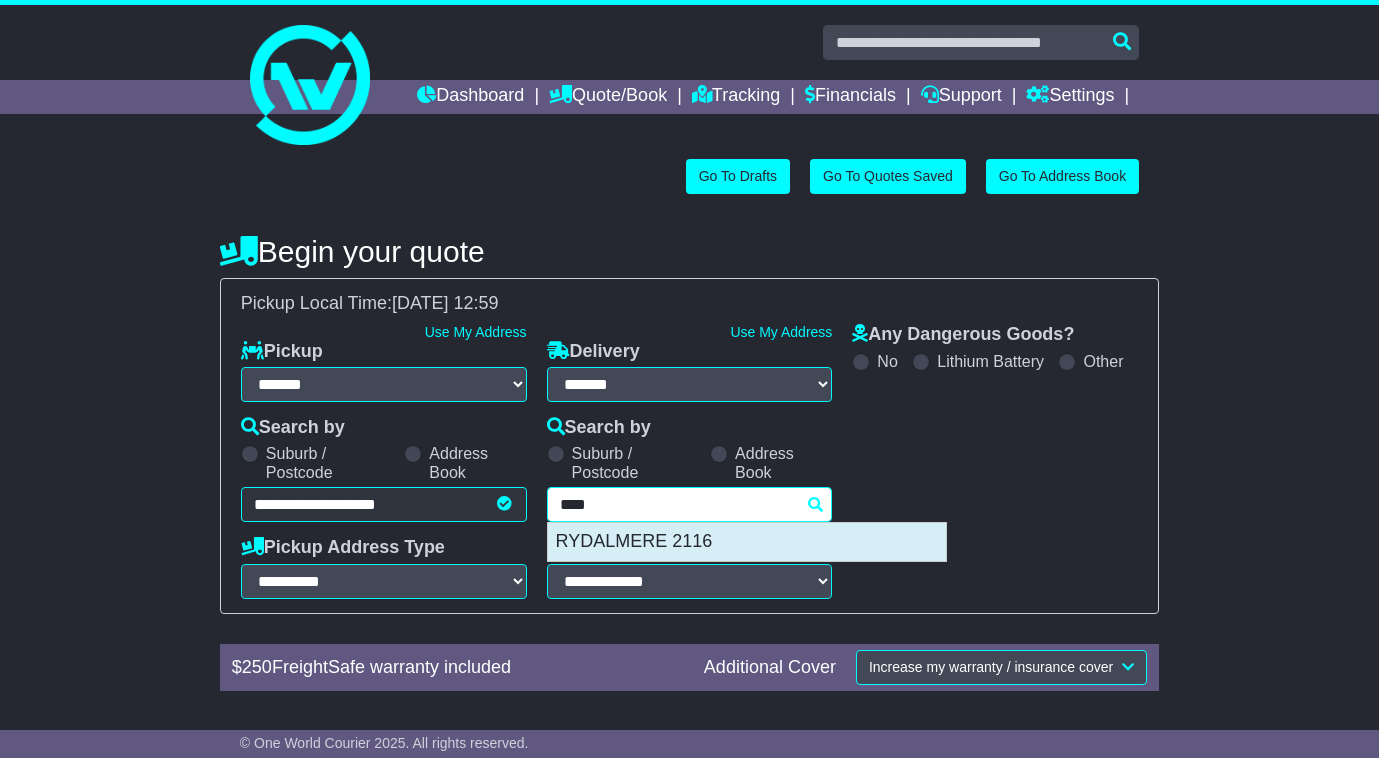 click on "RYDALMERE 2116" at bounding box center (747, 542) 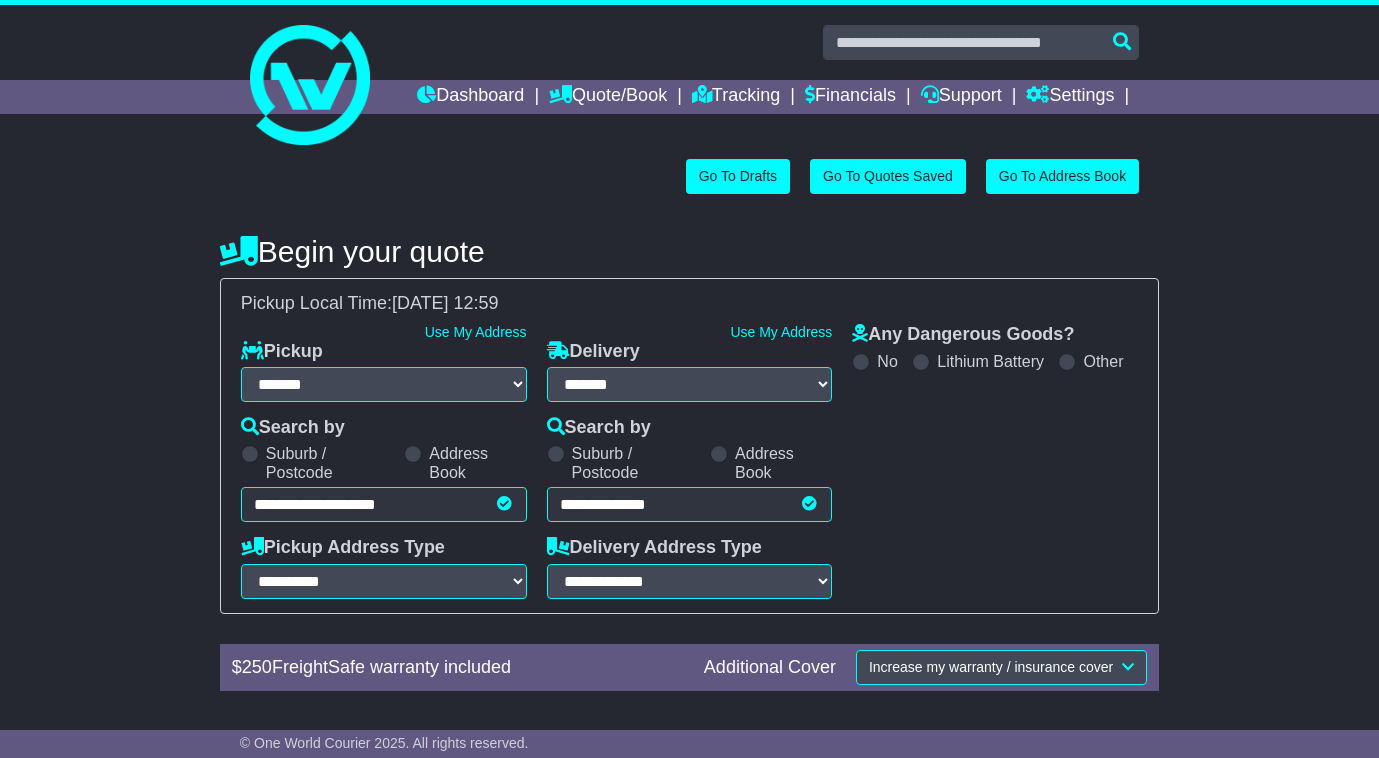 type on "**********" 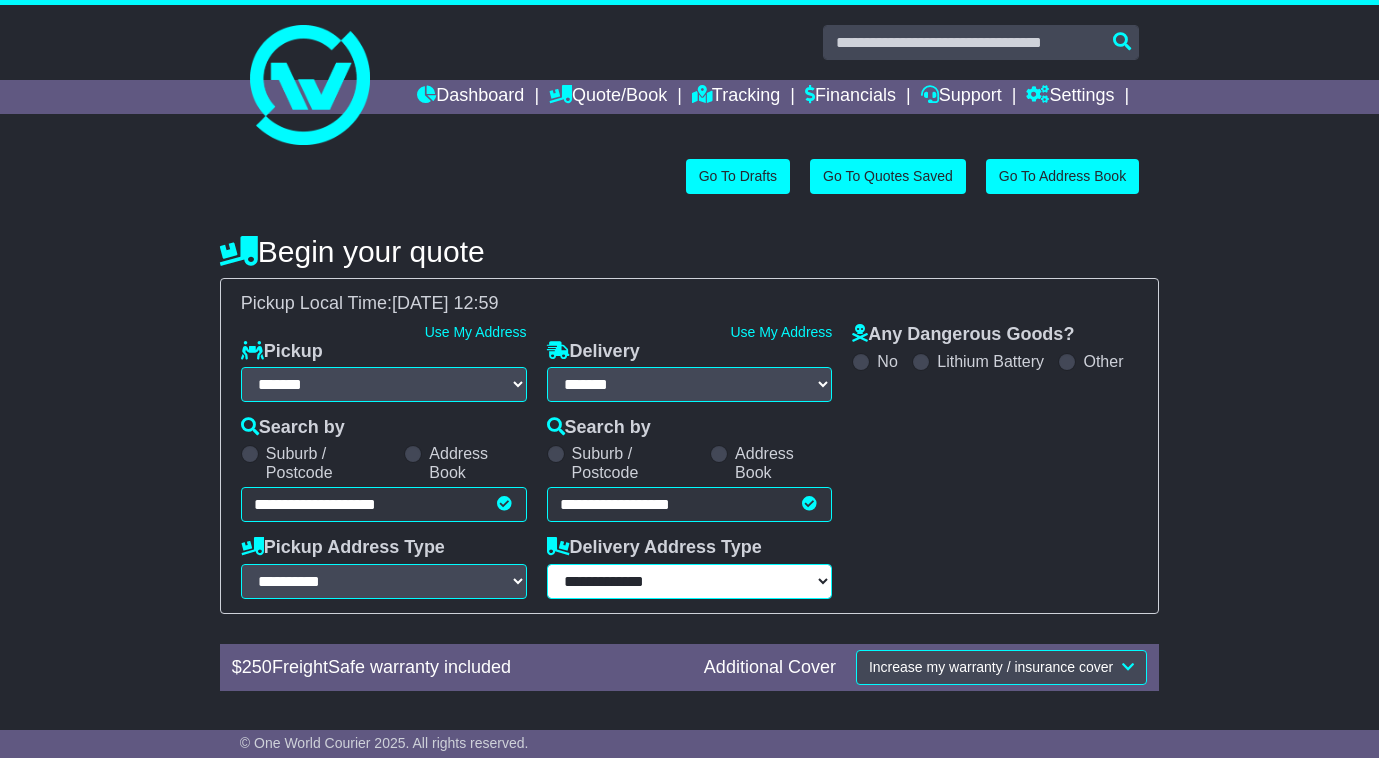 click on "**********" at bounding box center (690, 581) 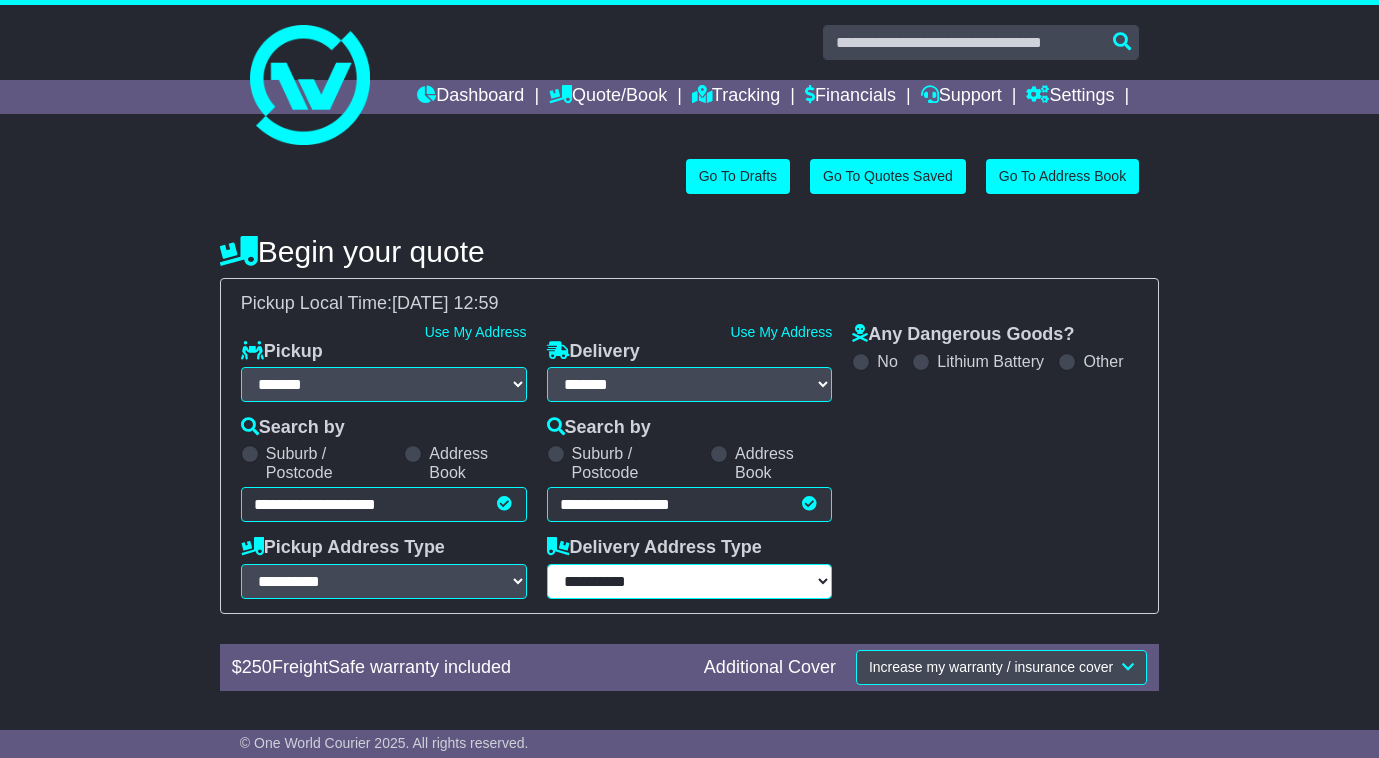click on "**********" at bounding box center [690, 581] 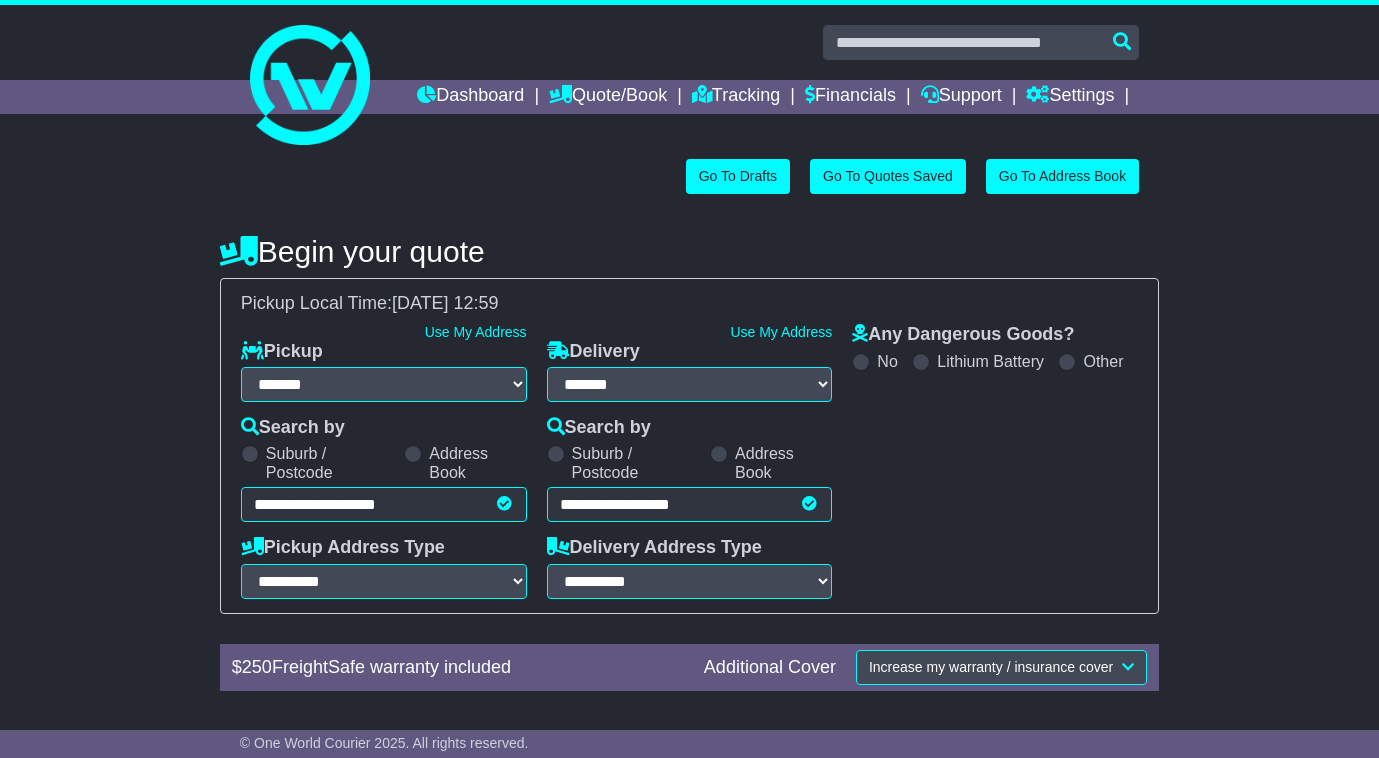 click on "**********" at bounding box center (689, 570) 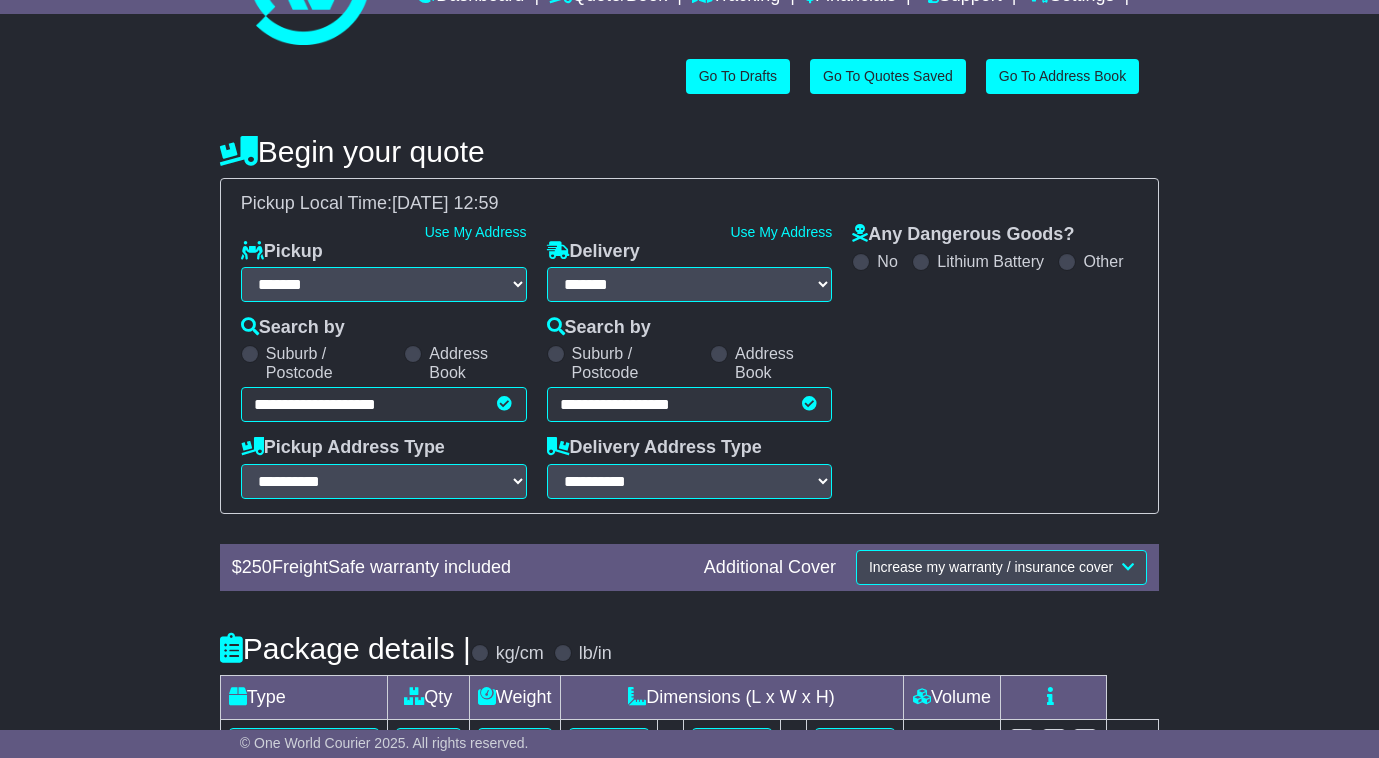 scroll, scrollTop: 308, scrollLeft: 0, axis: vertical 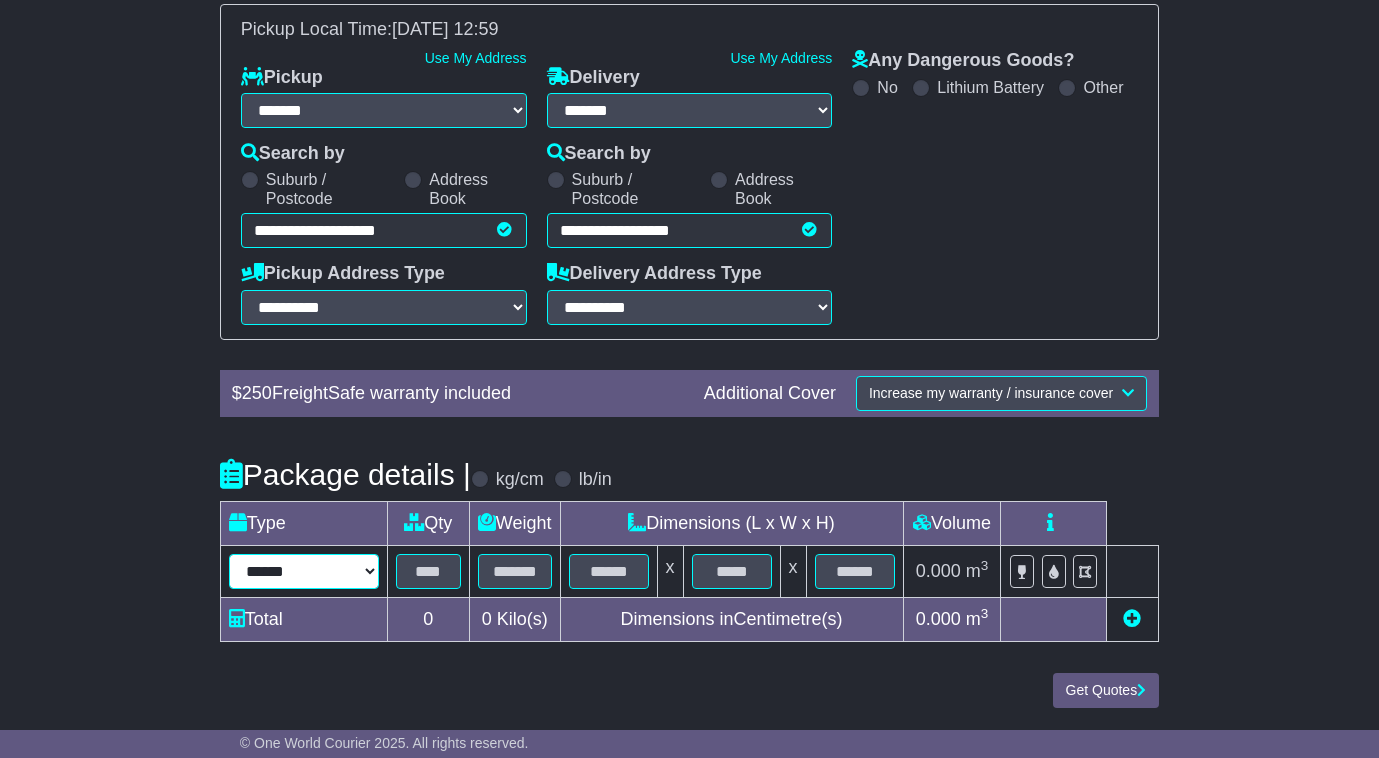 click on "****** ****** *** ******** ***** **** **** ****** *** *******" at bounding box center (304, 571) 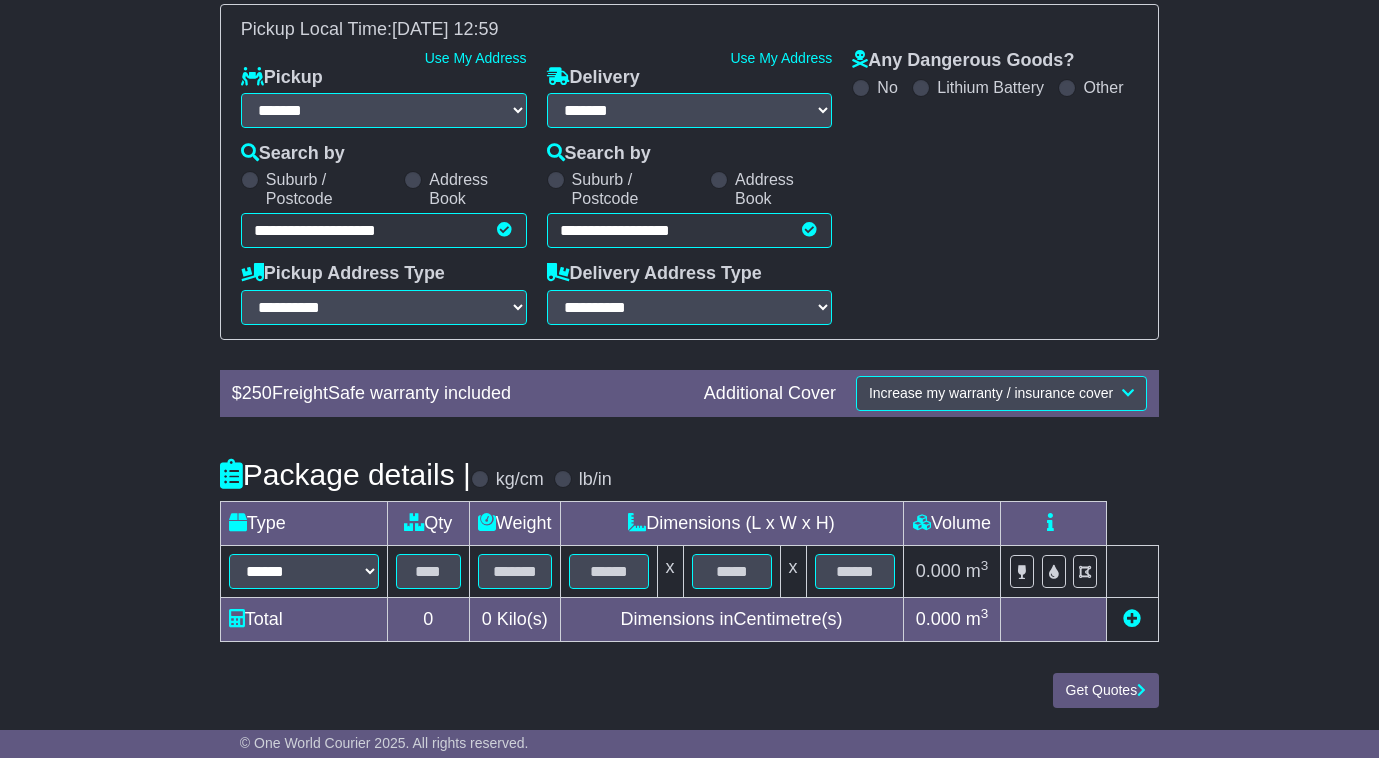 click on "**********" at bounding box center [689, 296] 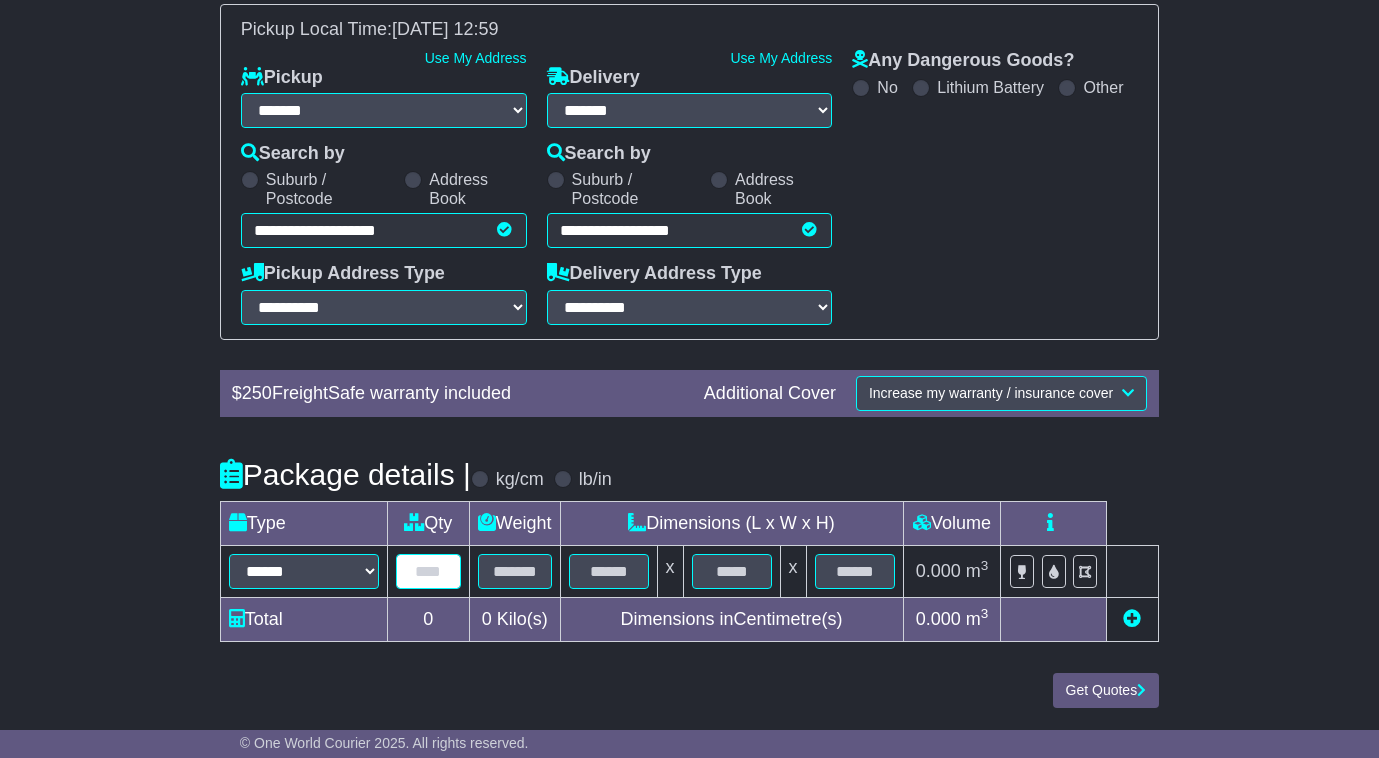 click at bounding box center [428, 571] 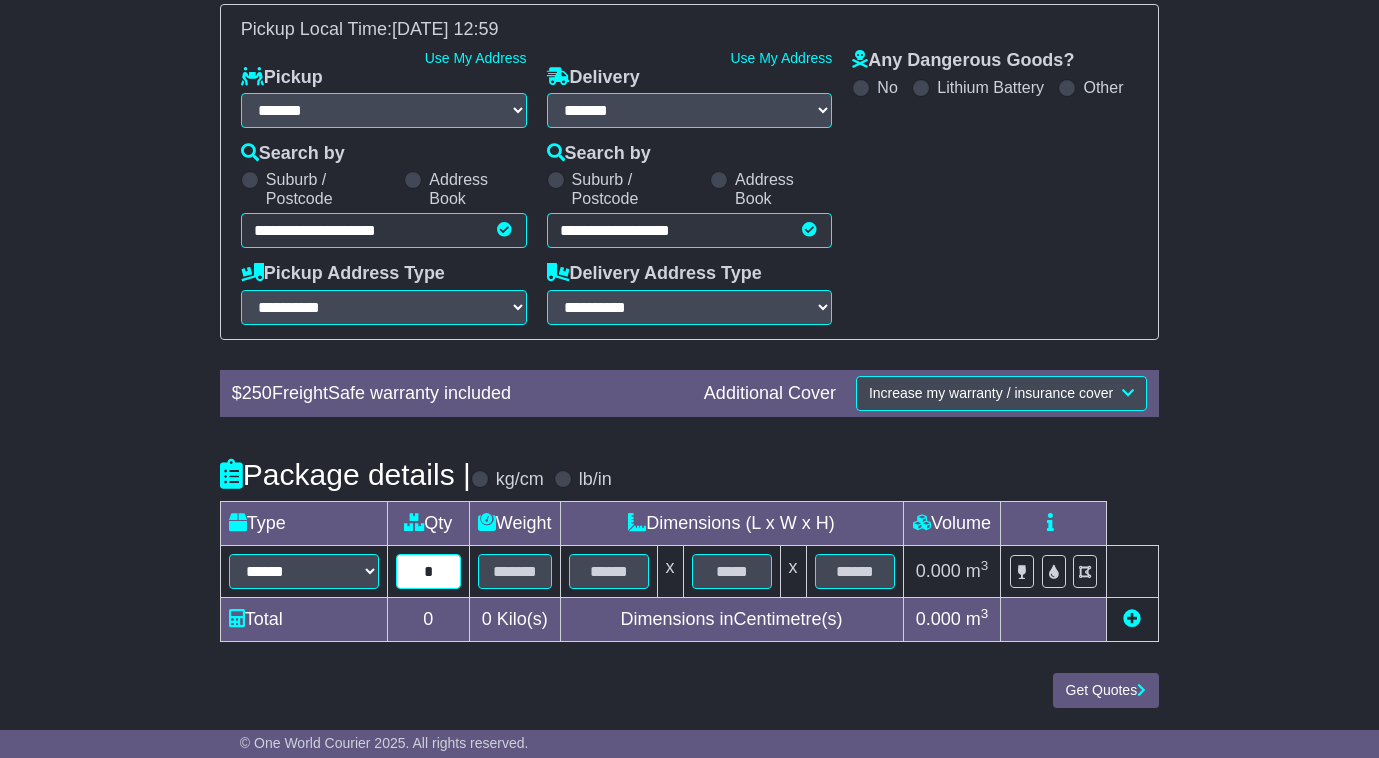 type on "*" 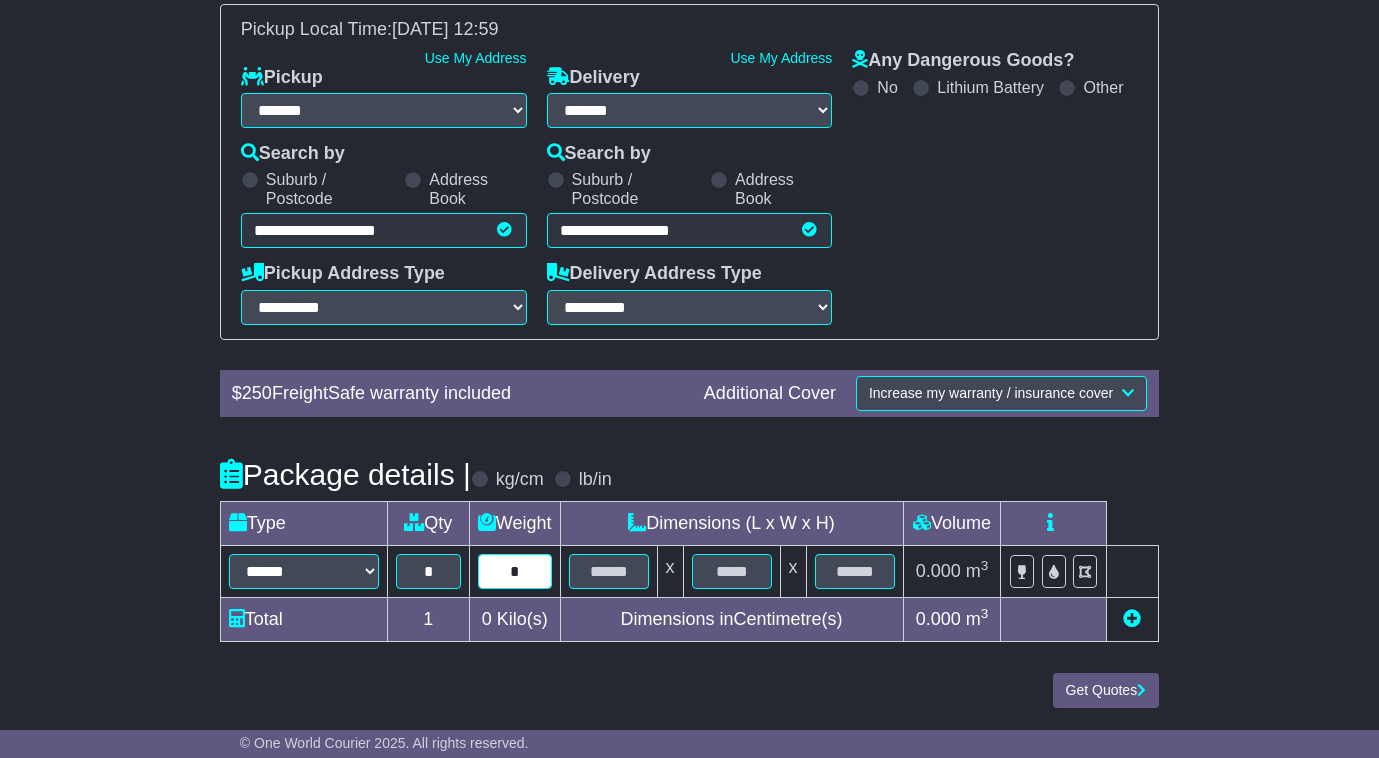 type on "*" 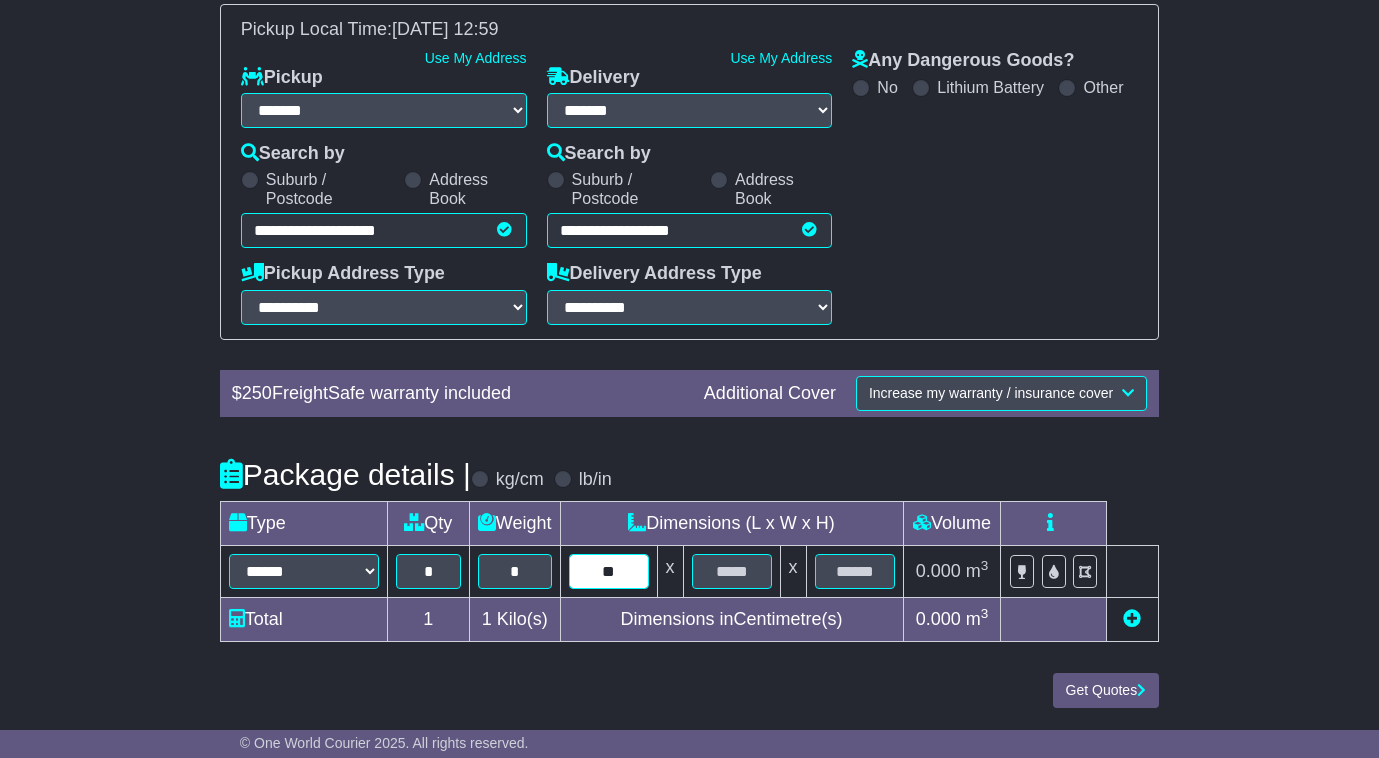 type on "**" 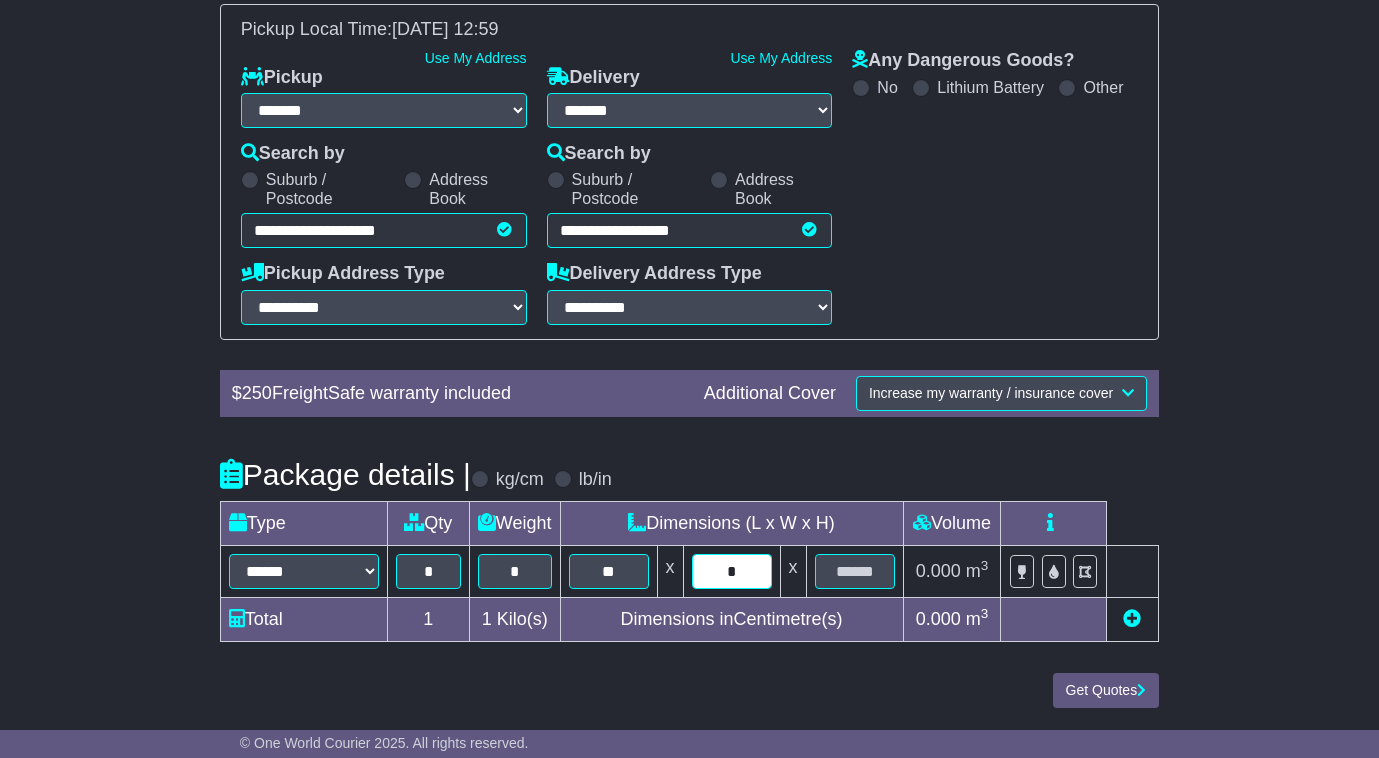 type on "*" 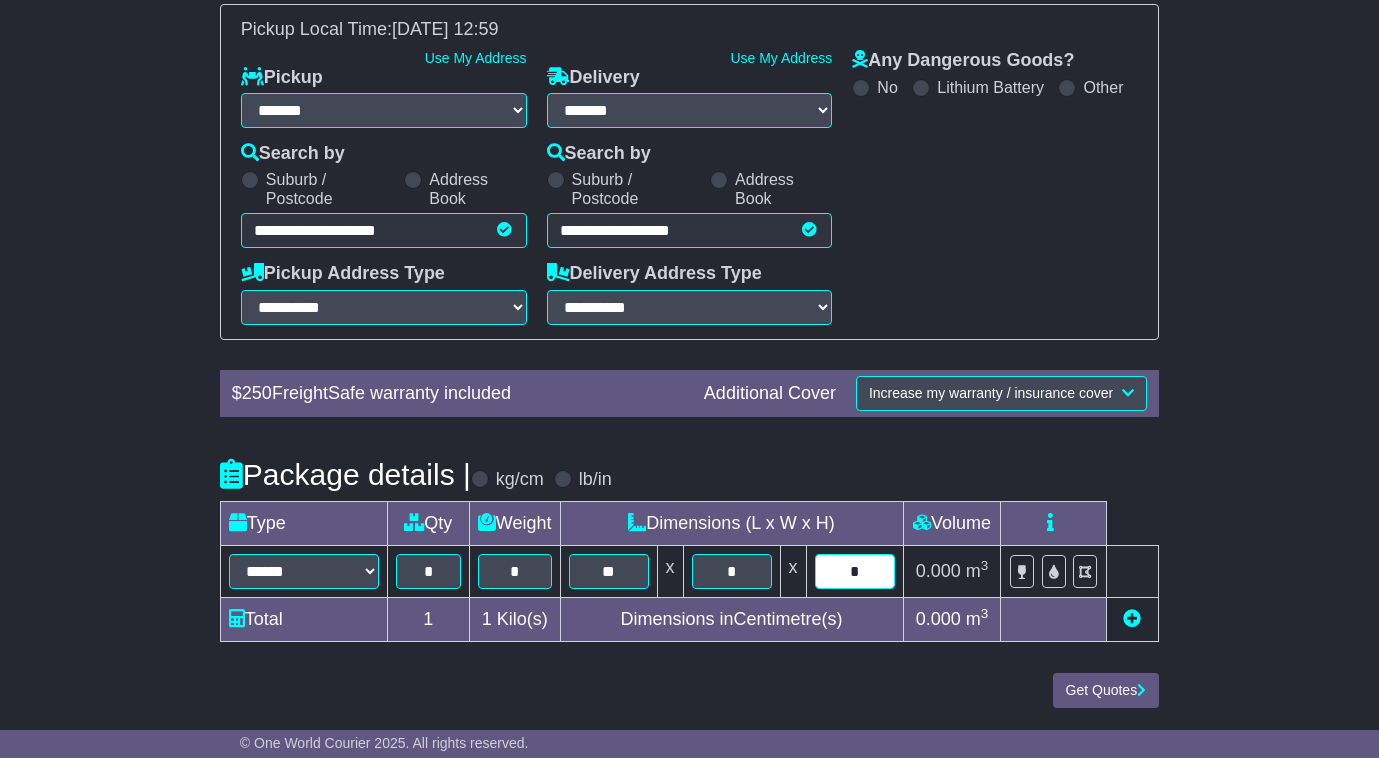 type on "*" 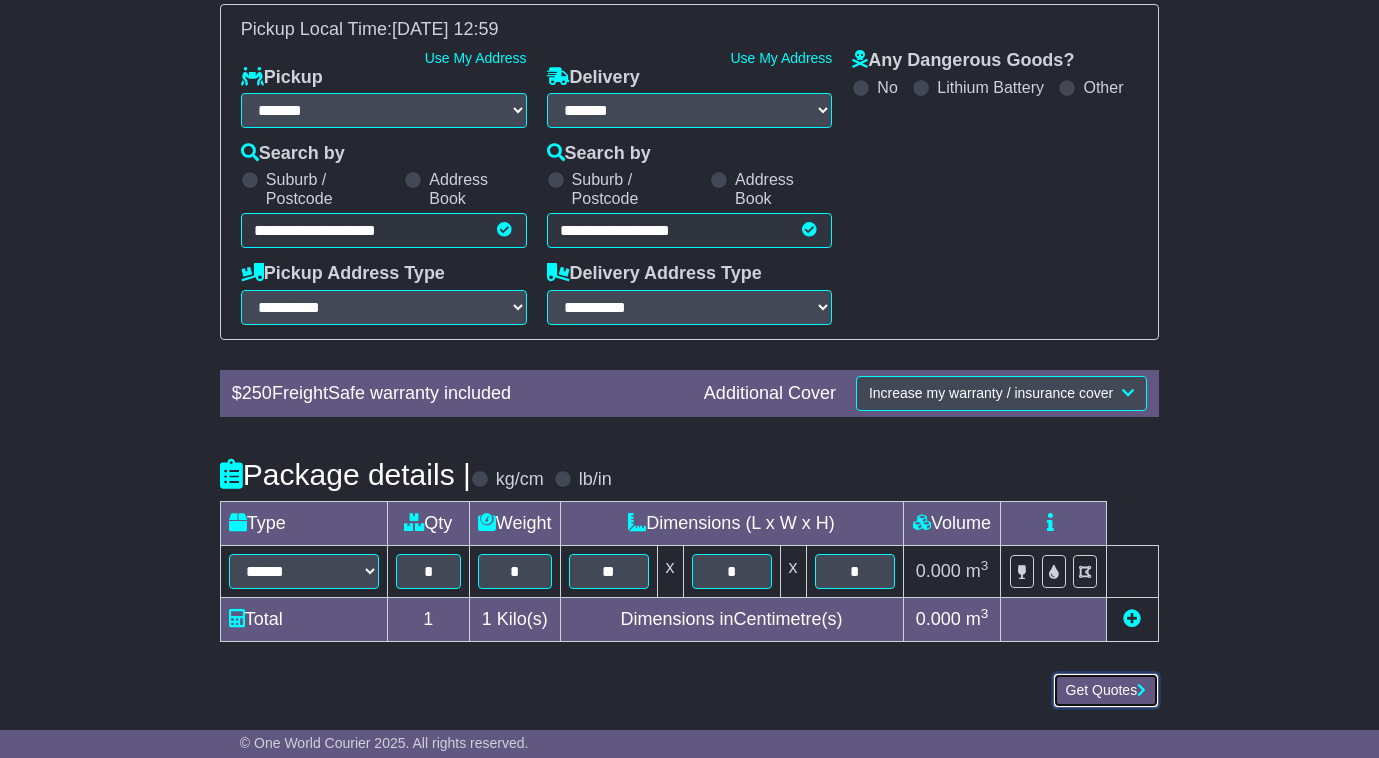 type 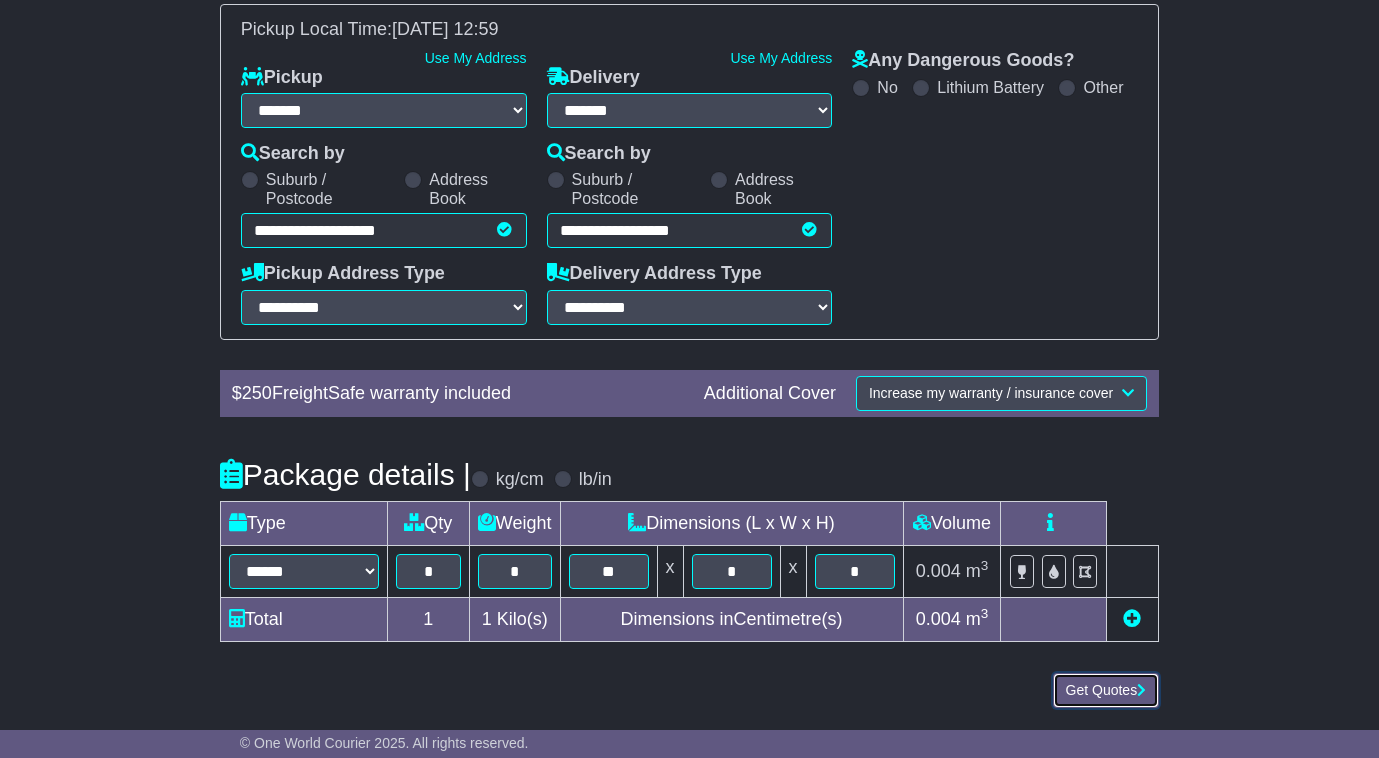 click on "Get Quotes" at bounding box center [1106, 690] 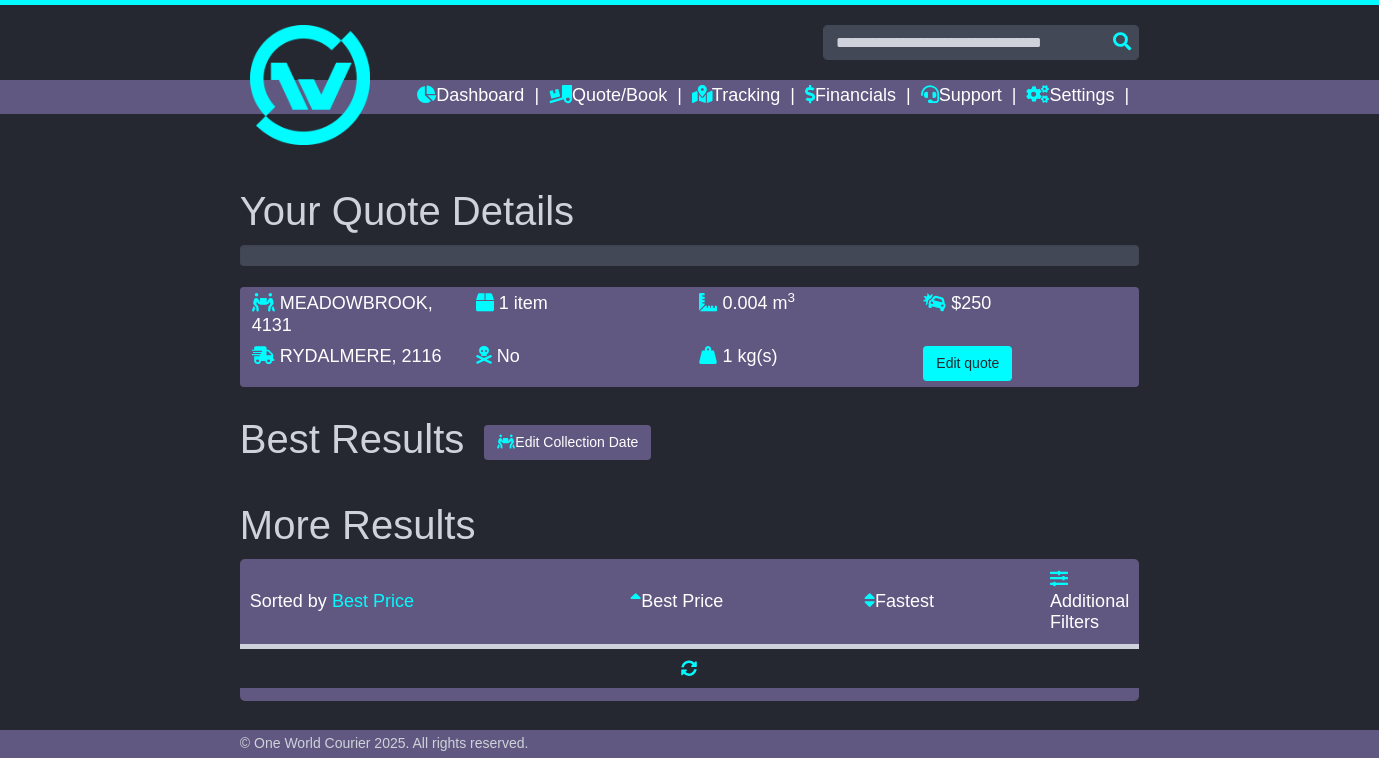 scroll, scrollTop: 0, scrollLeft: 0, axis: both 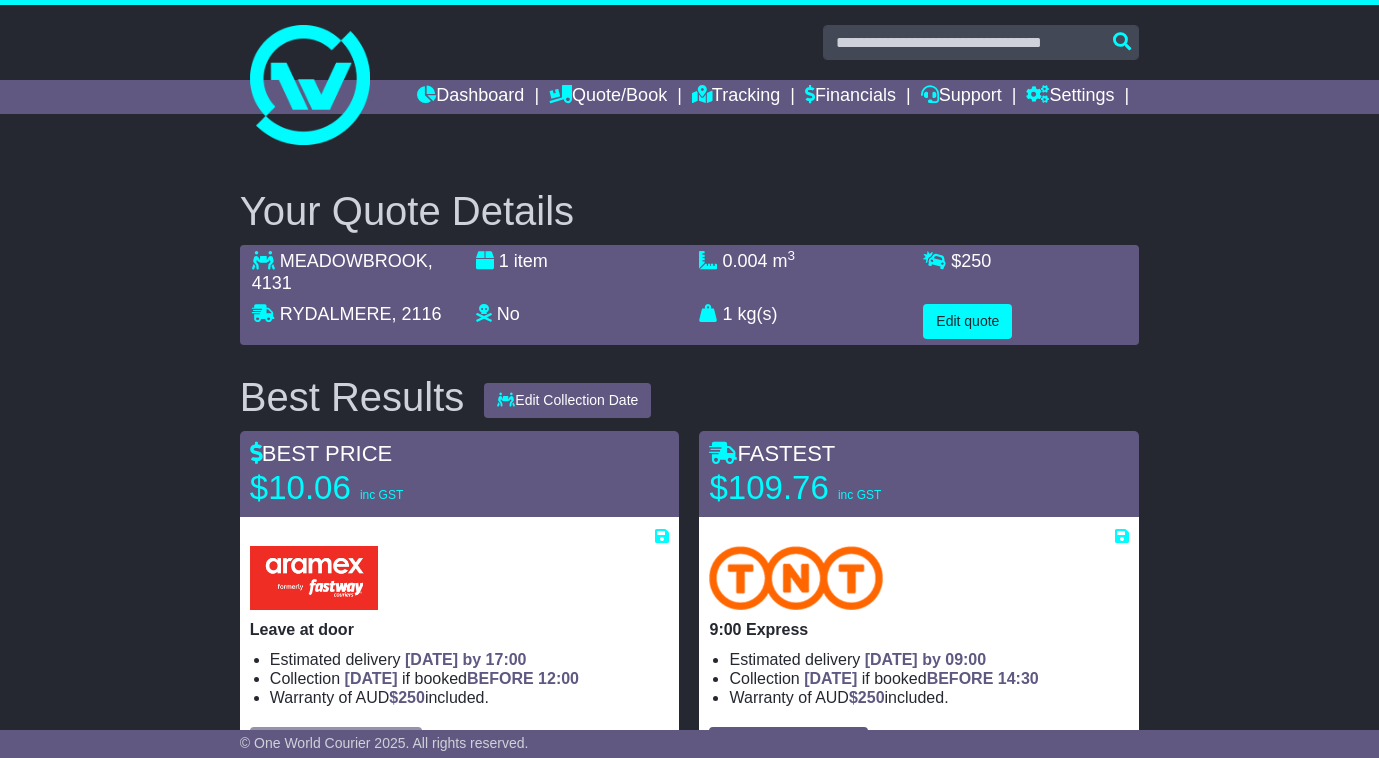 click on "Your Quote Details
MEADOWBROOK , 4131
RYDALMERE , 2116
1   item
No
Lithium Battery
Other Dangerous Goods
0.004
m 3
in 3
1
kg(s)
lb(s)
$ 250
Edit quote
Best Results
Edit Collection Date" at bounding box center [689, 2219] 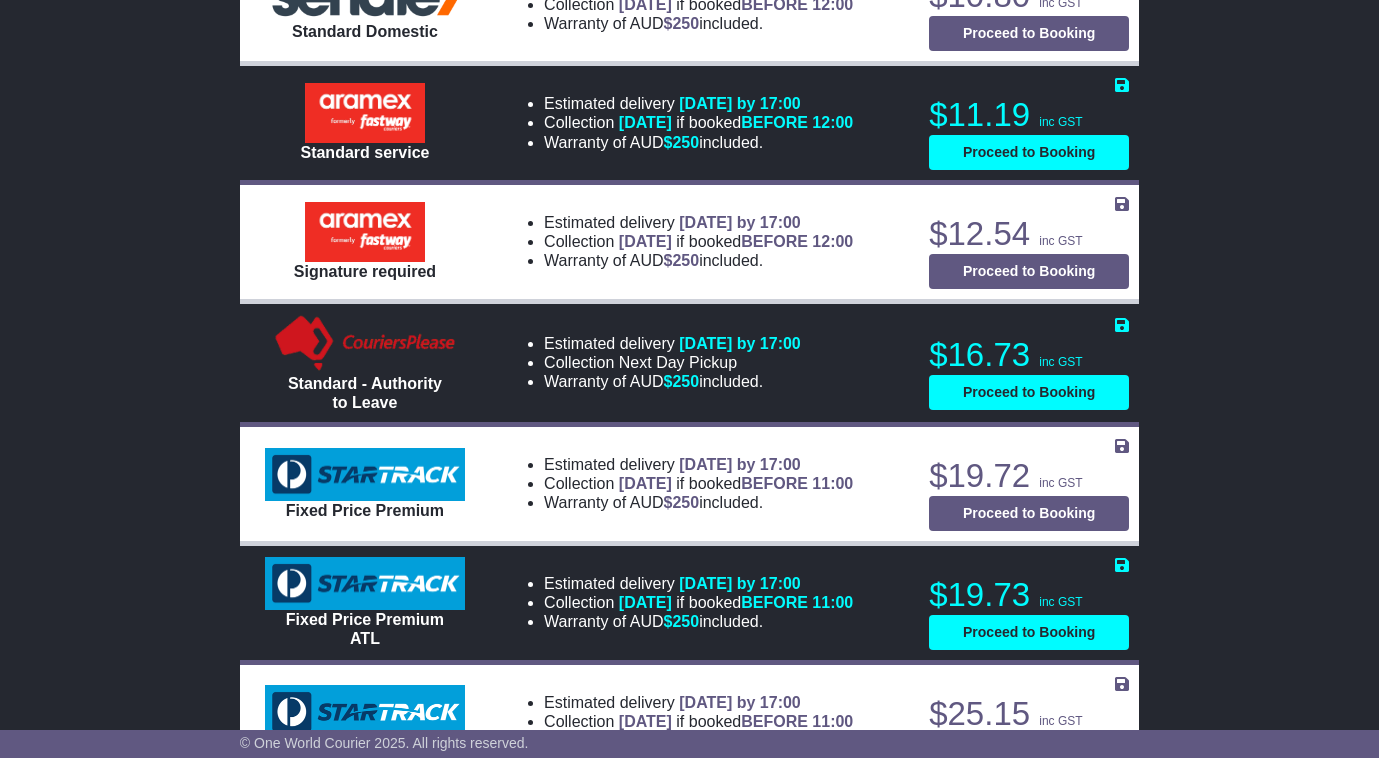 scroll, scrollTop: 1200, scrollLeft: 0, axis: vertical 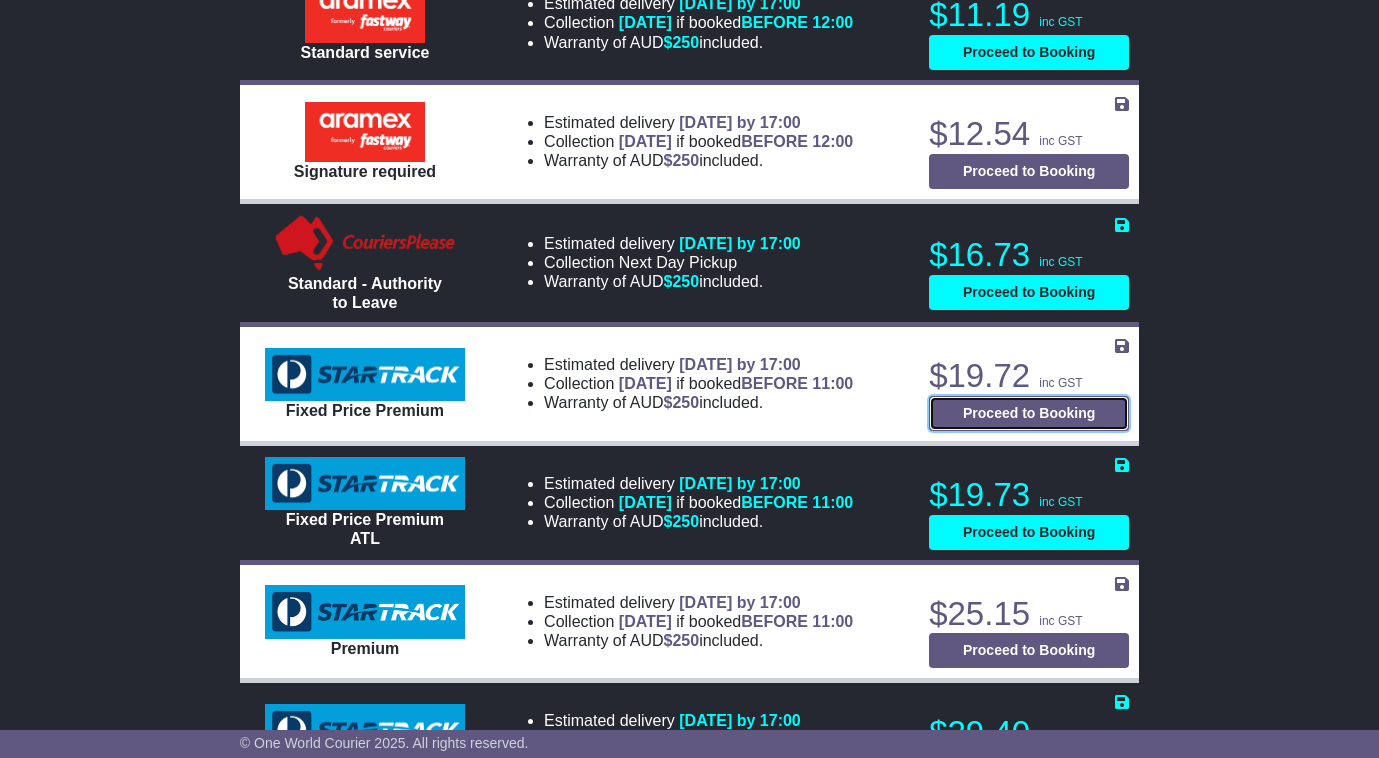 click on "Proceed to Booking" at bounding box center (1029, 413) 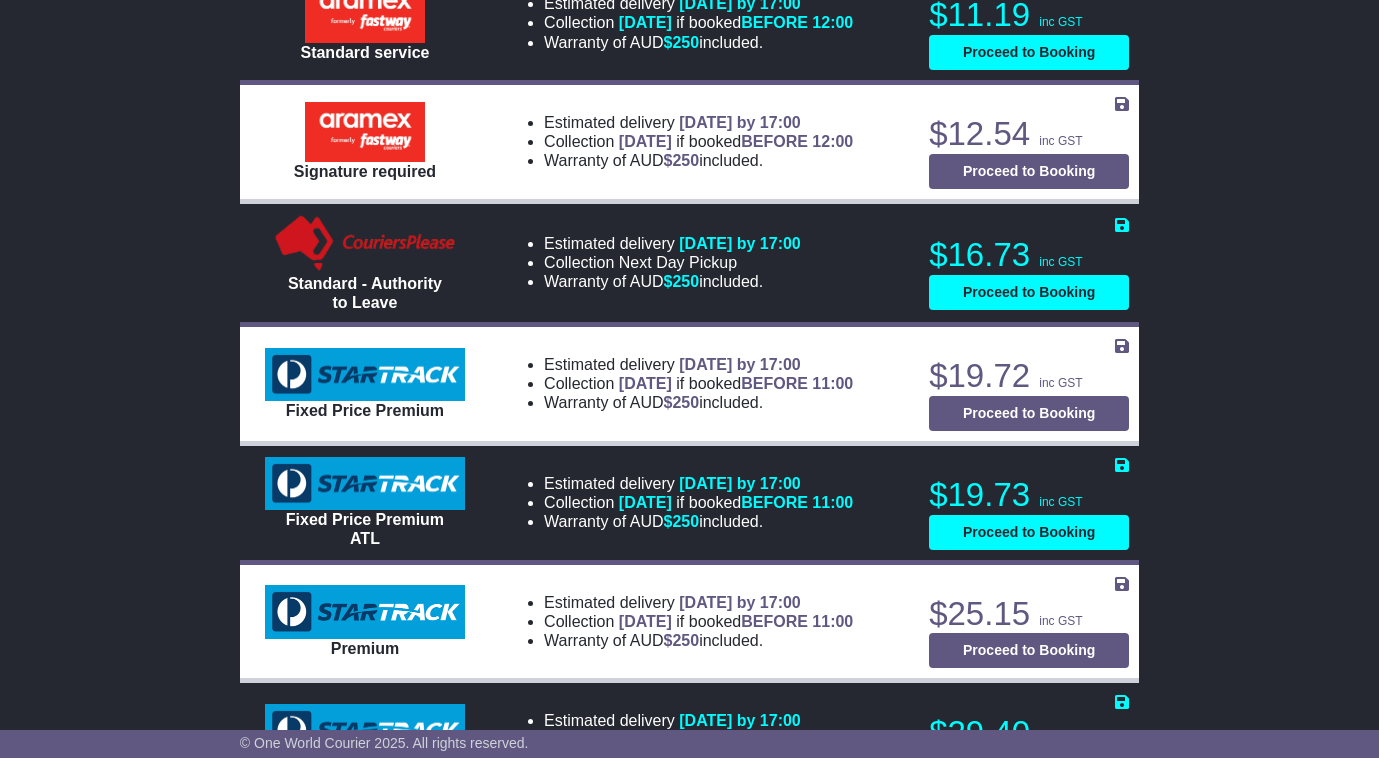 select on "****" 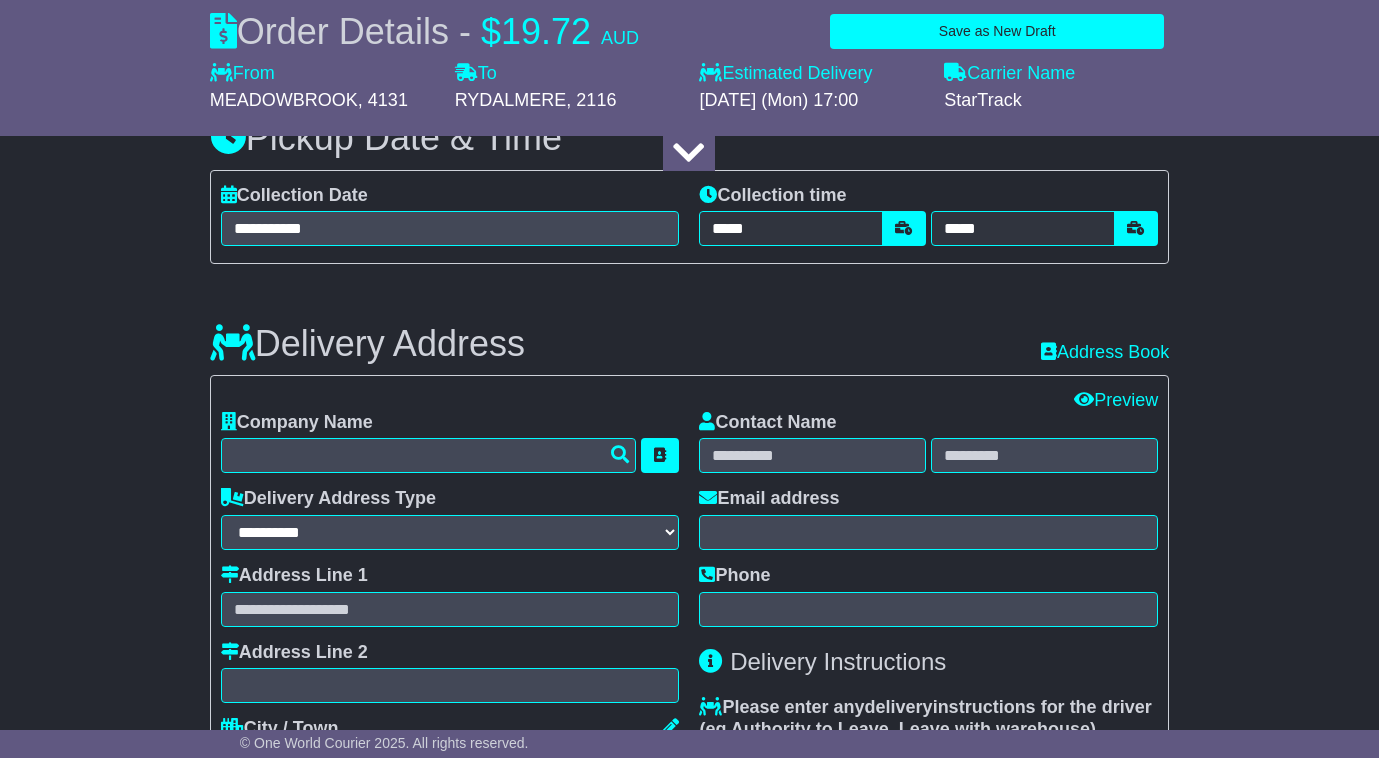 click on "About your package
What is your Package
Documents
Non-Documents
What are the Incoterms?
***
***
***
***
***
***
Description of Goods
Attention: dangerous goods are not allowed by service.
Your Internal Reference (required)
Any Dangerous Goods?
No" at bounding box center [689, 536] 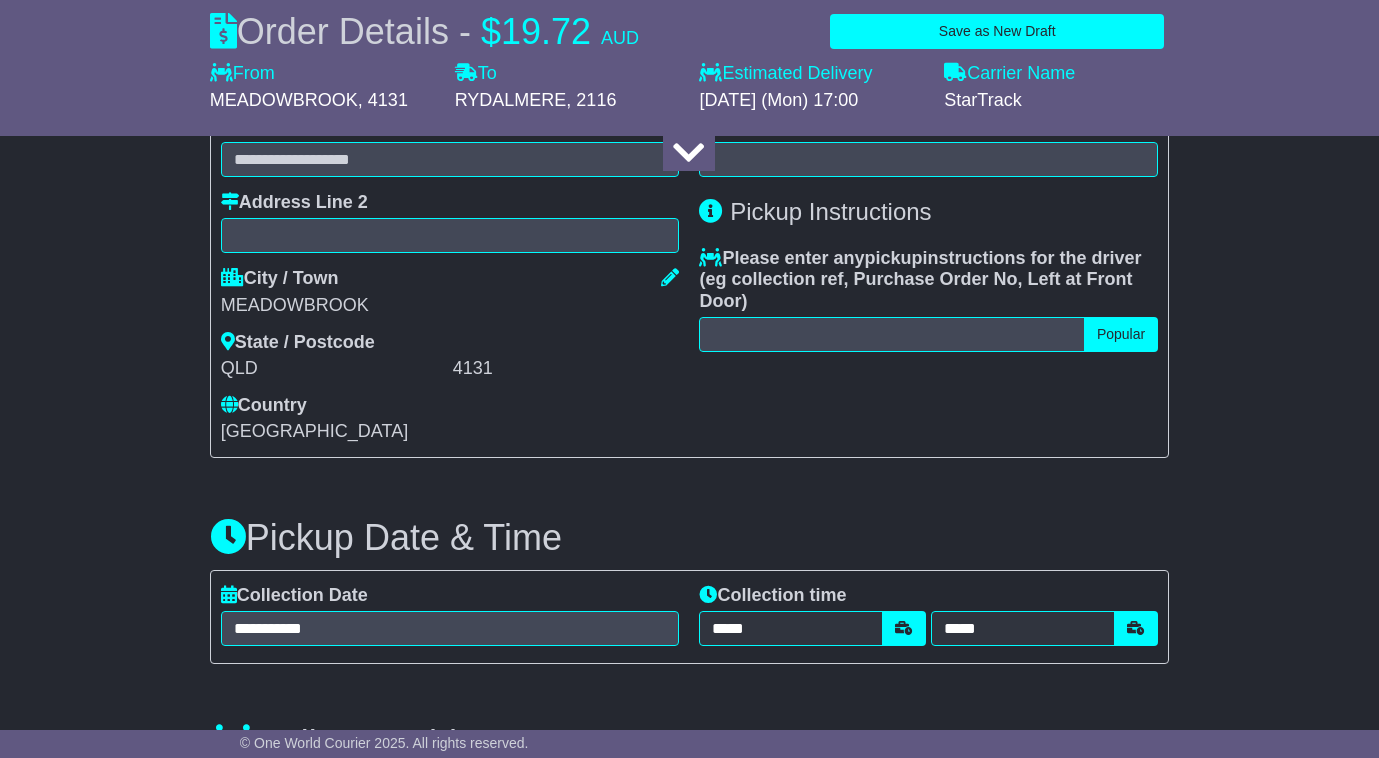scroll, scrollTop: 300, scrollLeft: 0, axis: vertical 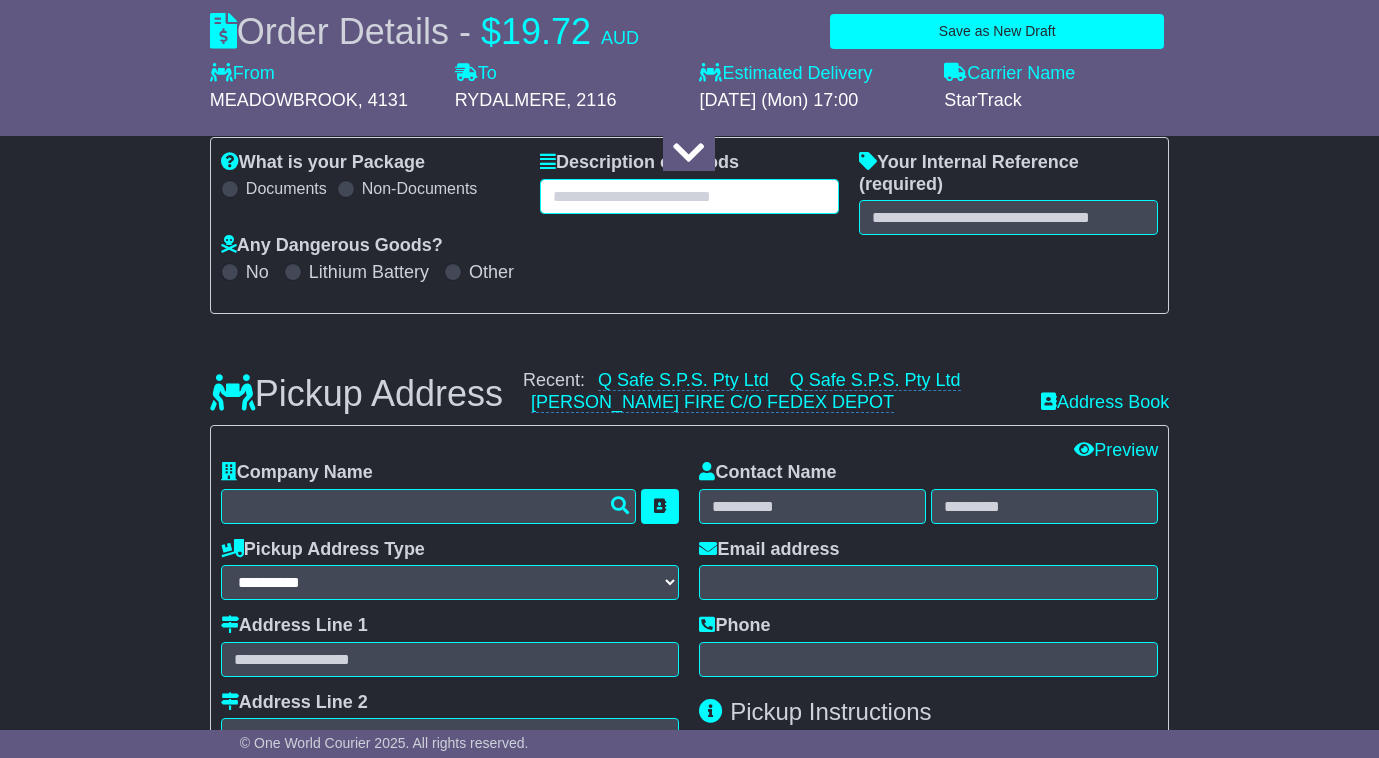 click at bounding box center (689, 196) 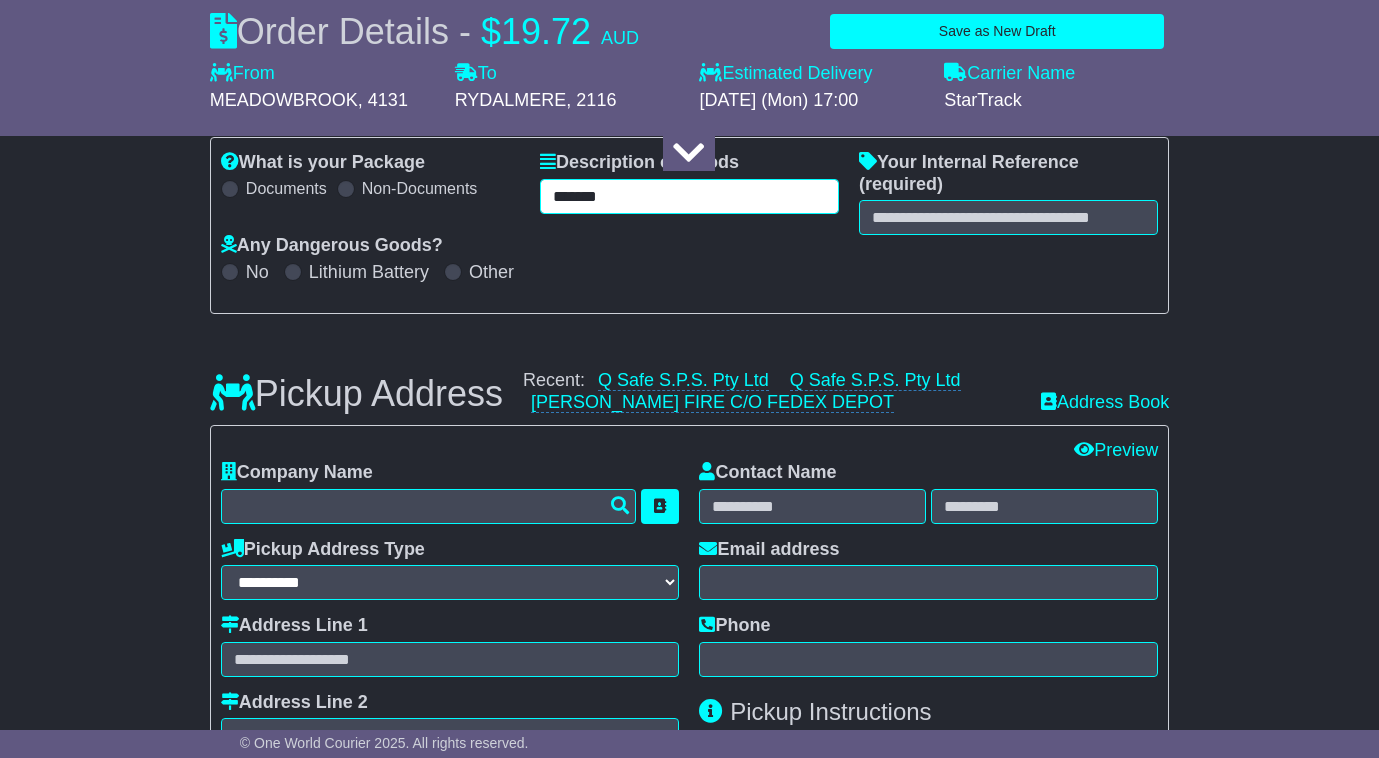 type on "*******" 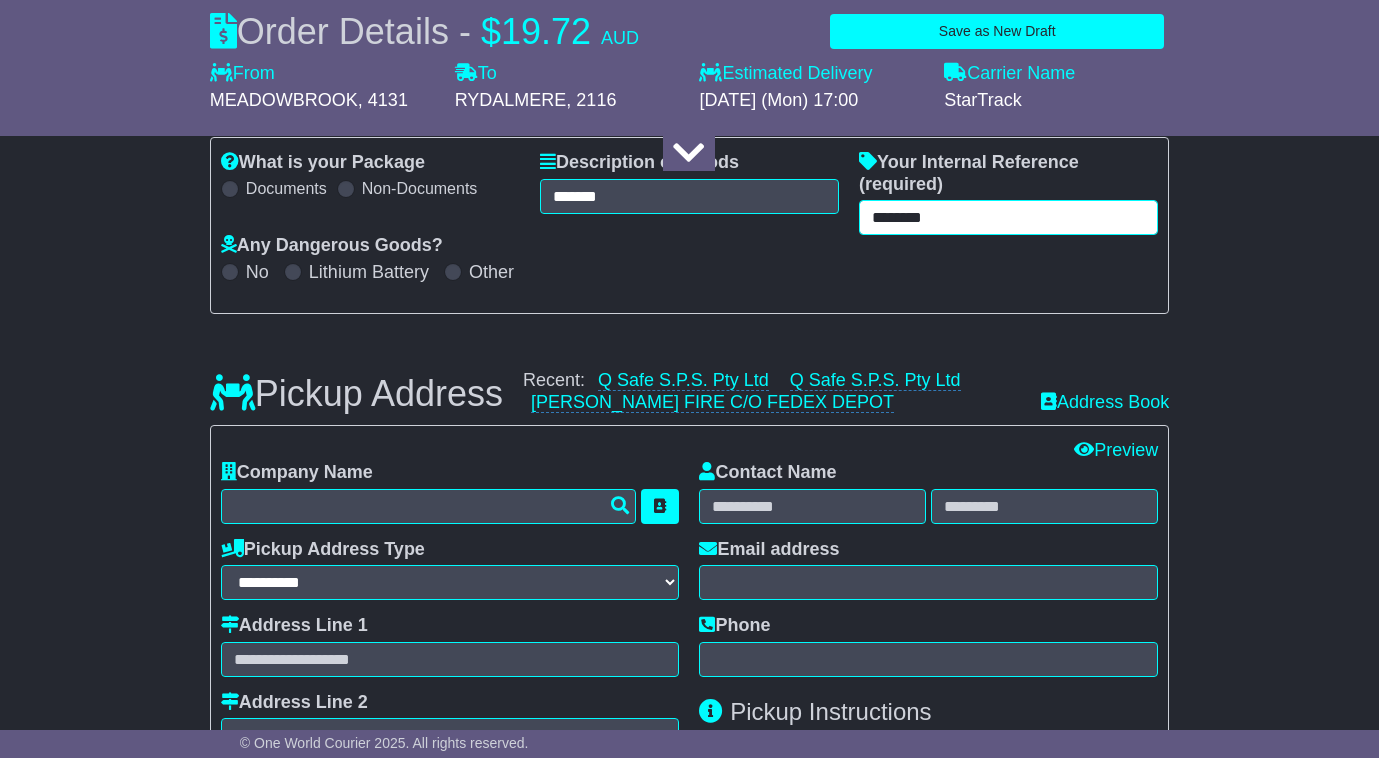 type on "********" 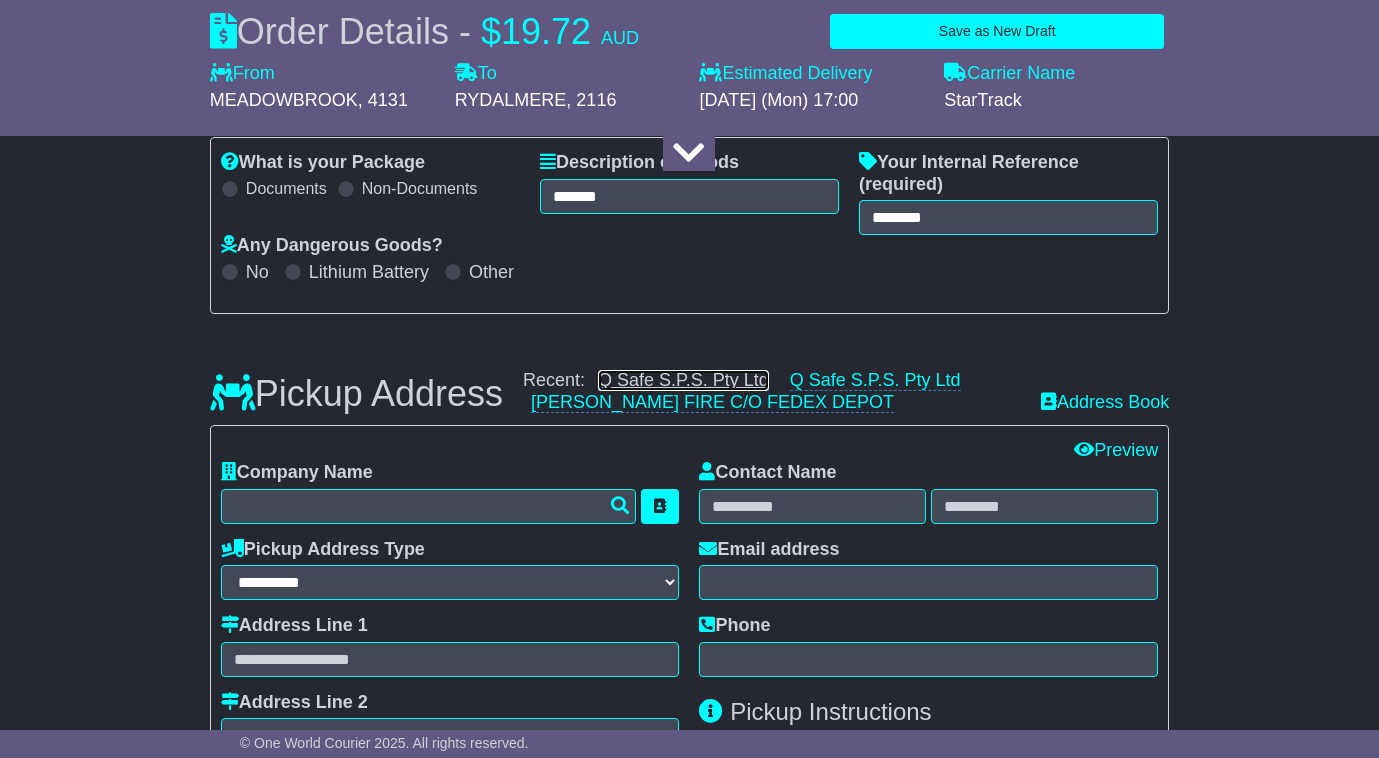 click on "Q Safe S.P.S. Pty Ltd" at bounding box center [683, 380] 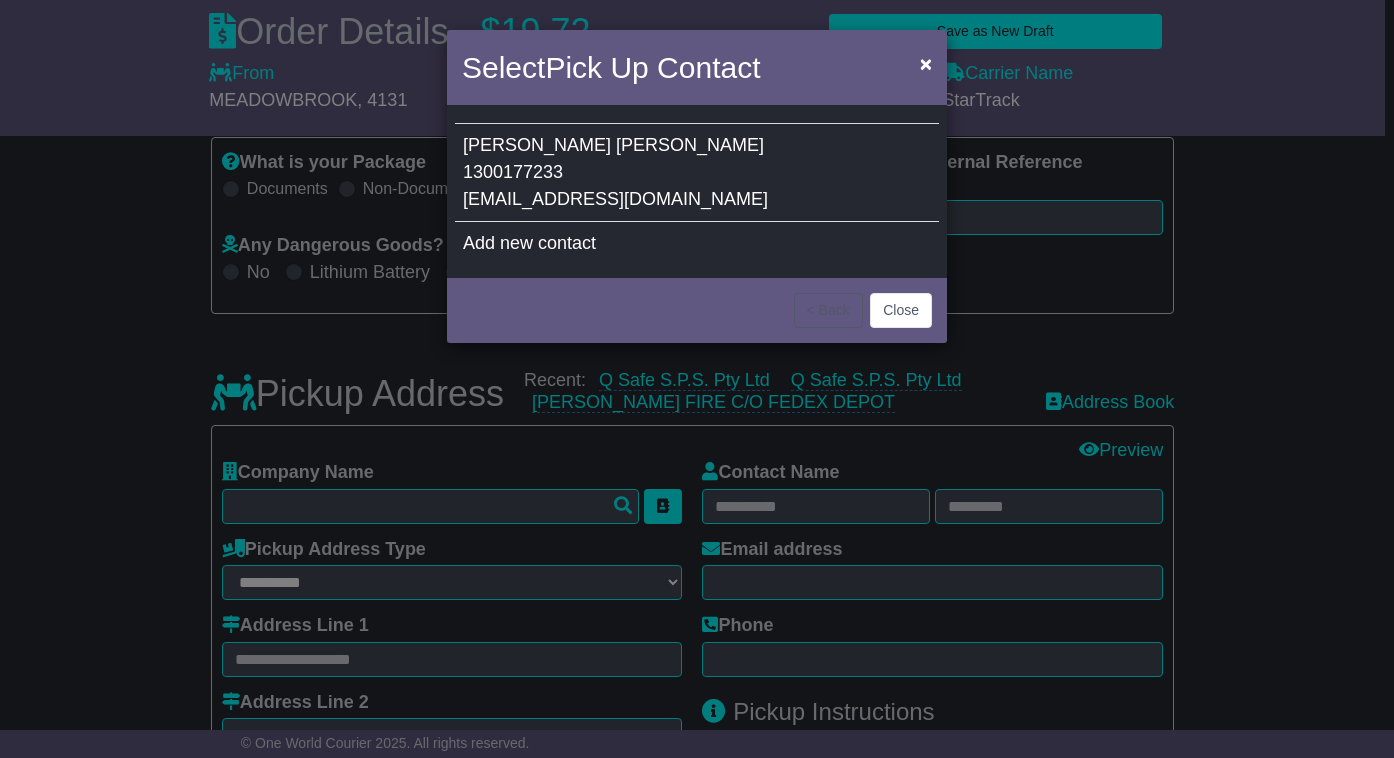 click on "[EMAIL_ADDRESS][DOMAIN_NAME]" at bounding box center (615, 199) 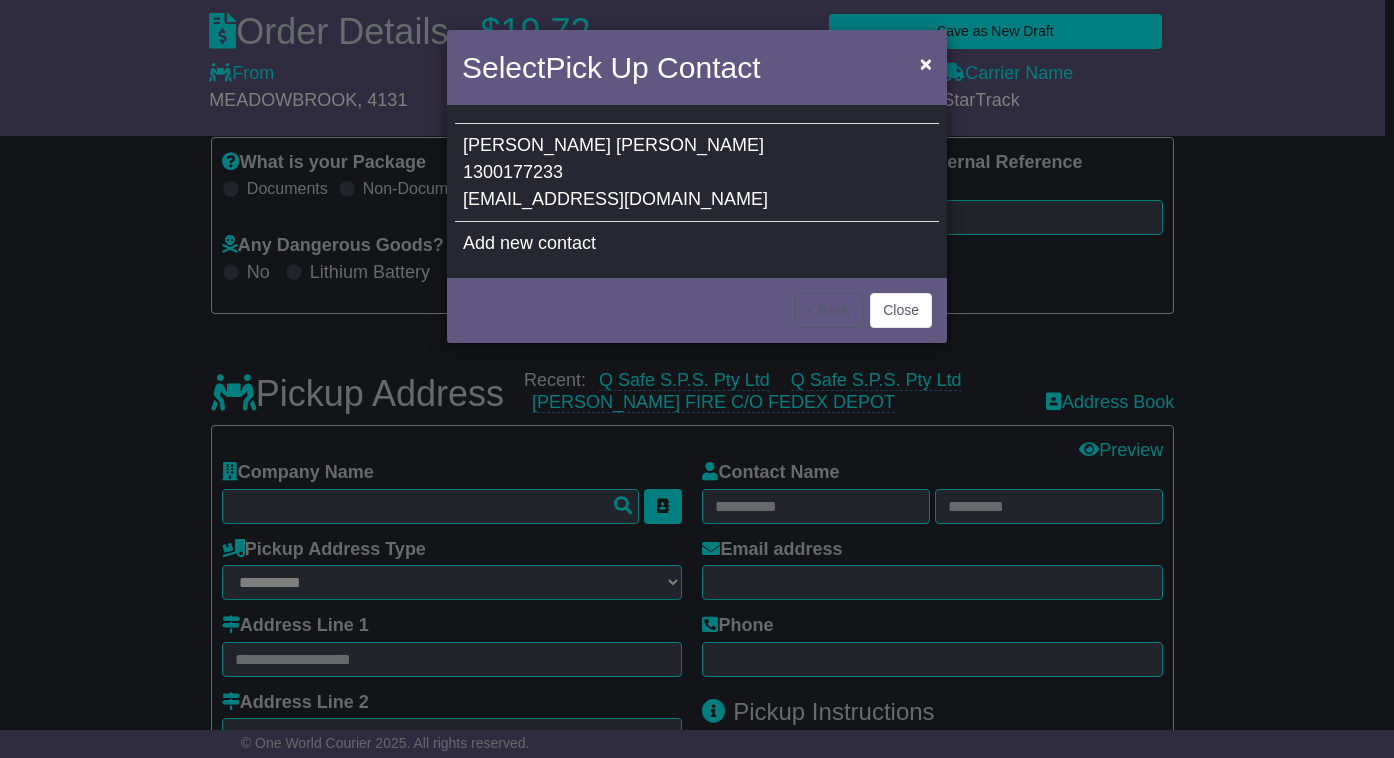 type on "**********" 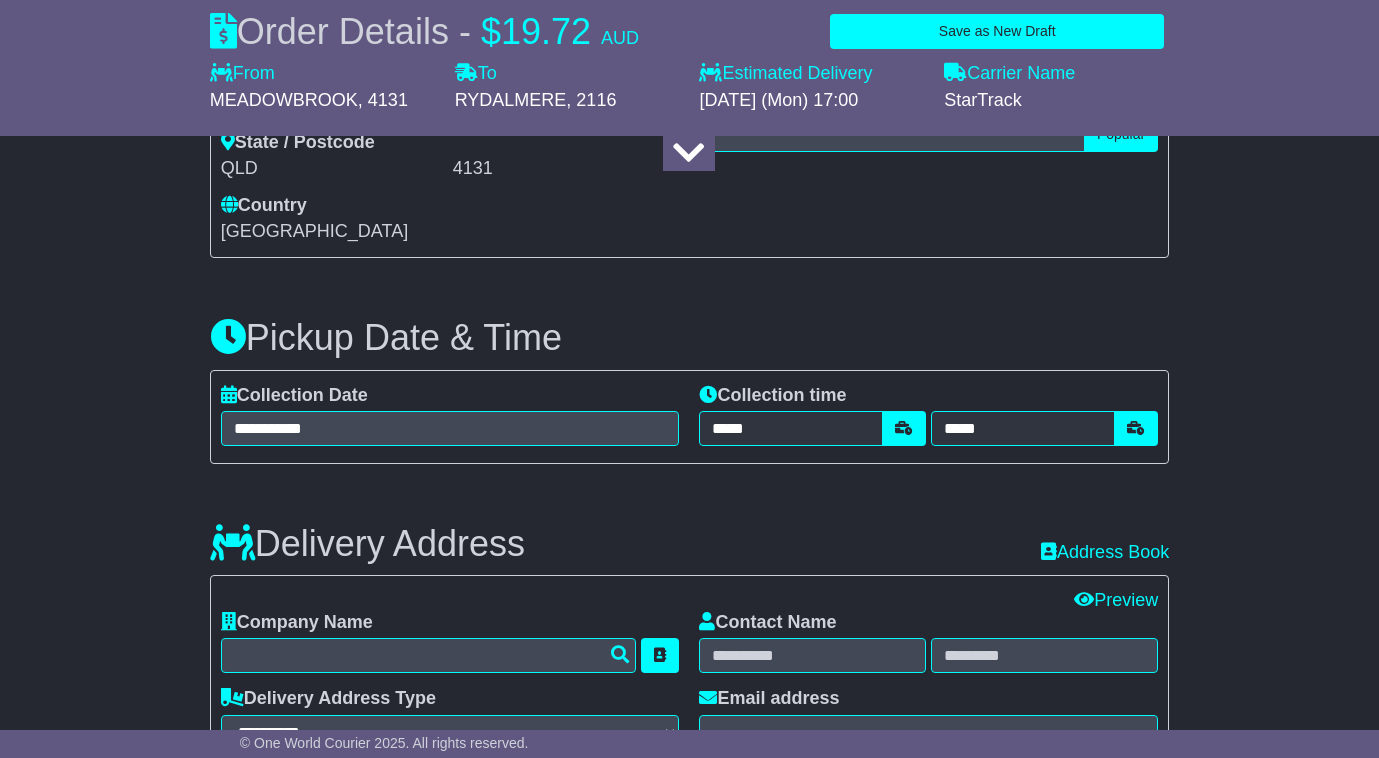 scroll, scrollTop: 1100, scrollLeft: 0, axis: vertical 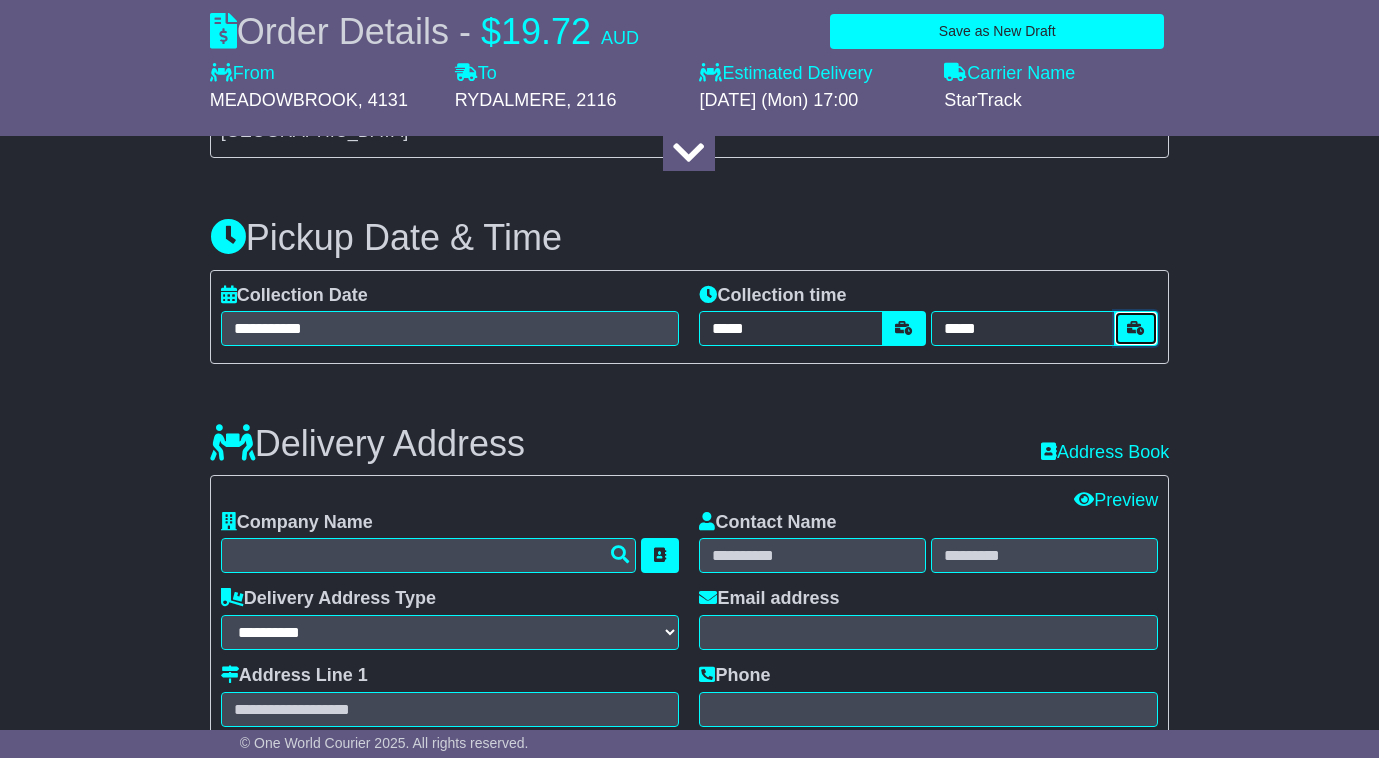 click at bounding box center (1136, 328) 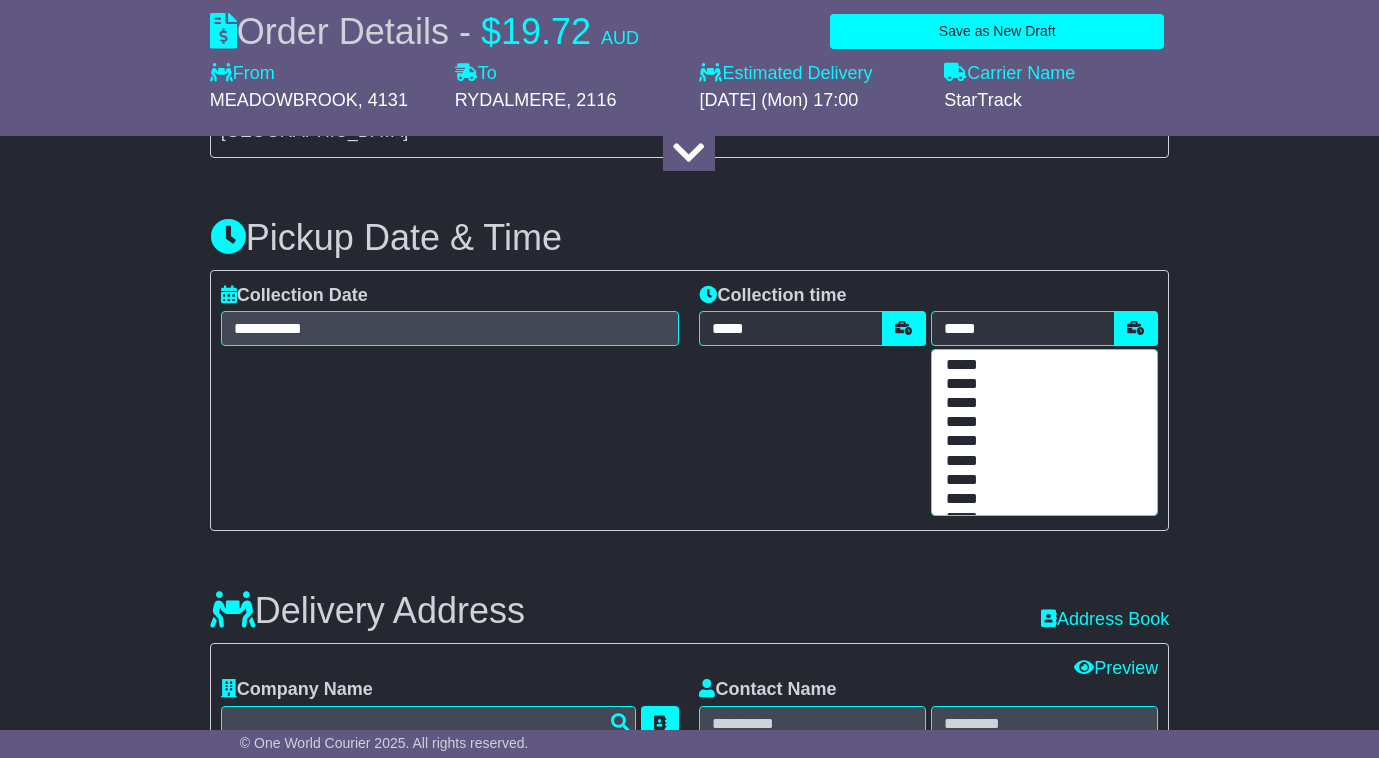 click on "***** ***** ***** ***** ***** ***** ***** ***** ***** ***** ***** ***** ***** ***** ***** ***** ***** ***** ***** ***** ***** ***** ***** ***** ***** ***** ***** ***** ***** ***** ***** ***** ***** ***** ***** ***** ***** ***** ***** ***** ***** ***** ***** ***** ***** ***** ***** ***** ***** ***** ***** ***** ***** ***** ***** ***** ***** ***** ***** *****" at bounding box center [1044, 433] 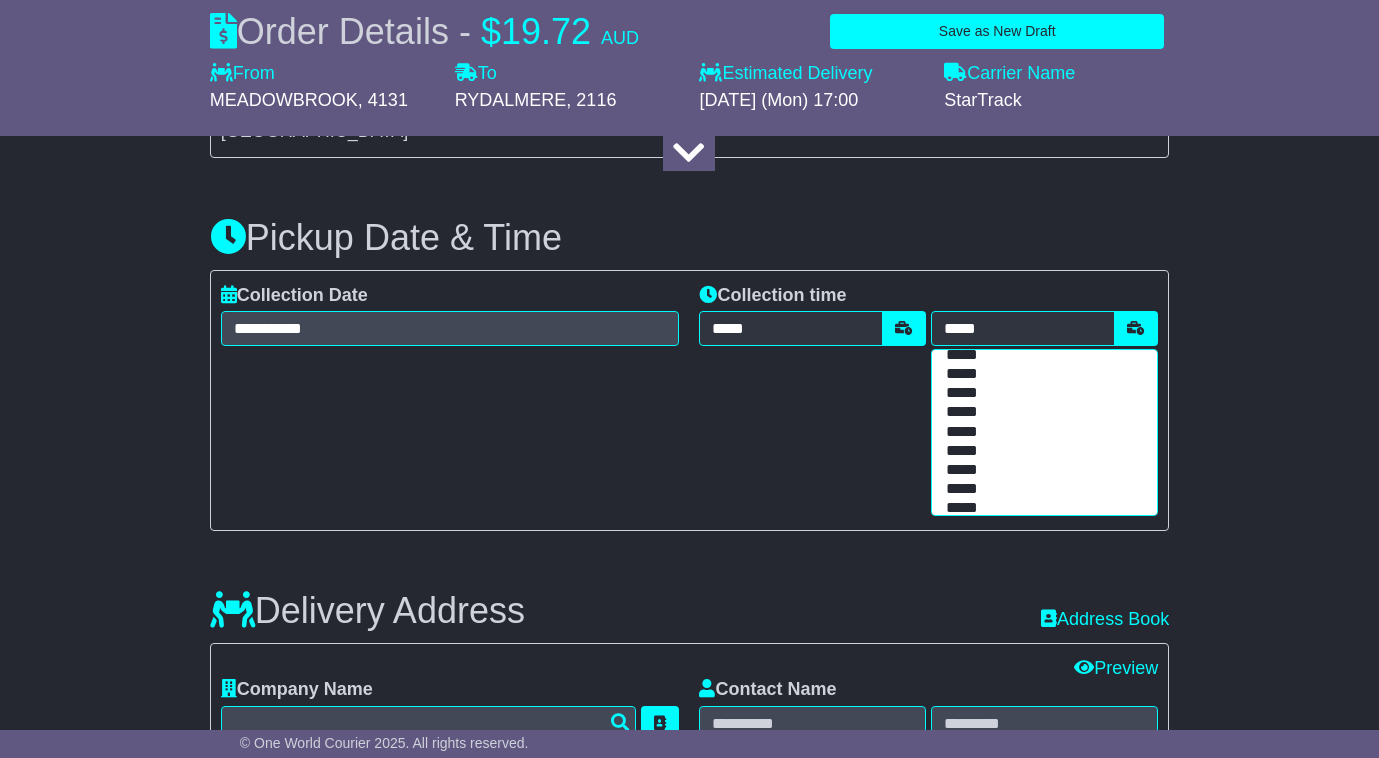 scroll, scrollTop: 289, scrollLeft: 0, axis: vertical 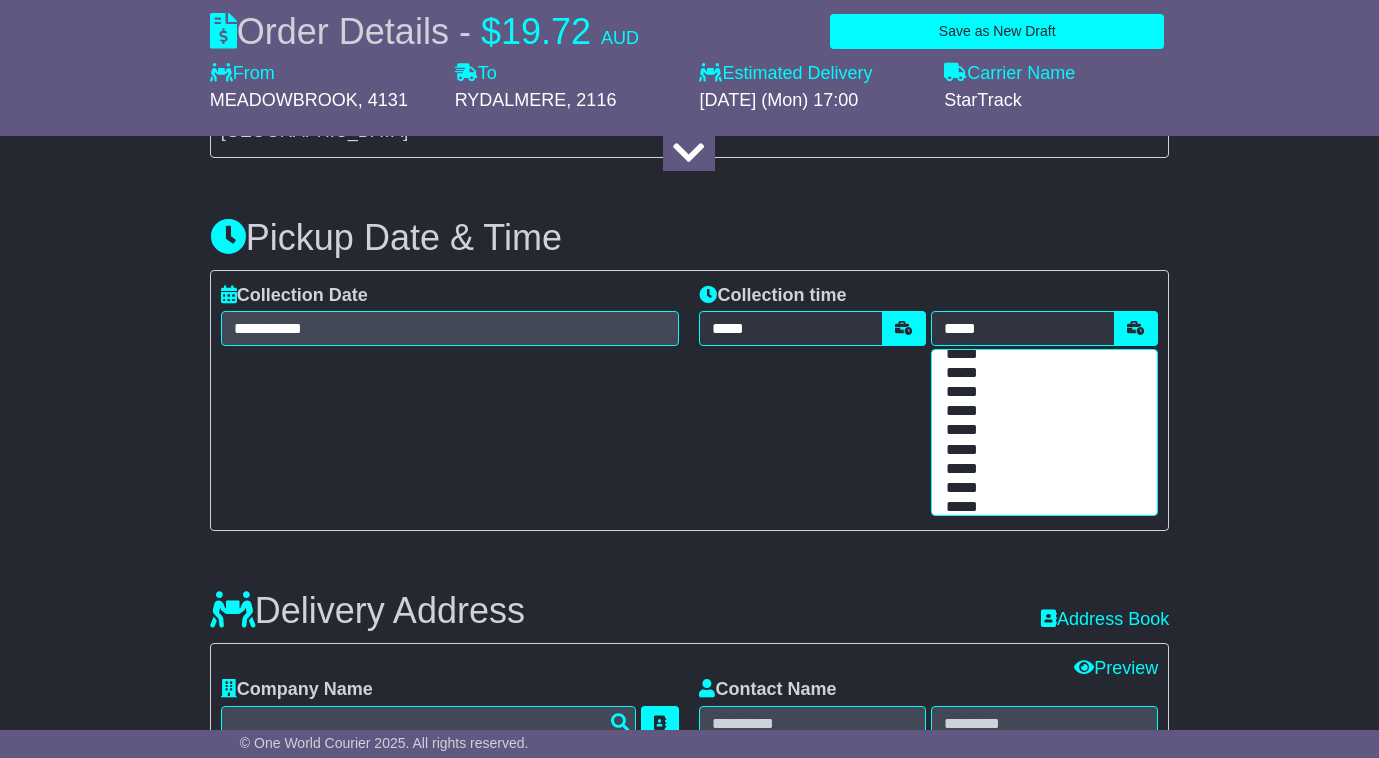 click on "*****" at bounding box center (1040, 507) 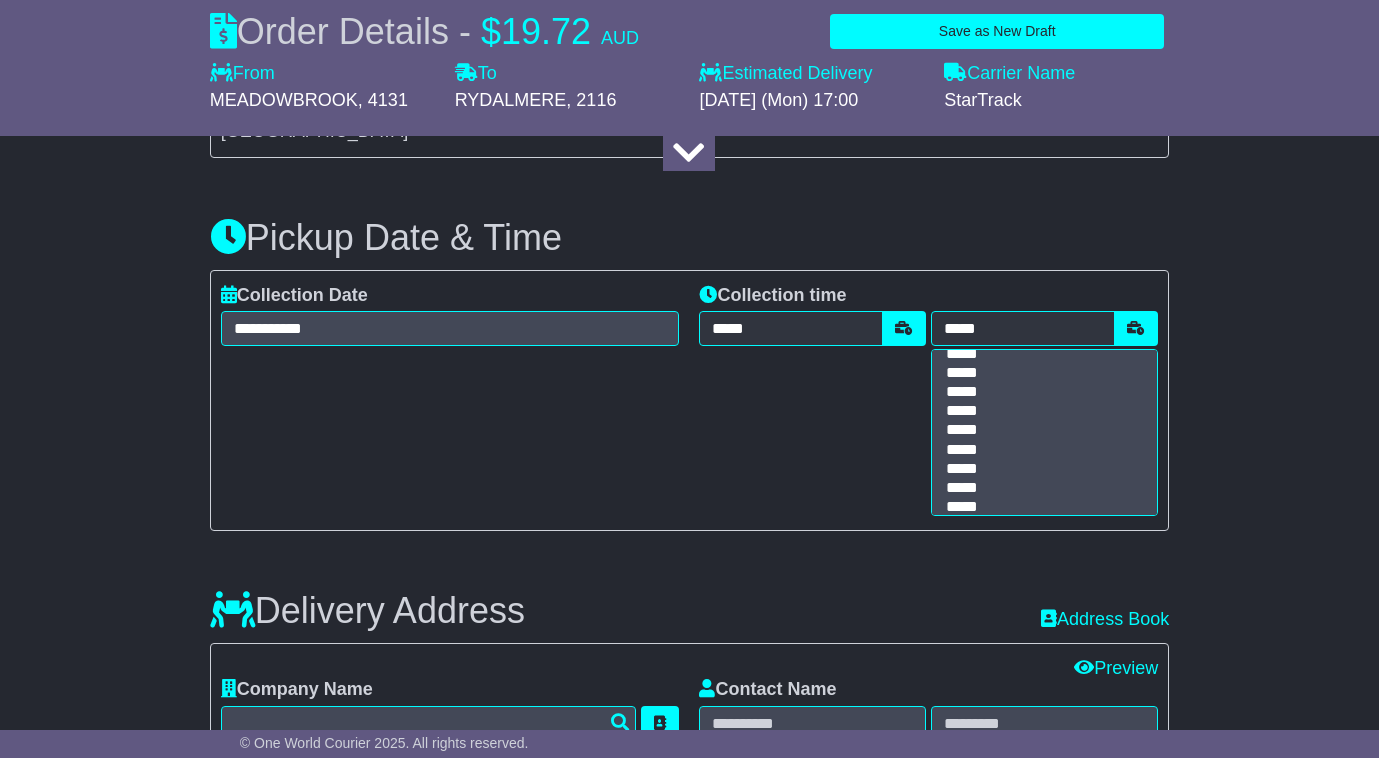scroll, scrollTop: 0, scrollLeft: 0, axis: both 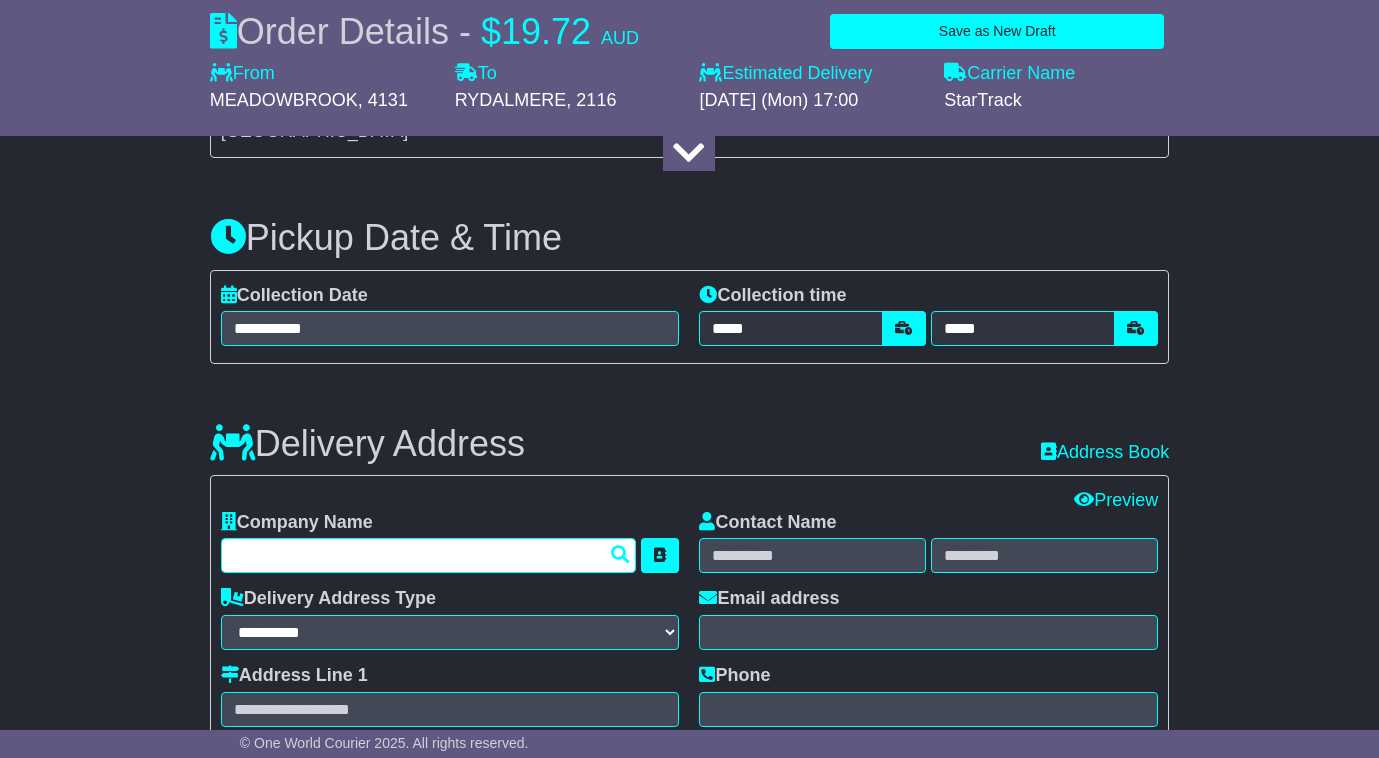 click at bounding box center (429, 555) 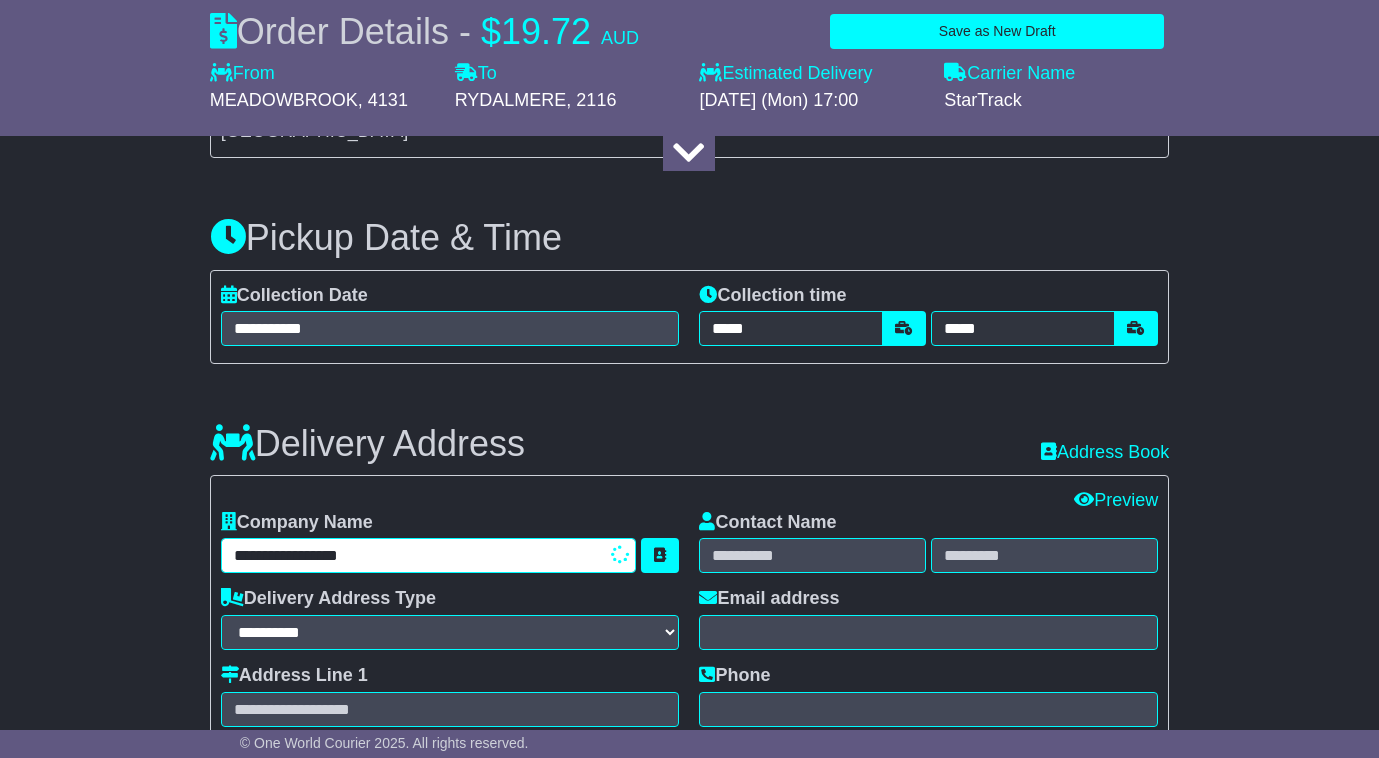 type on "**********" 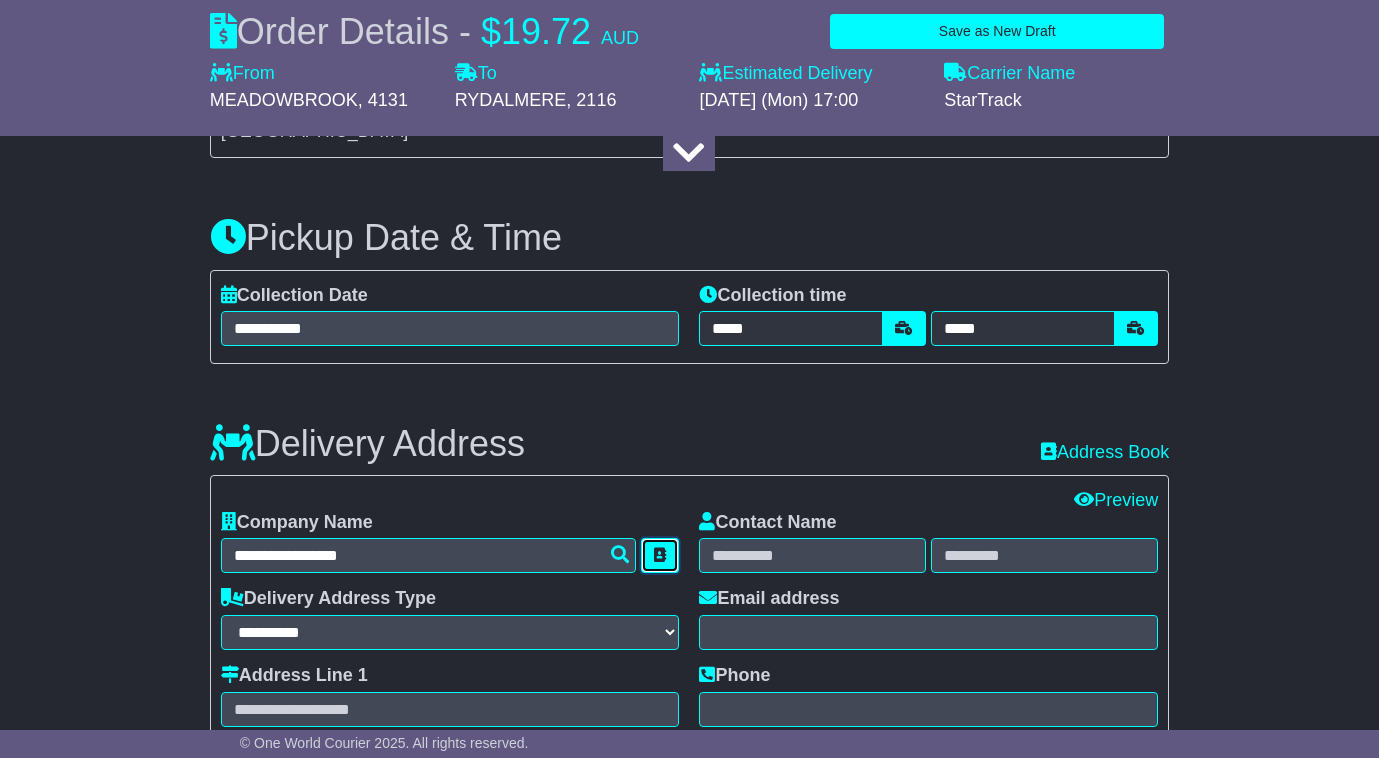 type 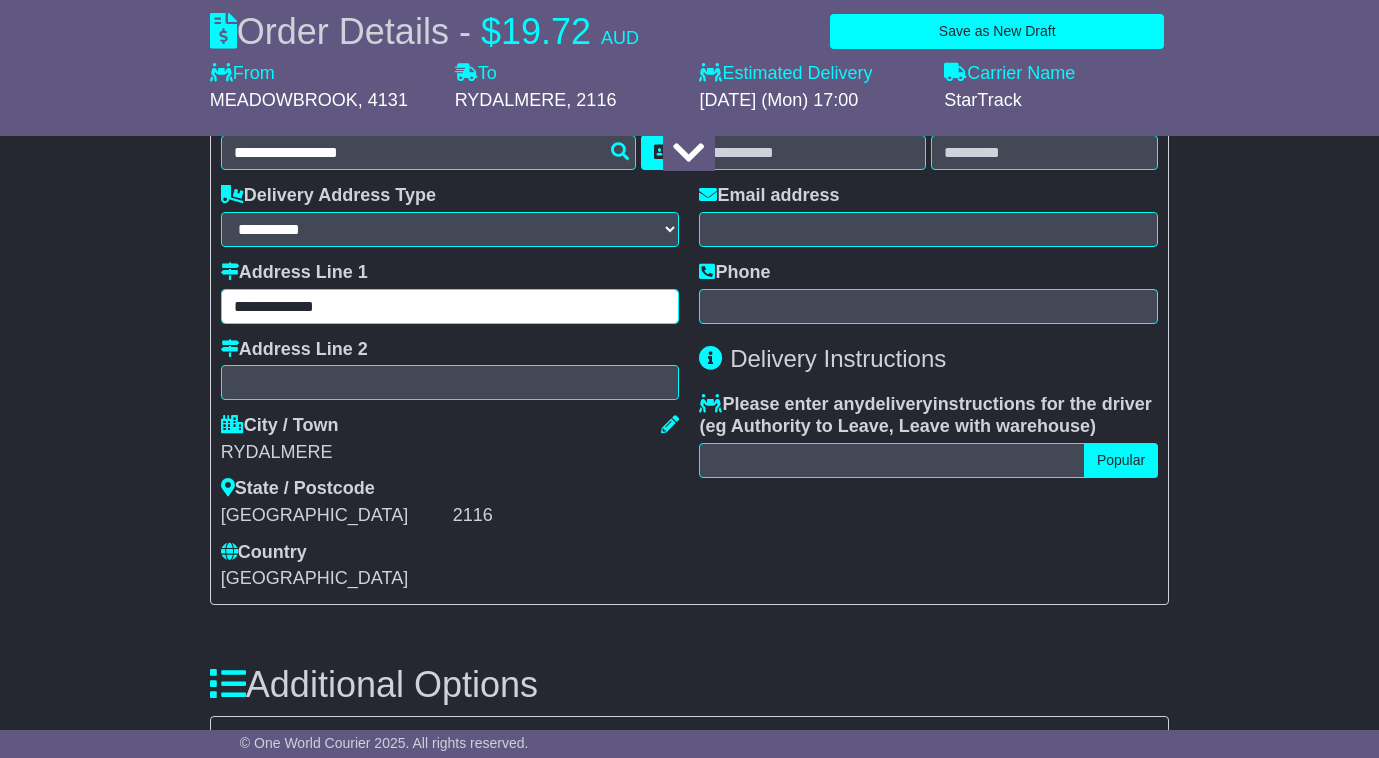 scroll, scrollTop: 1403, scrollLeft: 0, axis: vertical 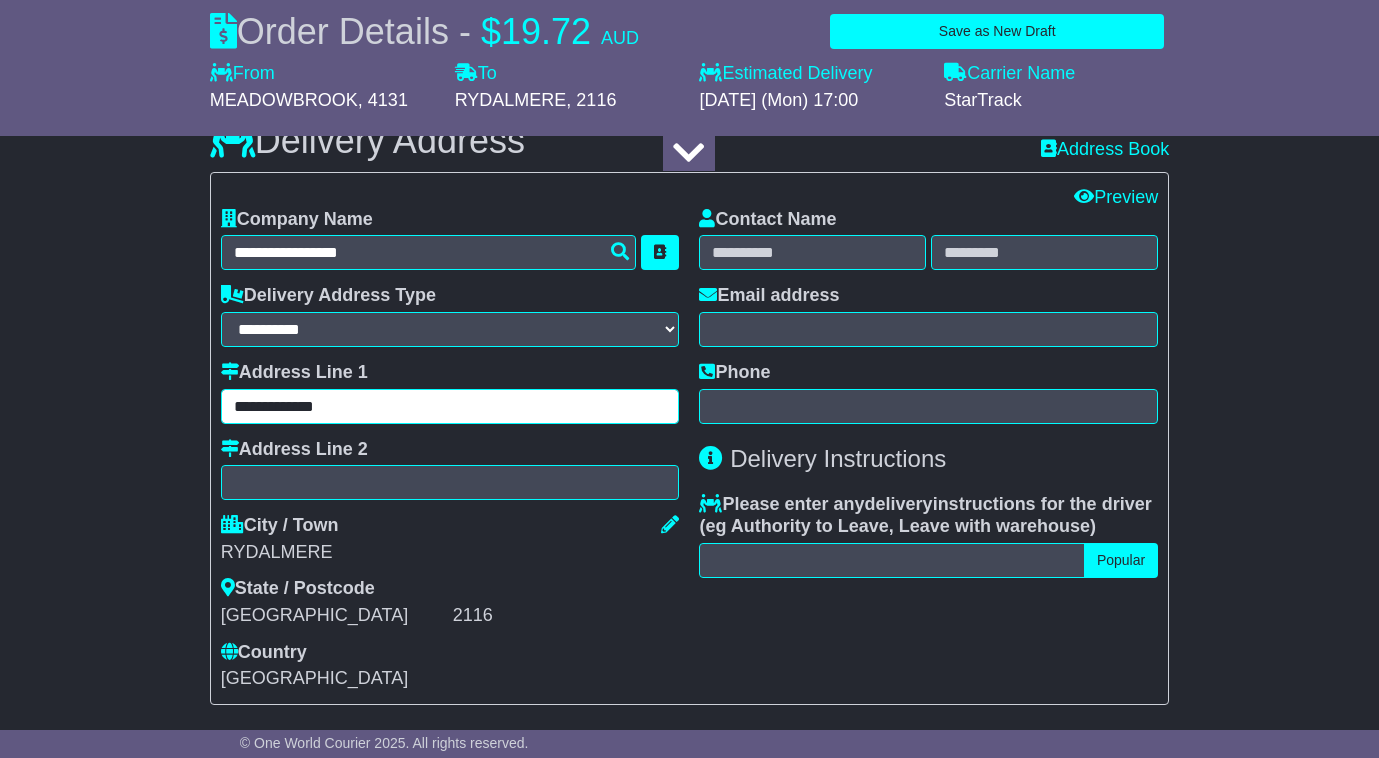 type on "**********" 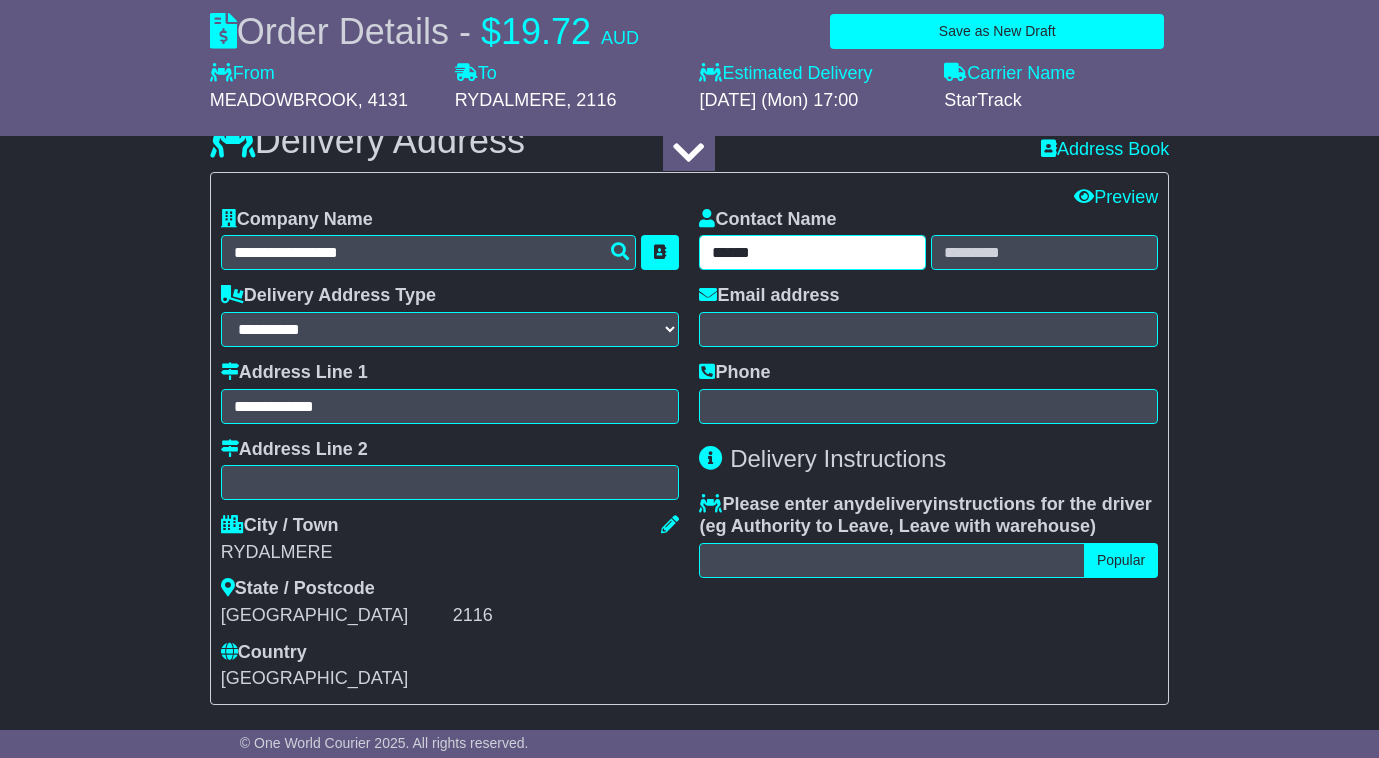 type on "******" 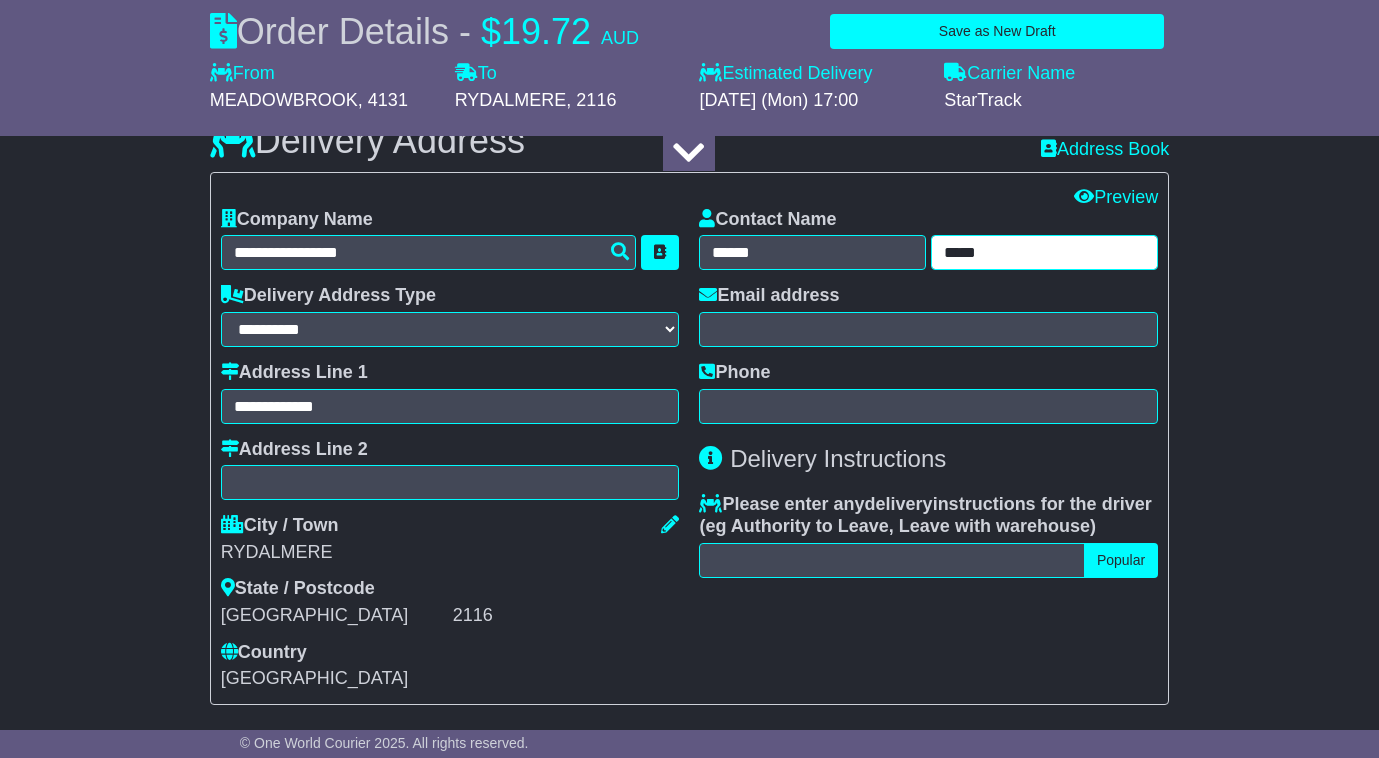 type on "*****" 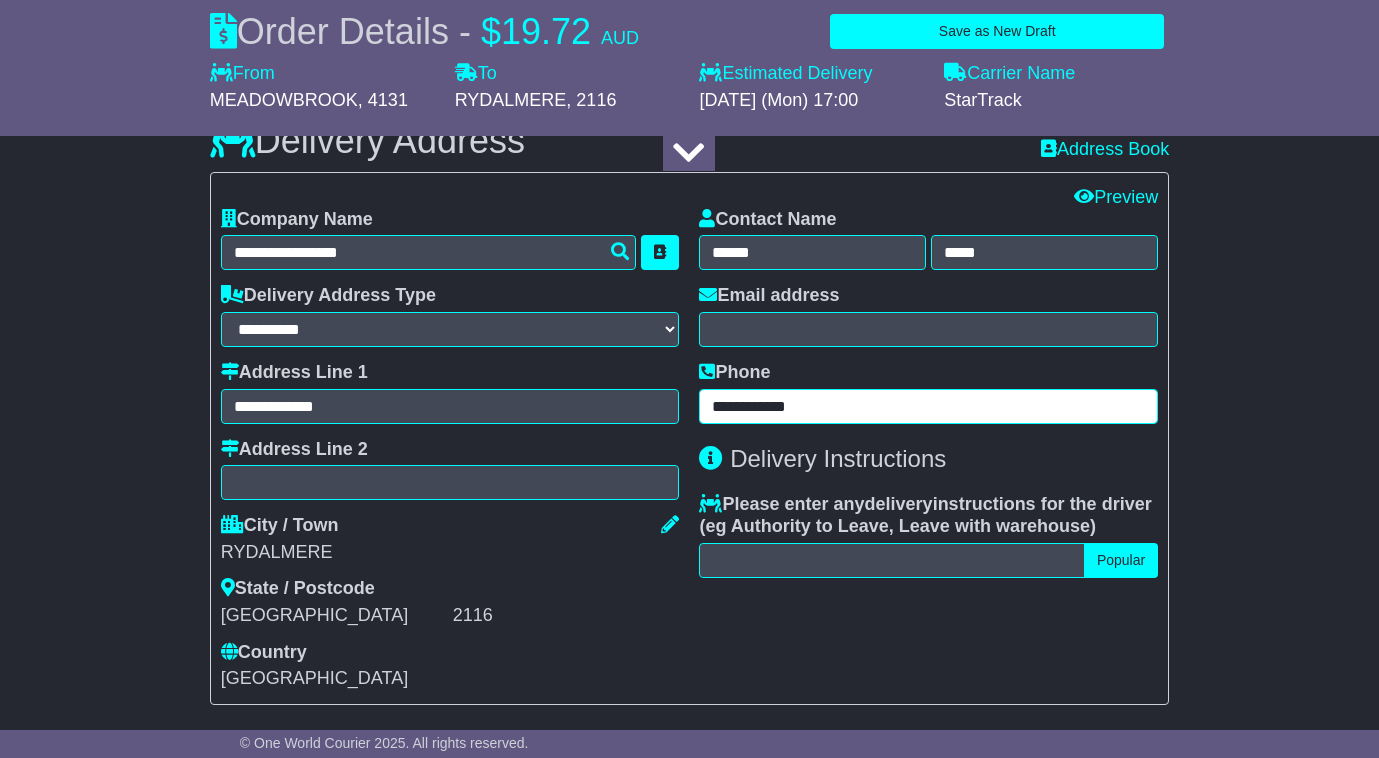 type on "**********" 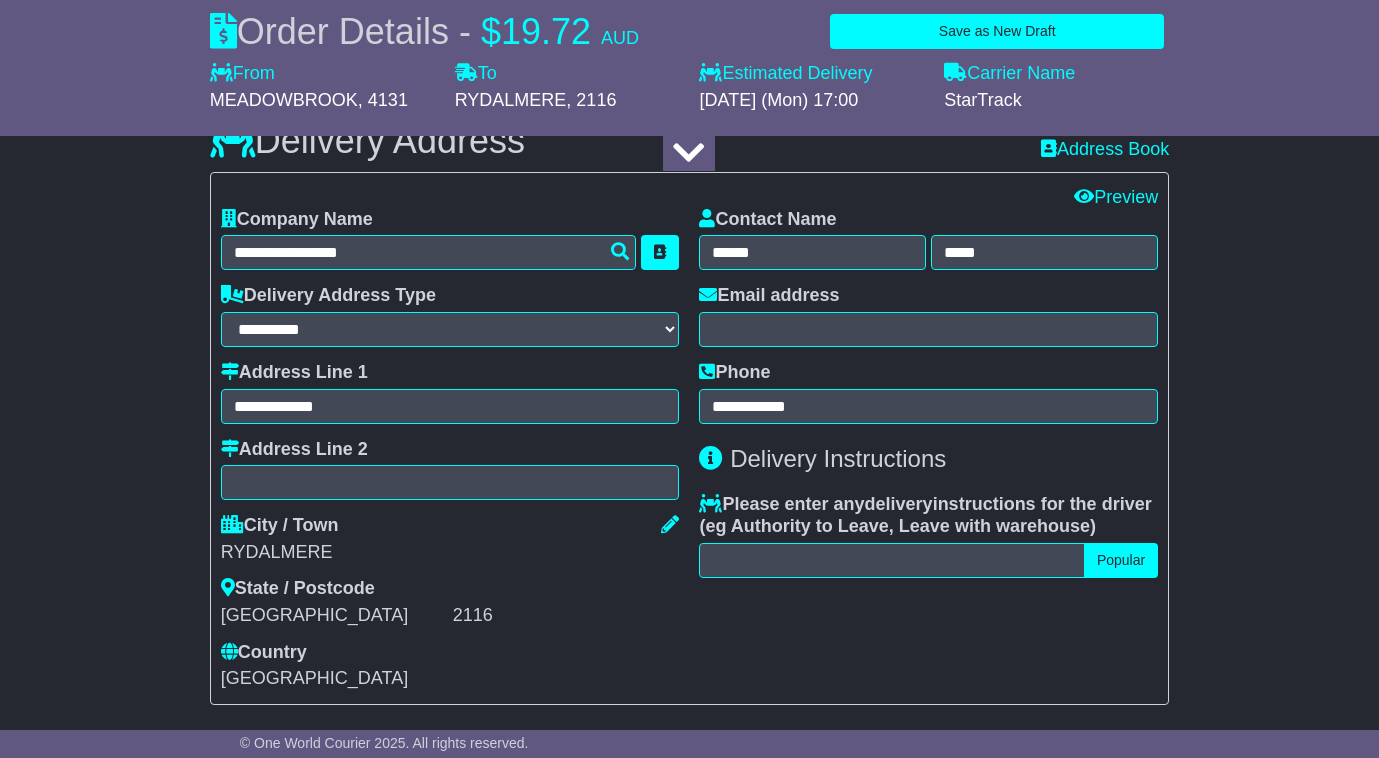 click on "**********" at bounding box center [450, 240] 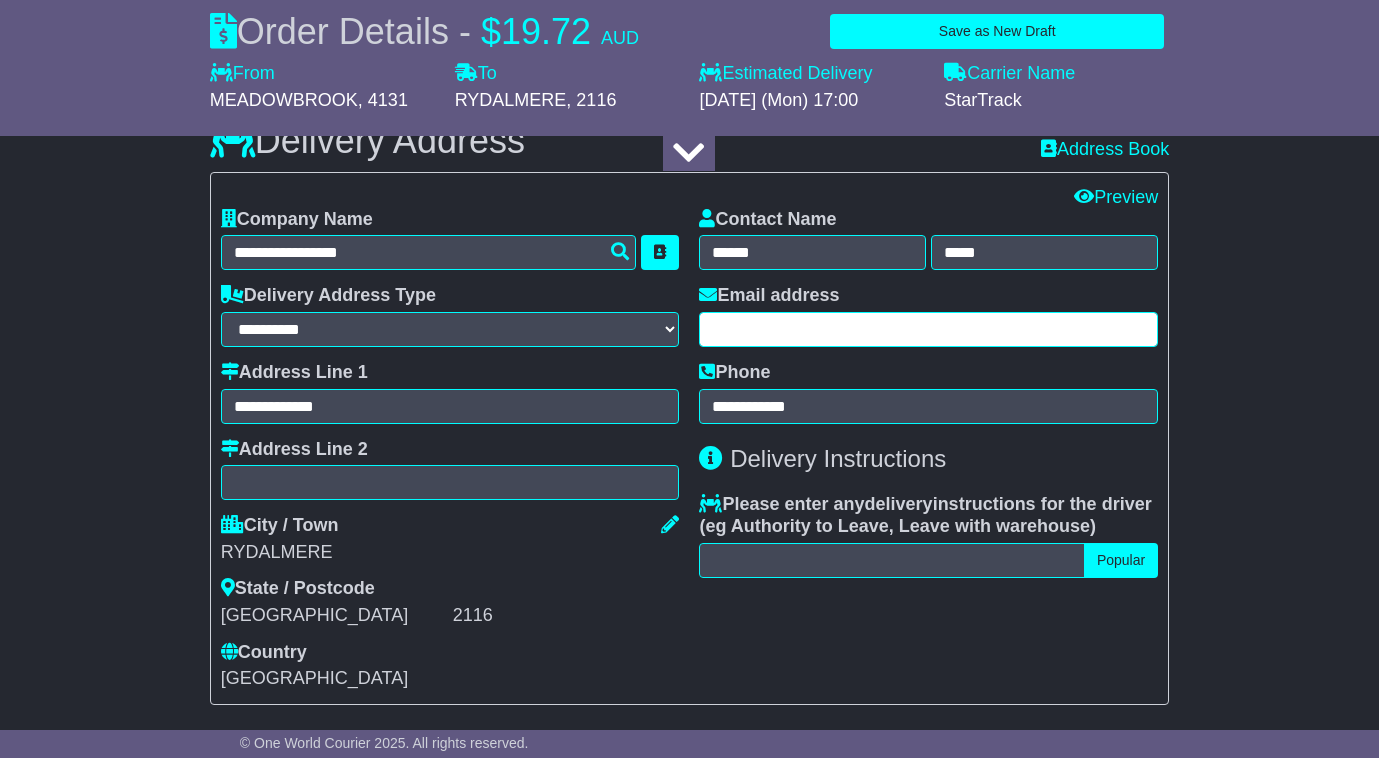 click at bounding box center (928, 329) 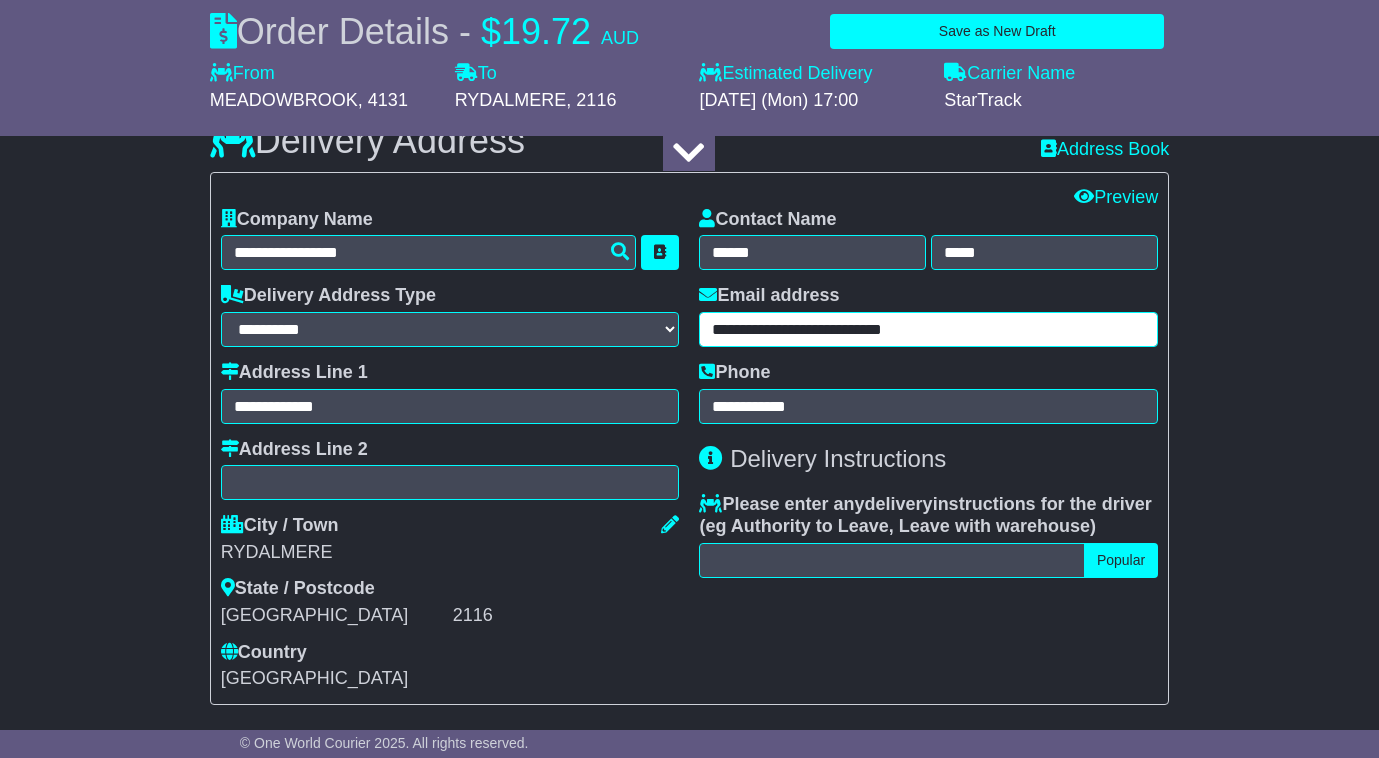 type on "**********" 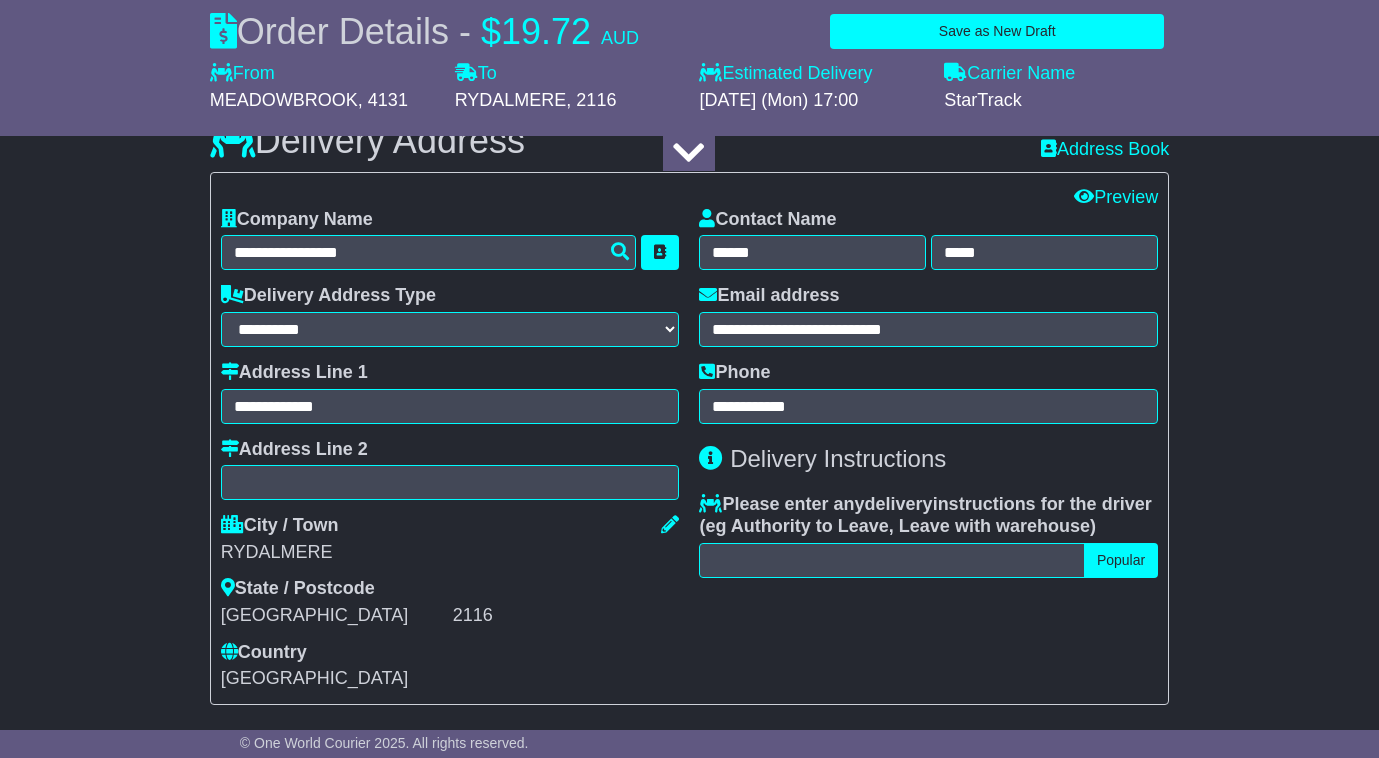 click on "About your package
What is your Package
Documents
Non-Documents
What are the Incoterms?
***
***
***
***
***
***
Description of Goods
*******
Attention: dangerous goods are not allowed by service.
Your Internal Reference (required)
********
Any Dangerous Goods?
No" at bounding box center (689, 333) 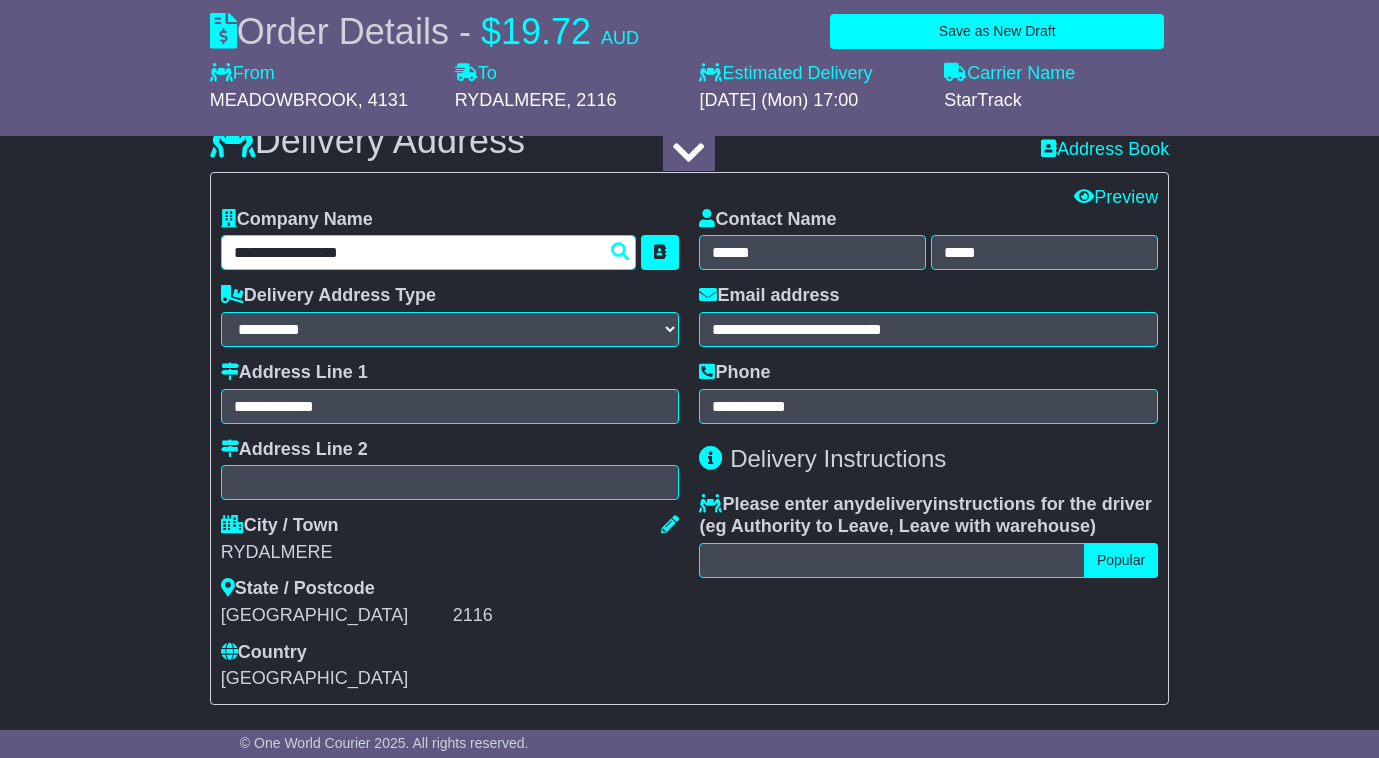 click on "**********" at bounding box center (429, 252) 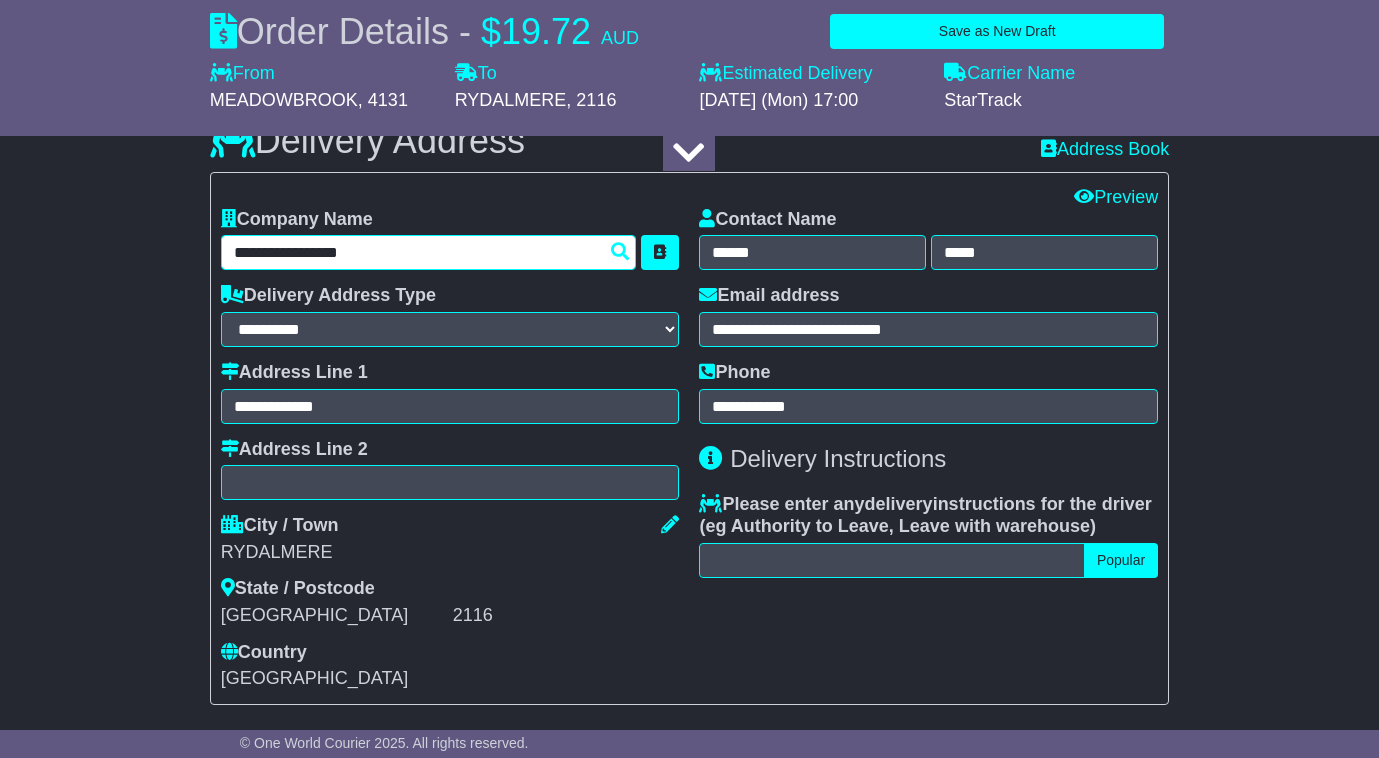 drag, startPoint x: 446, startPoint y: 283, endPoint x: 155, endPoint y: 286, distance: 291.01547 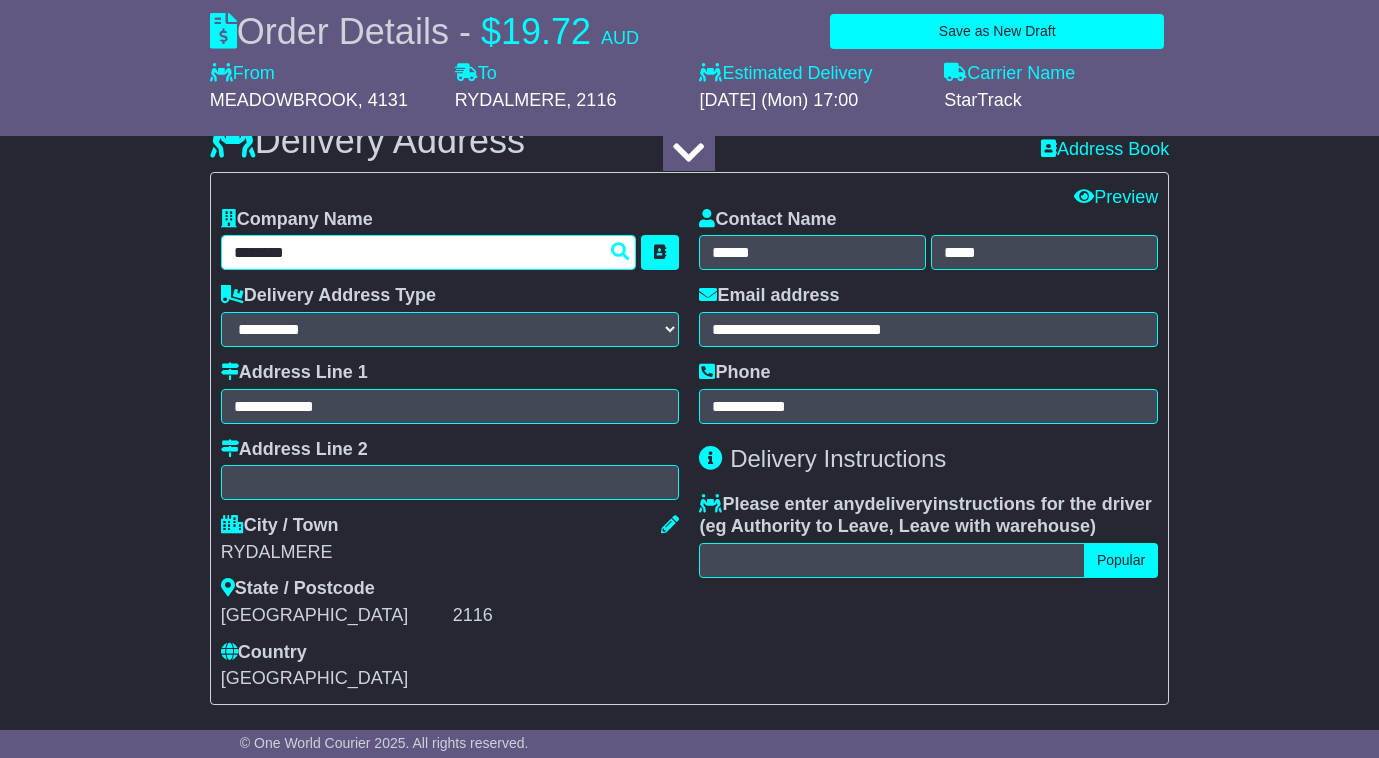 type on "********" 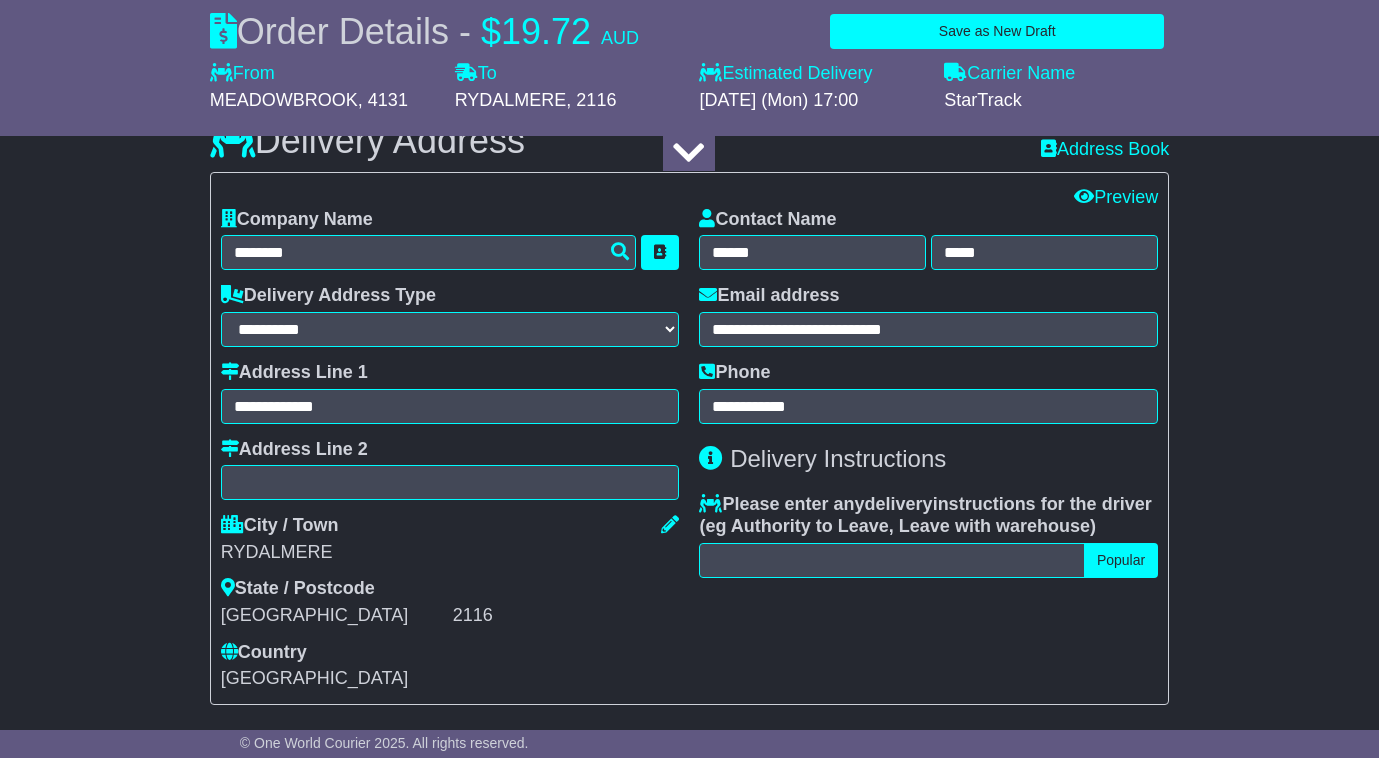 click on "About your package
What is your Package
Documents
Non-Documents
What are the Incoterms?
***
***
***
***
***
***
Description of Goods
*******
Attention: dangerous goods are not allowed by service.
Your Internal Reference (required)
********
Any Dangerous Goods?
No" at bounding box center (689, 333) 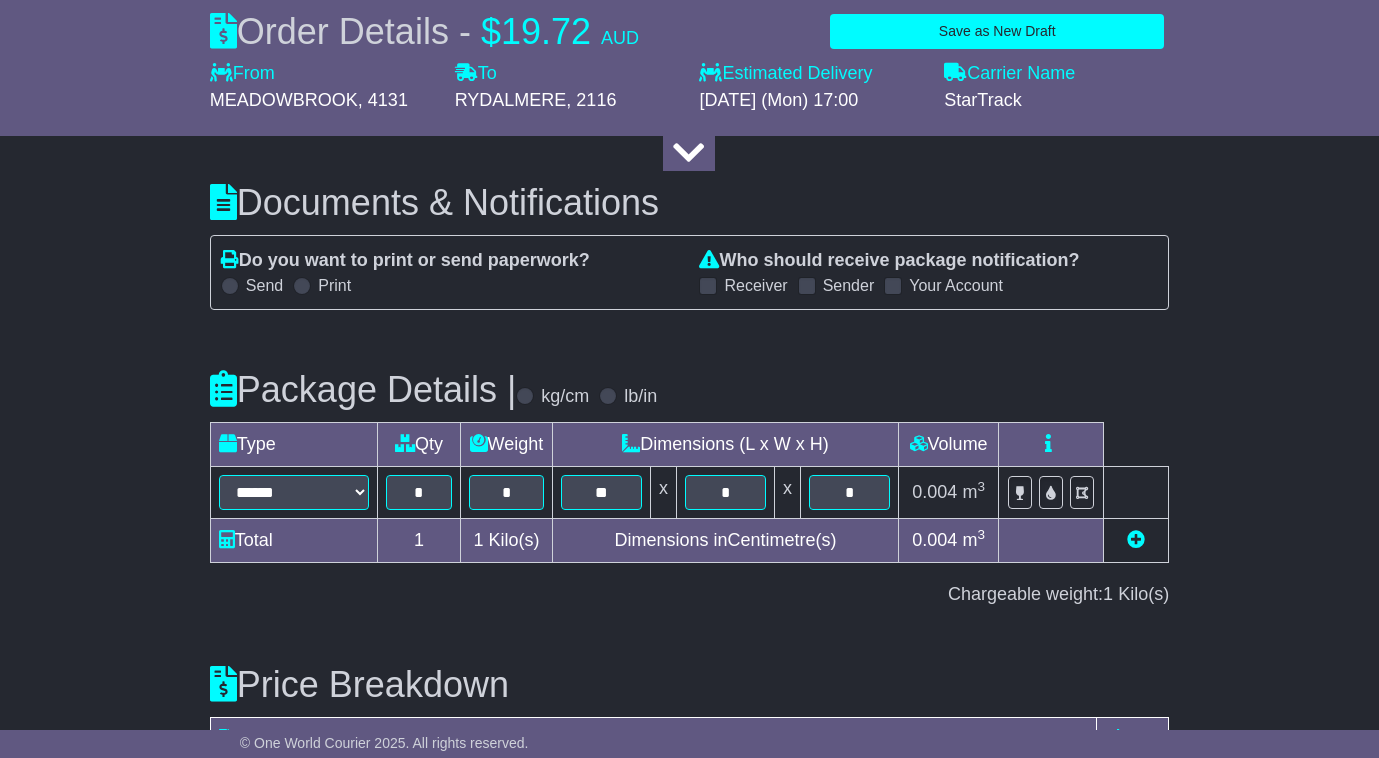 scroll, scrollTop: 2499, scrollLeft: 0, axis: vertical 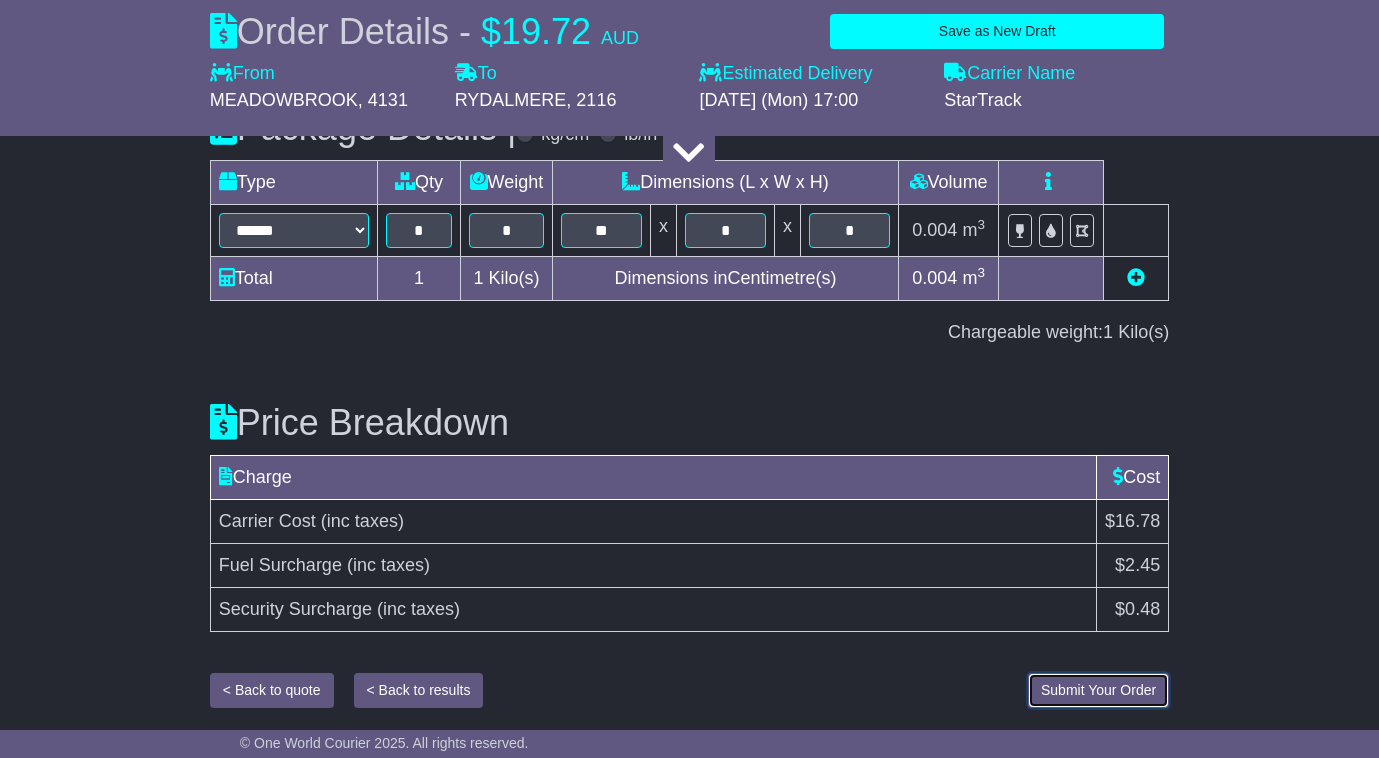 click on "Submit Your Order" at bounding box center [1098, 690] 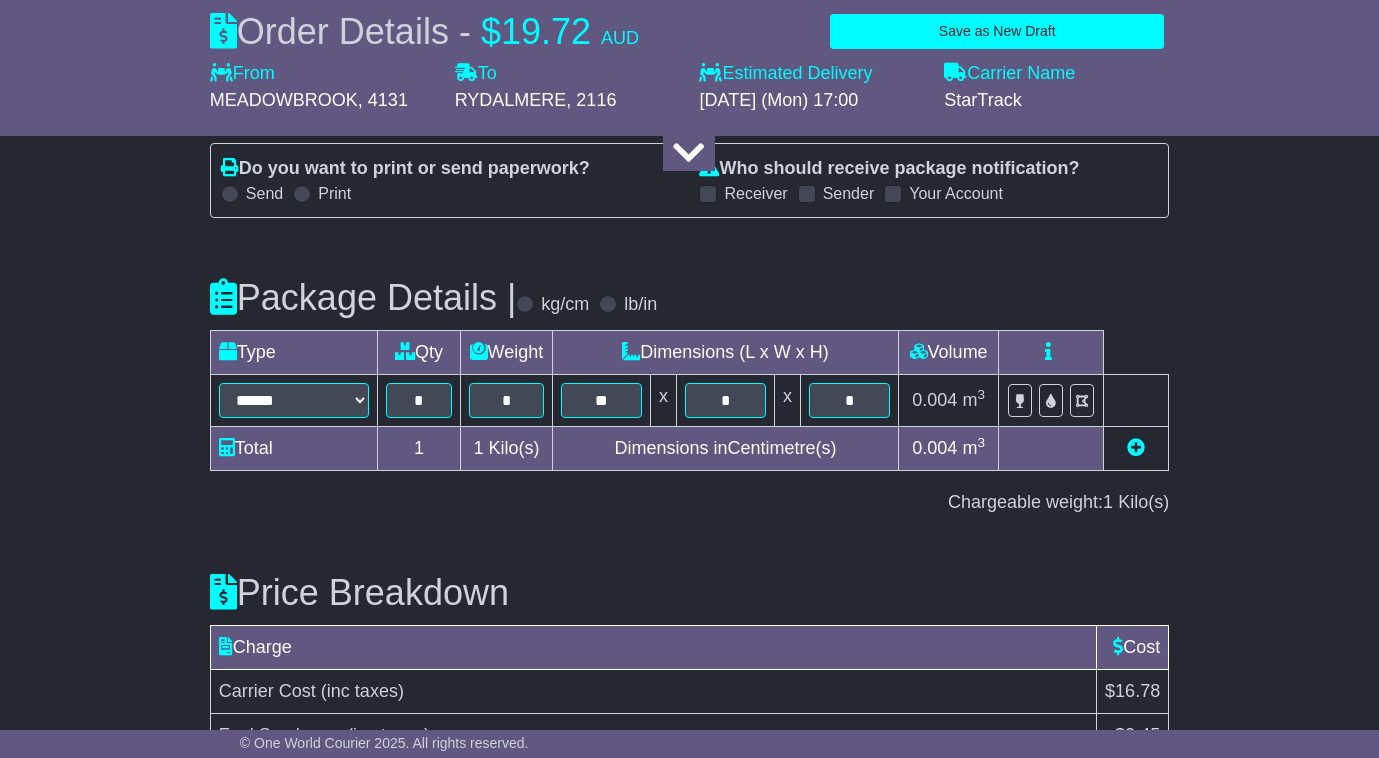 scroll, scrollTop: 2499, scrollLeft: 0, axis: vertical 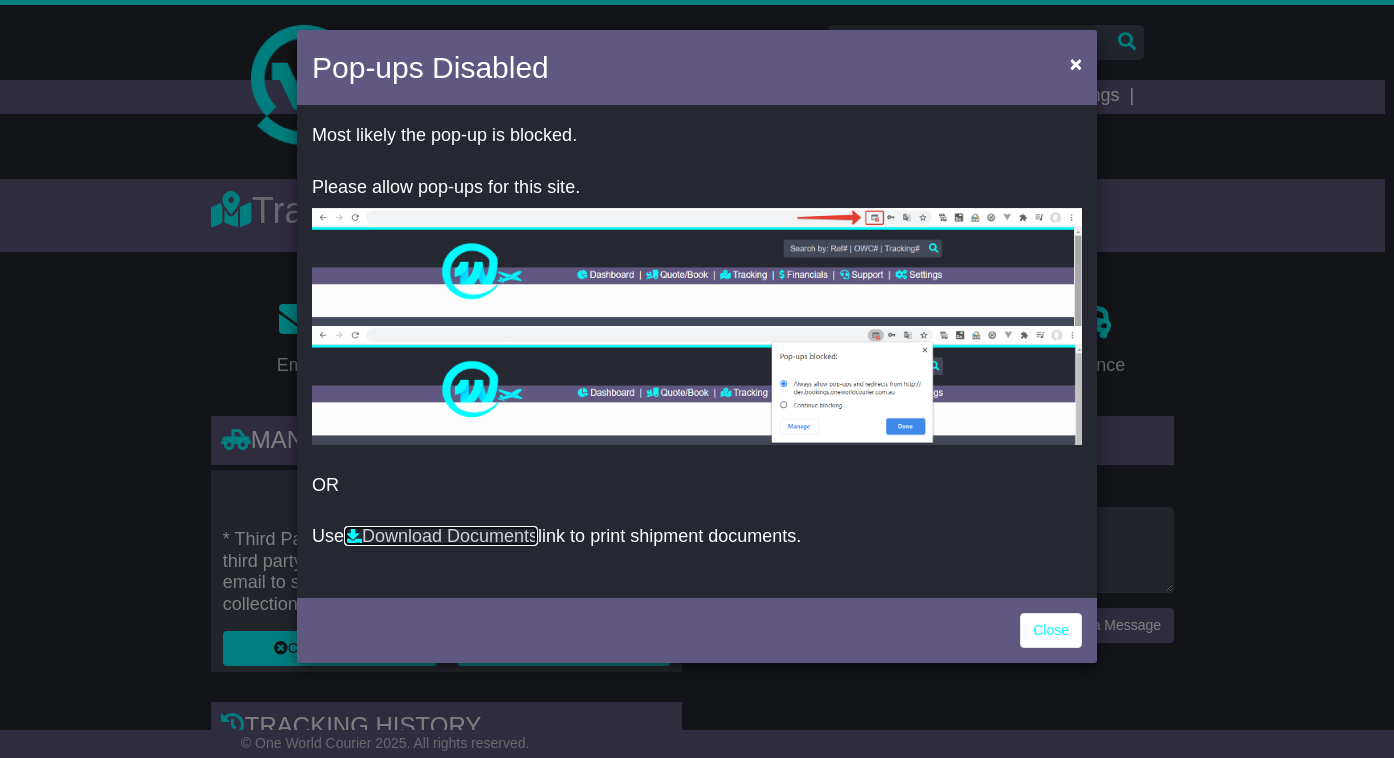 click on "Download Documents" at bounding box center (441, 536) 